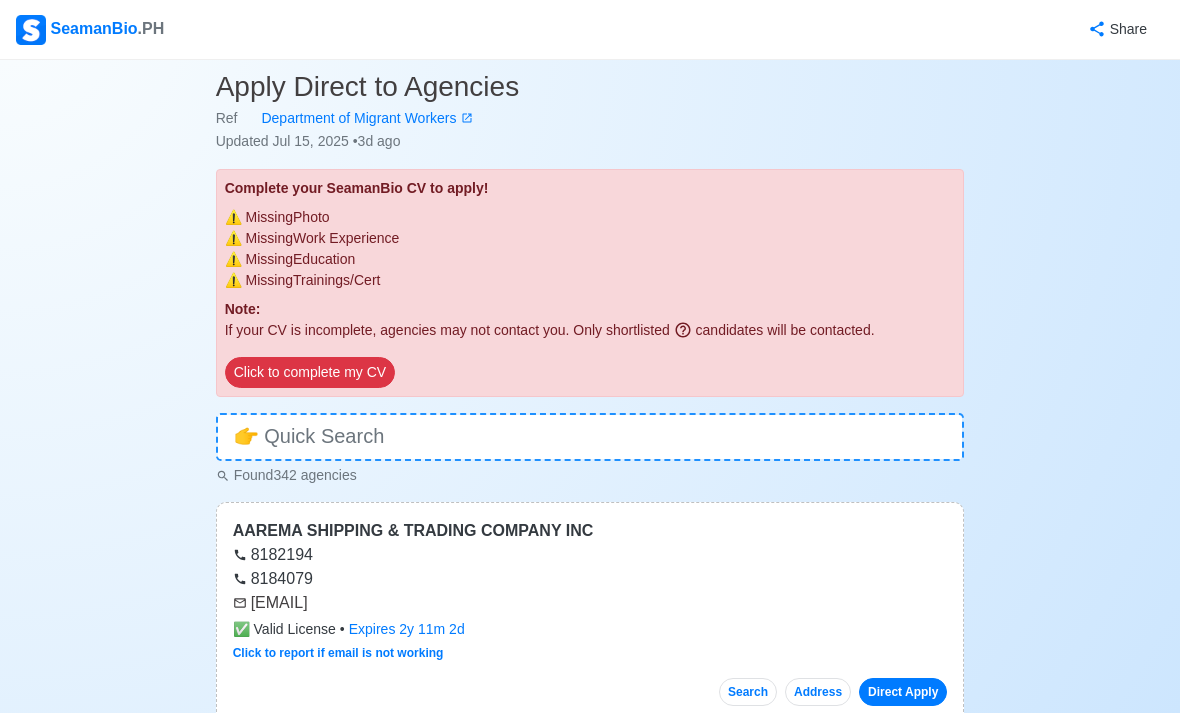 scroll, scrollTop: 0, scrollLeft: 0, axis: both 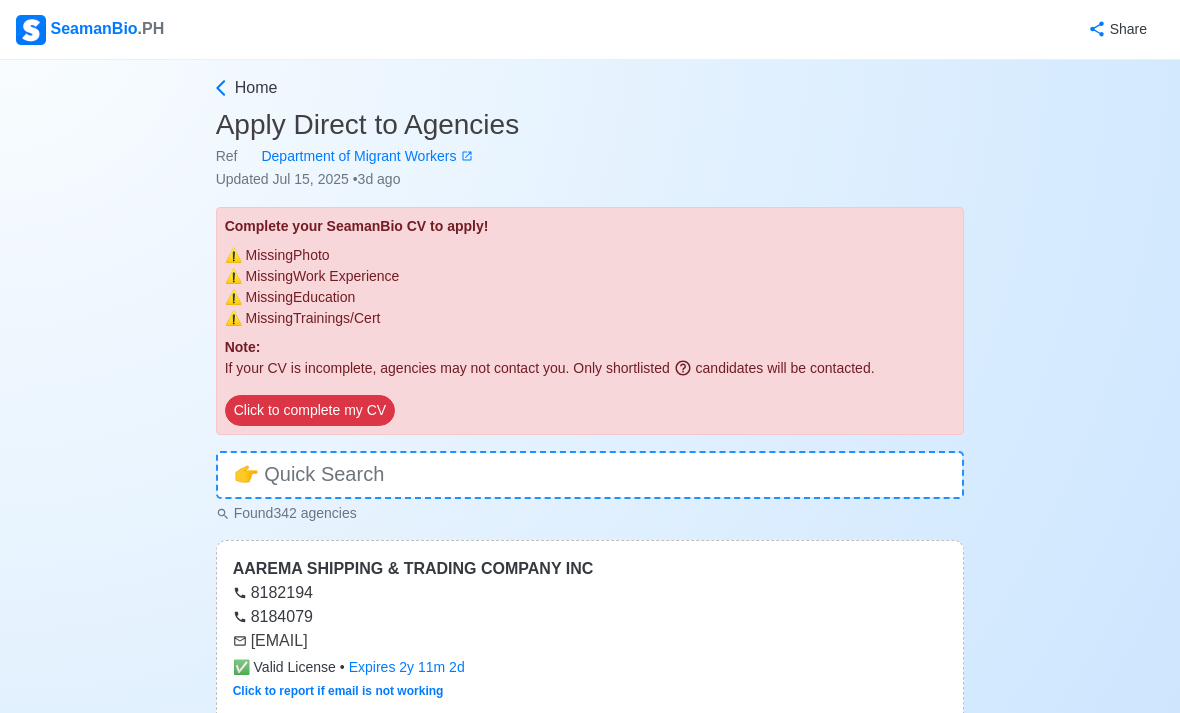click on "Home" at bounding box center [256, 88] 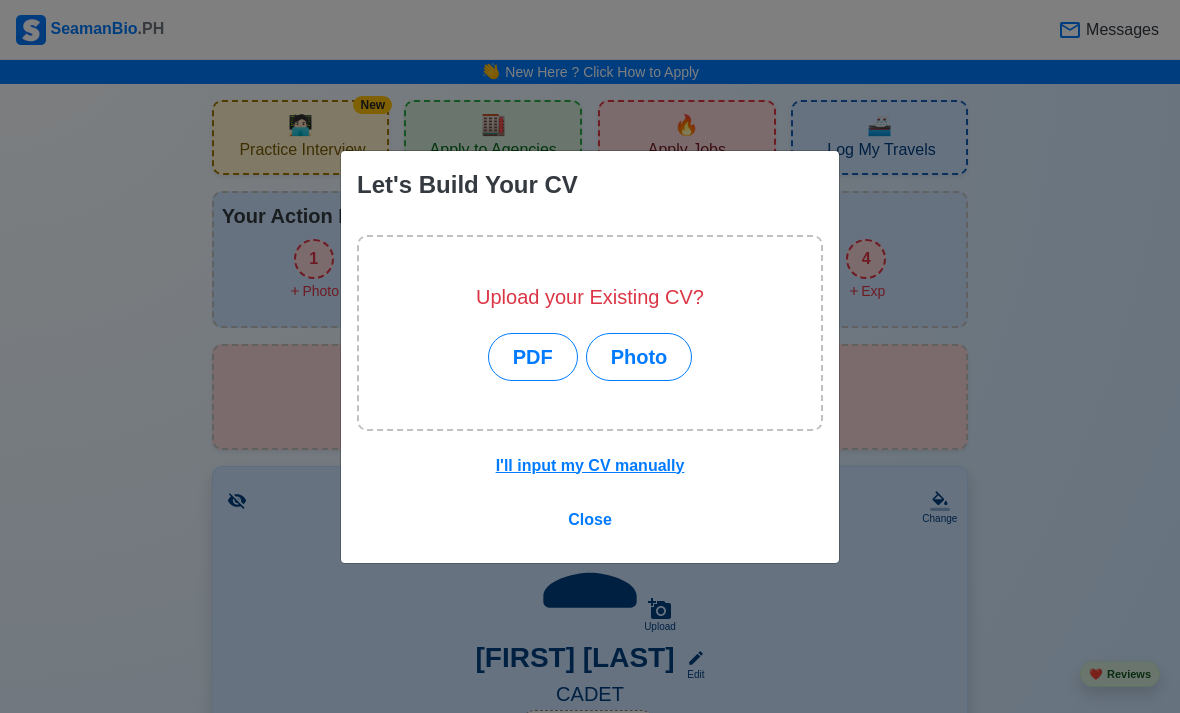 click on "Close" at bounding box center [590, 519] 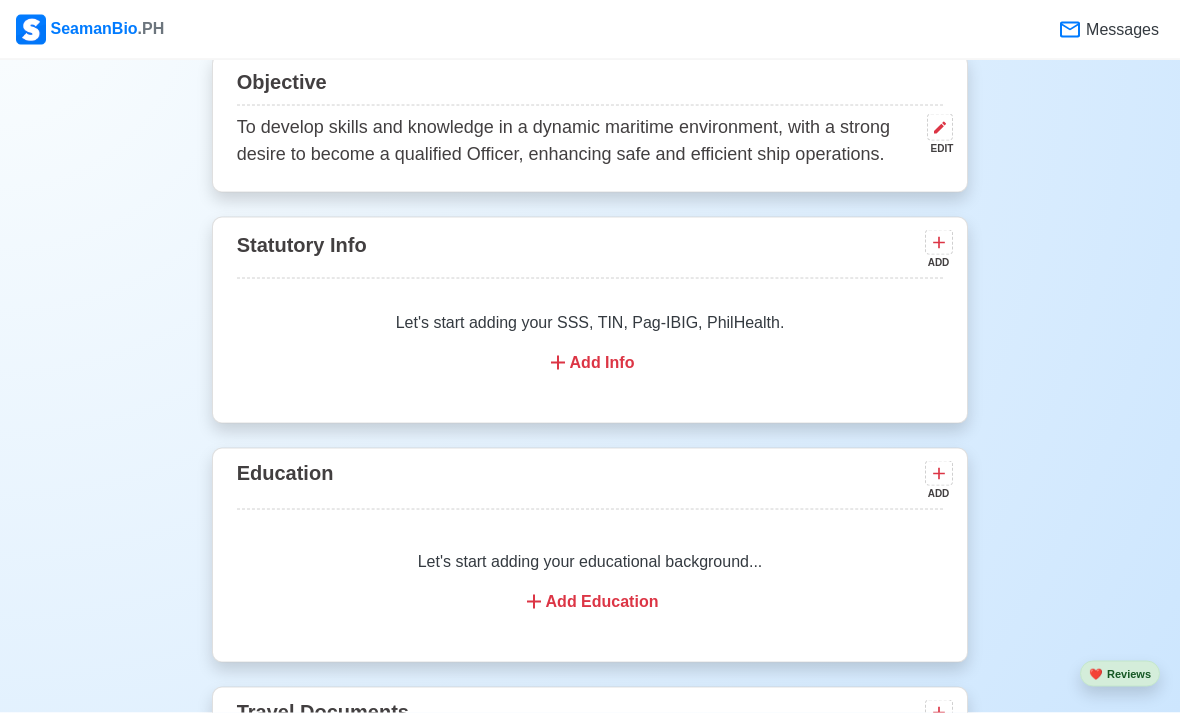 scroll, scrollTop: 1126, scrollLeft: 0, axis: vertical 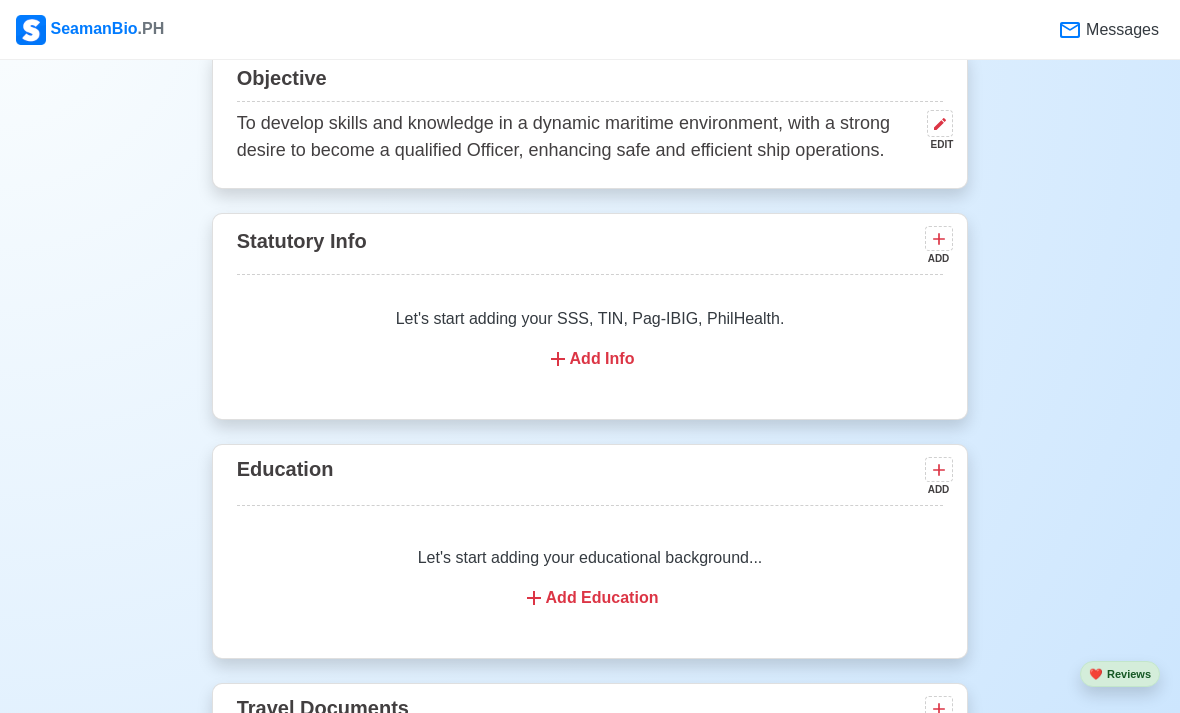 click at bounding box center (939, 238) 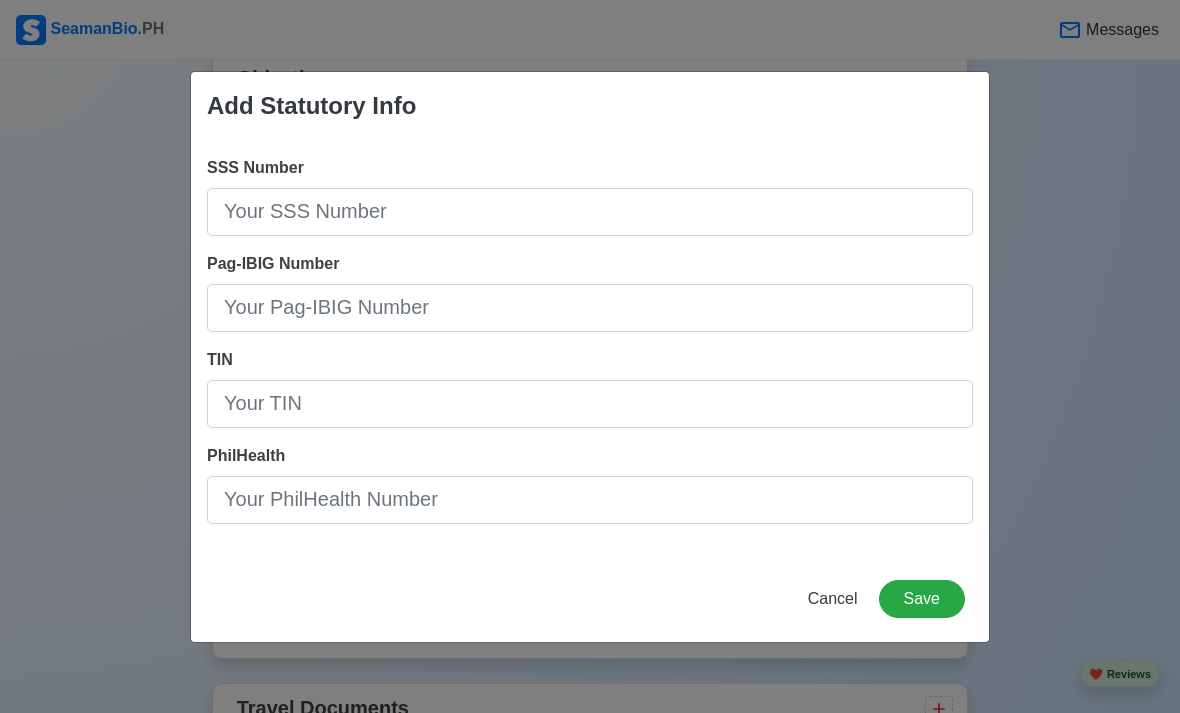 click on "Cancel" at bounding box center (833, 598) 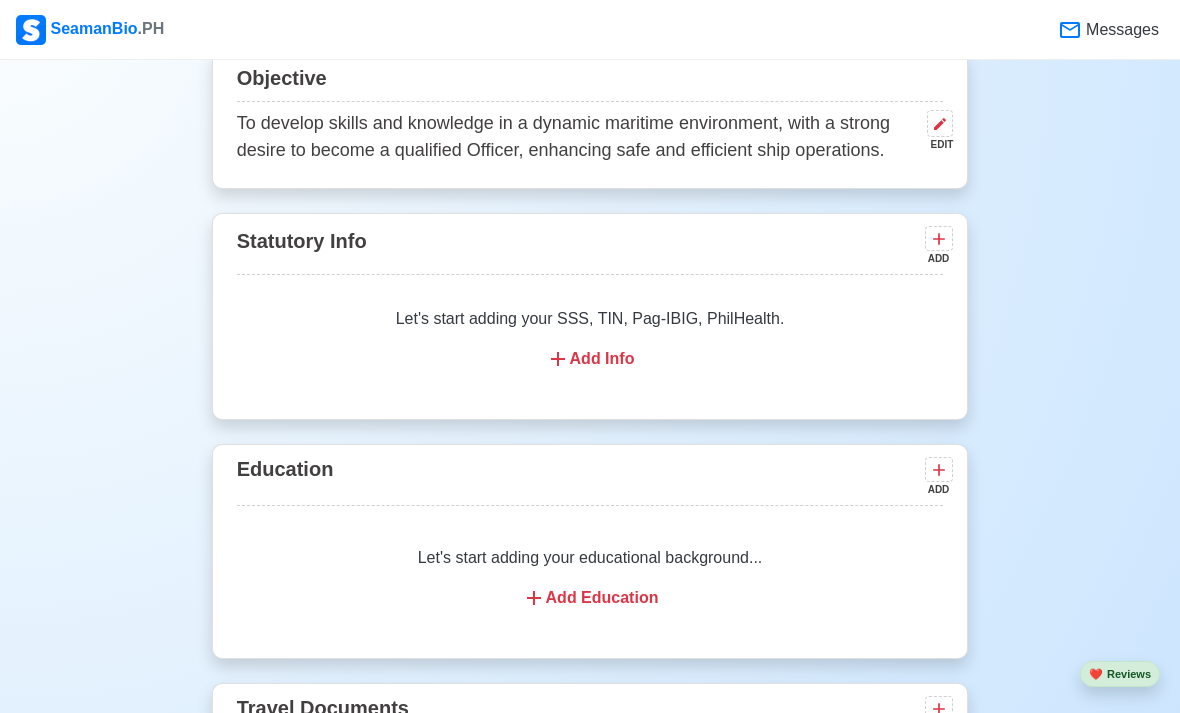 click on "Add Info" at bounding box center (590, 359) 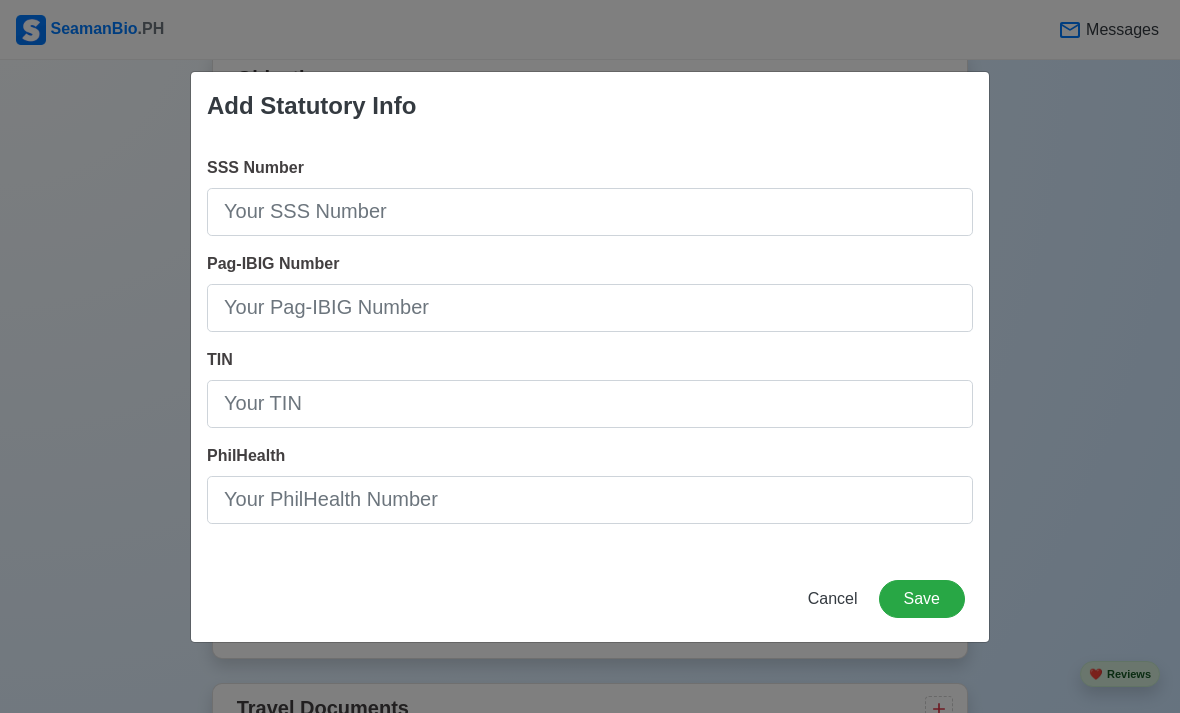 click on "Cancel" at bounding box center (833, 599) 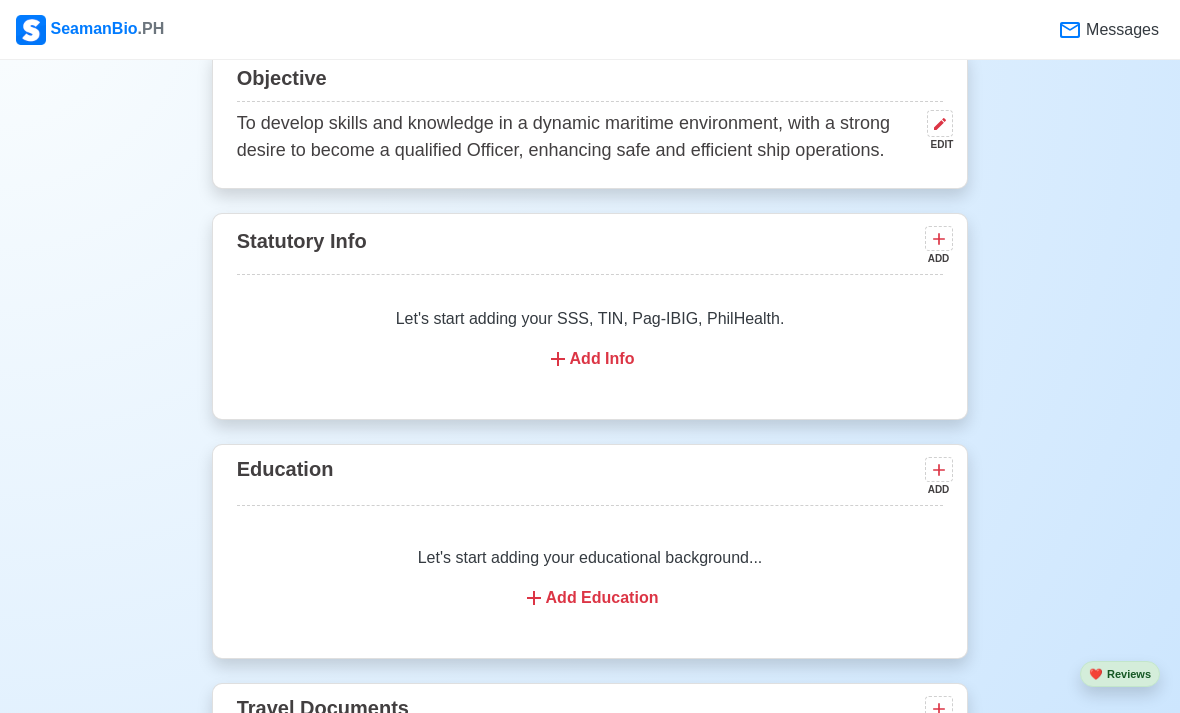 click on "Add Info" at bounding box center (590, 359) 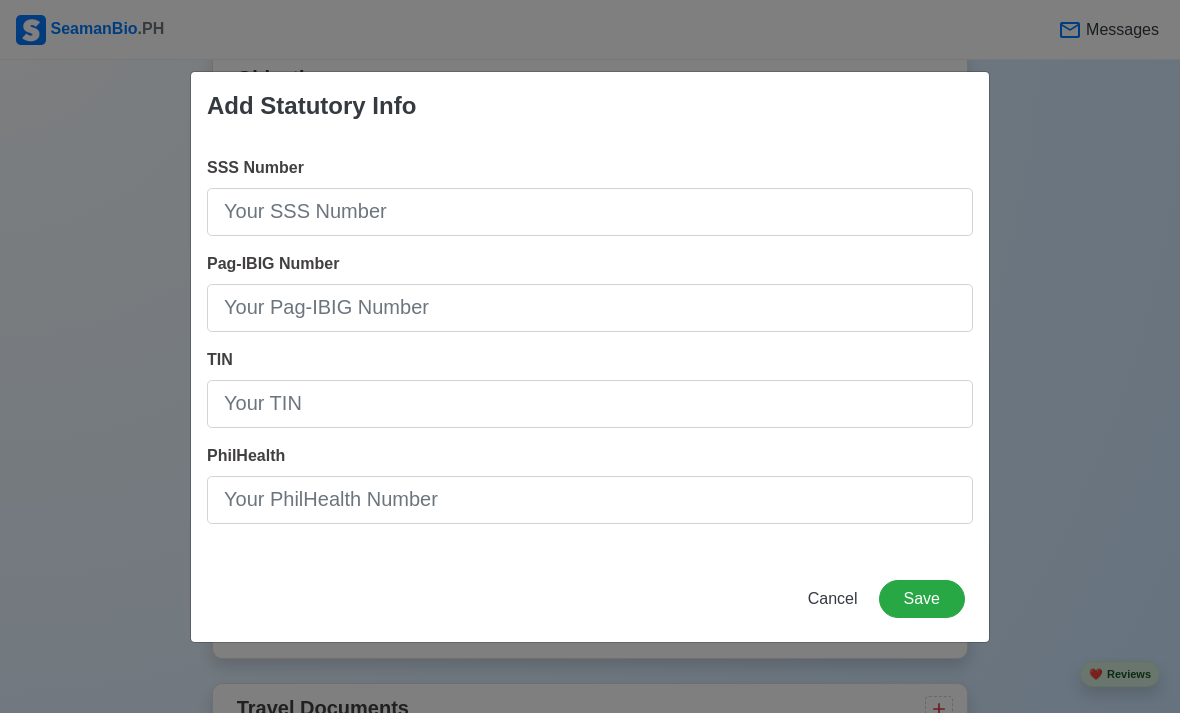click on "Cancel" at bounding box center (833, 598) 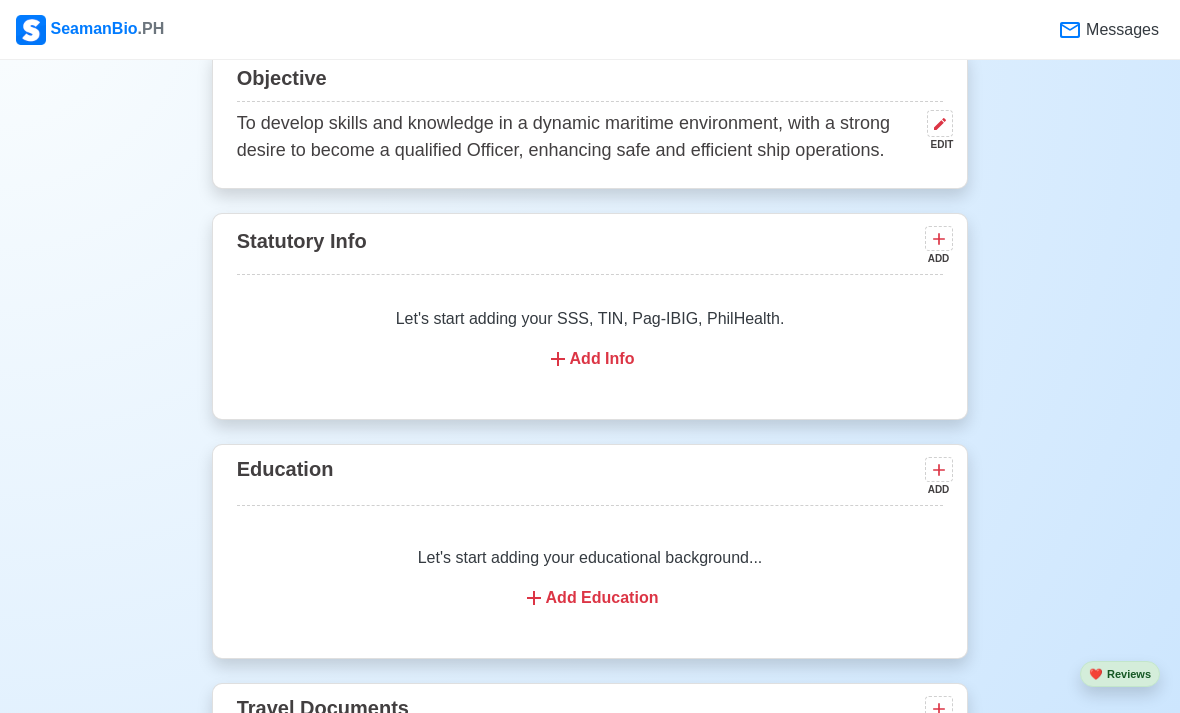 click on "Add Education" at bounding box center (590, 598) 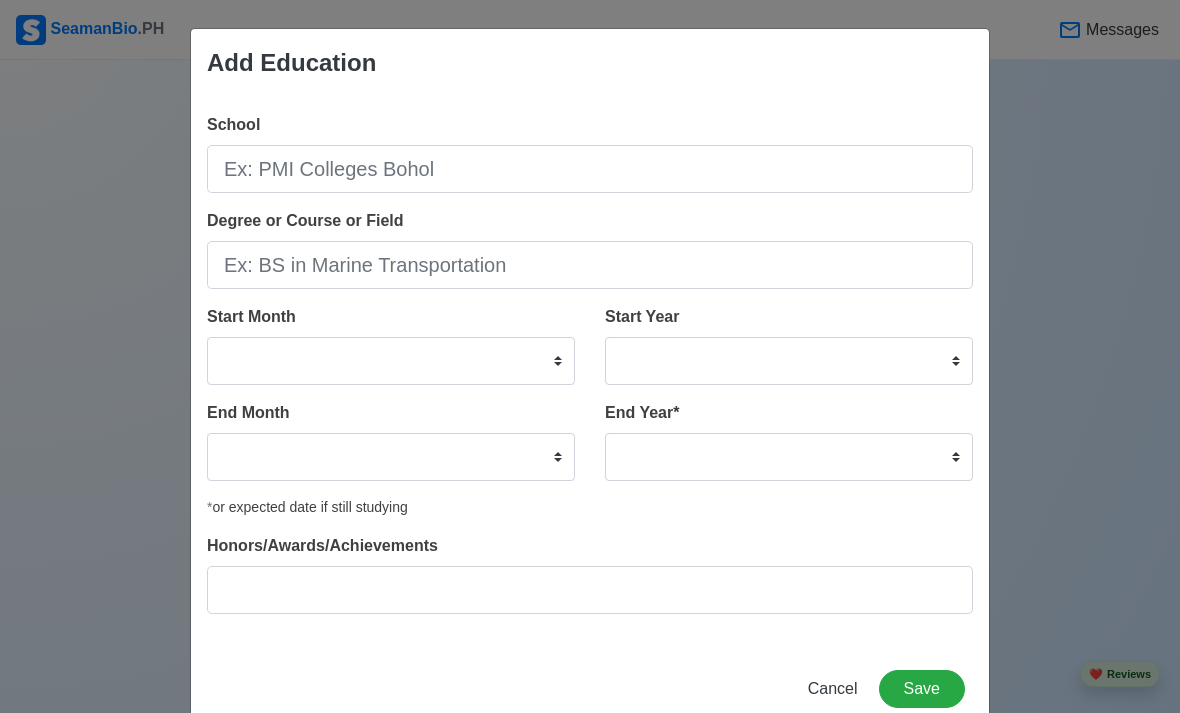 click on "Cancel" at bounding box center (833, 688) 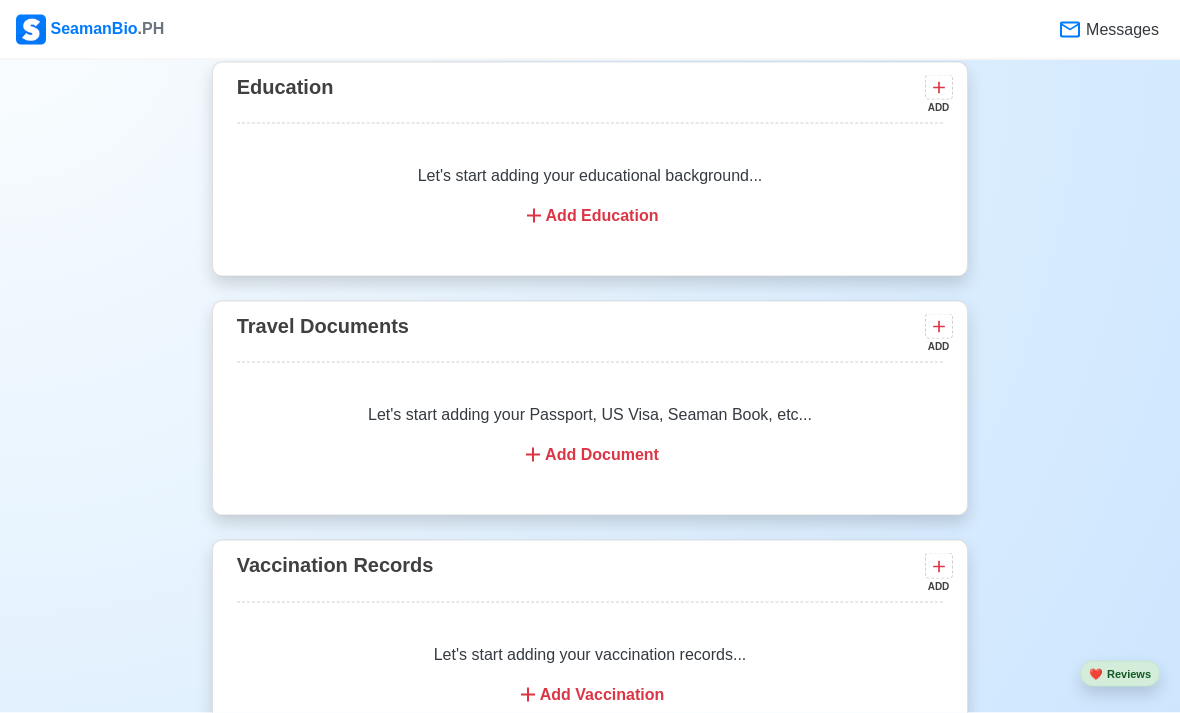 scroll, scrollTop: 1509, scrollLeft: 0, axis: vertical 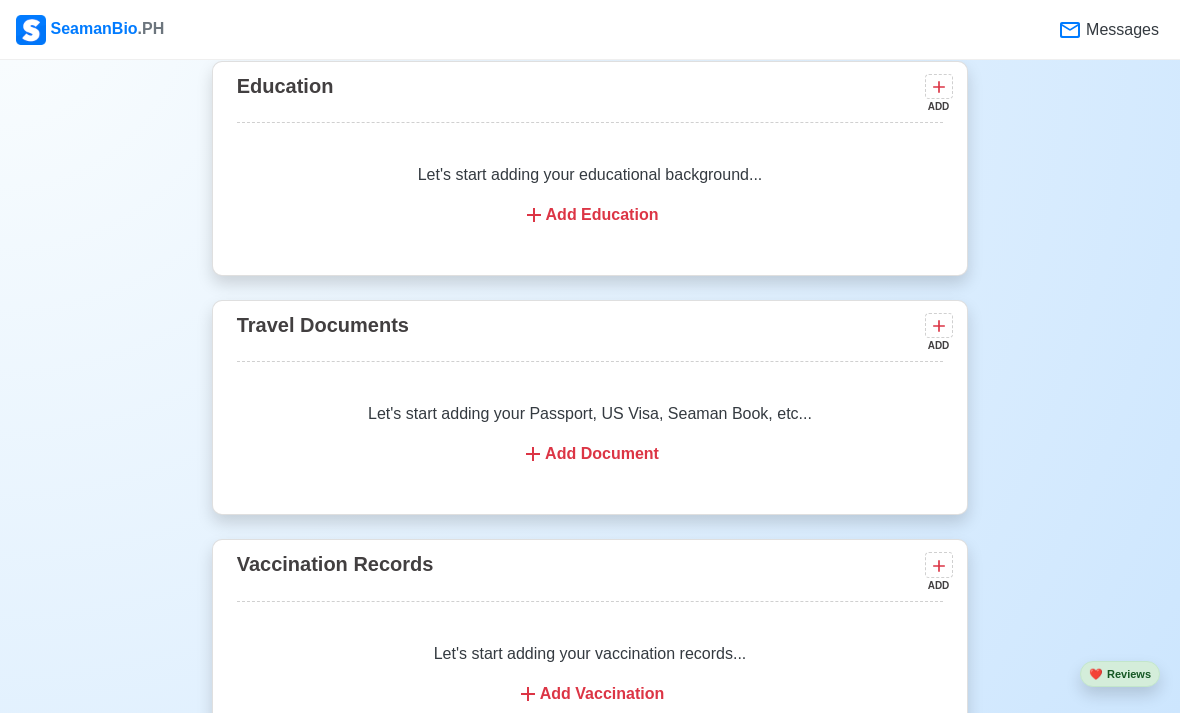 click on "Add Document" at bounding box center [590, 454] 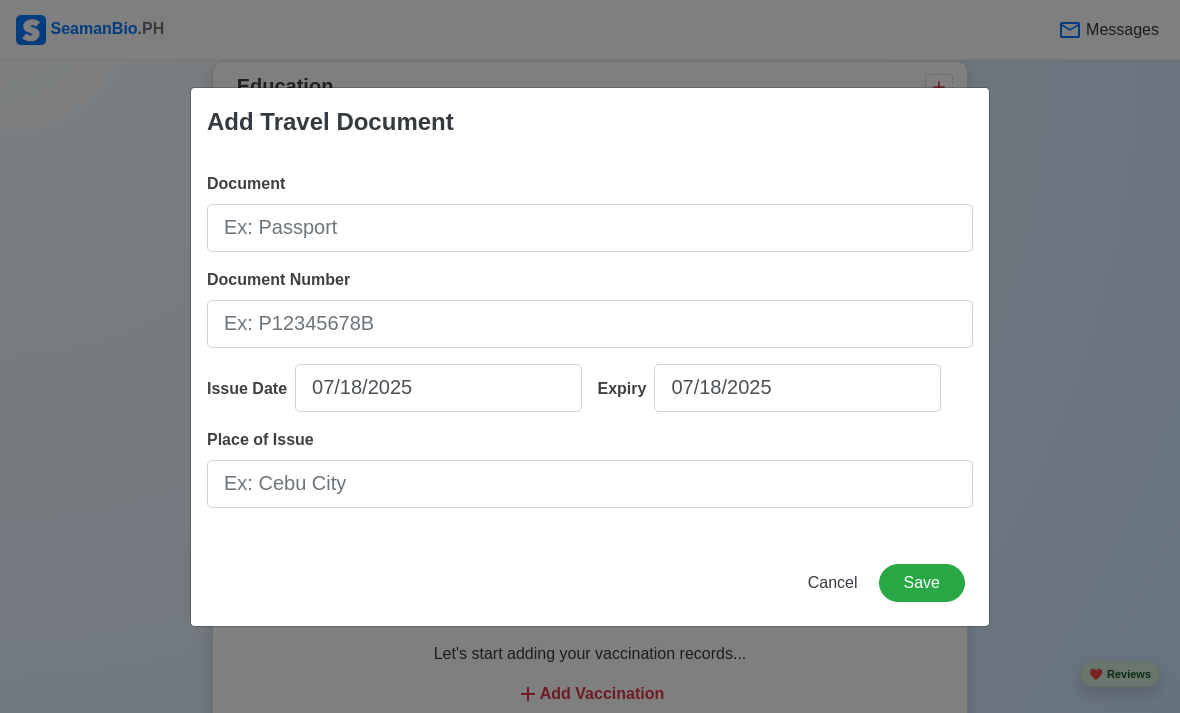 click on "Cancel" at bounding box center (833, 582) 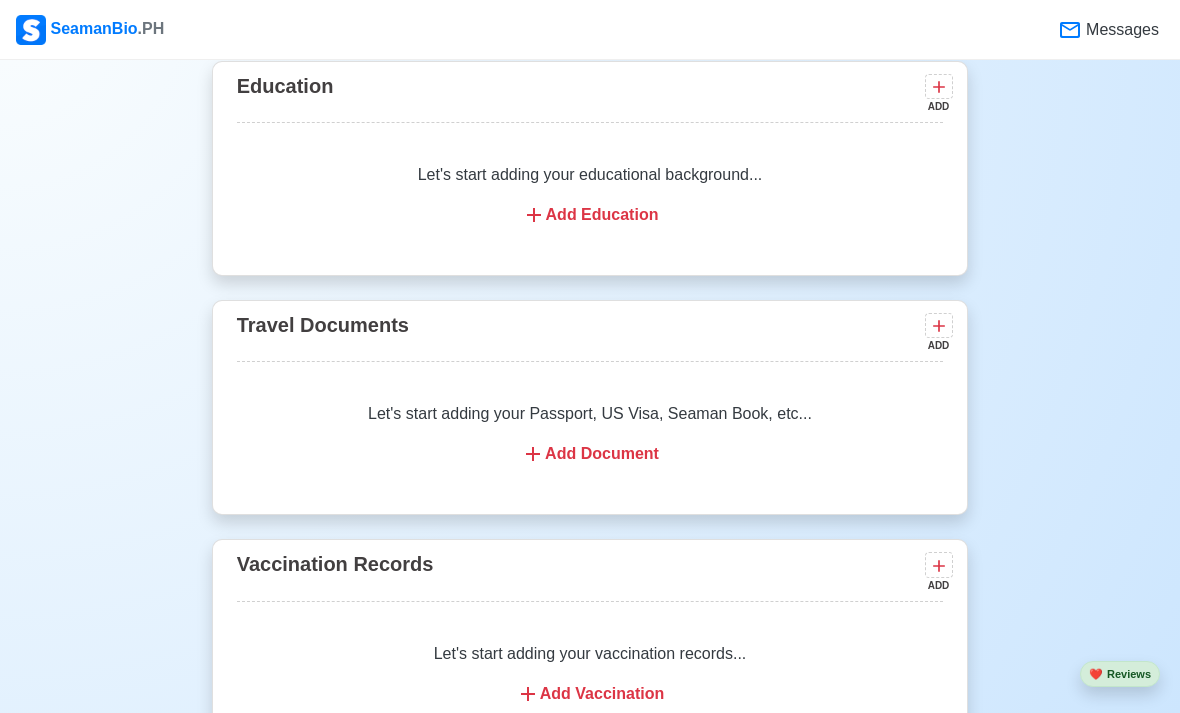 click 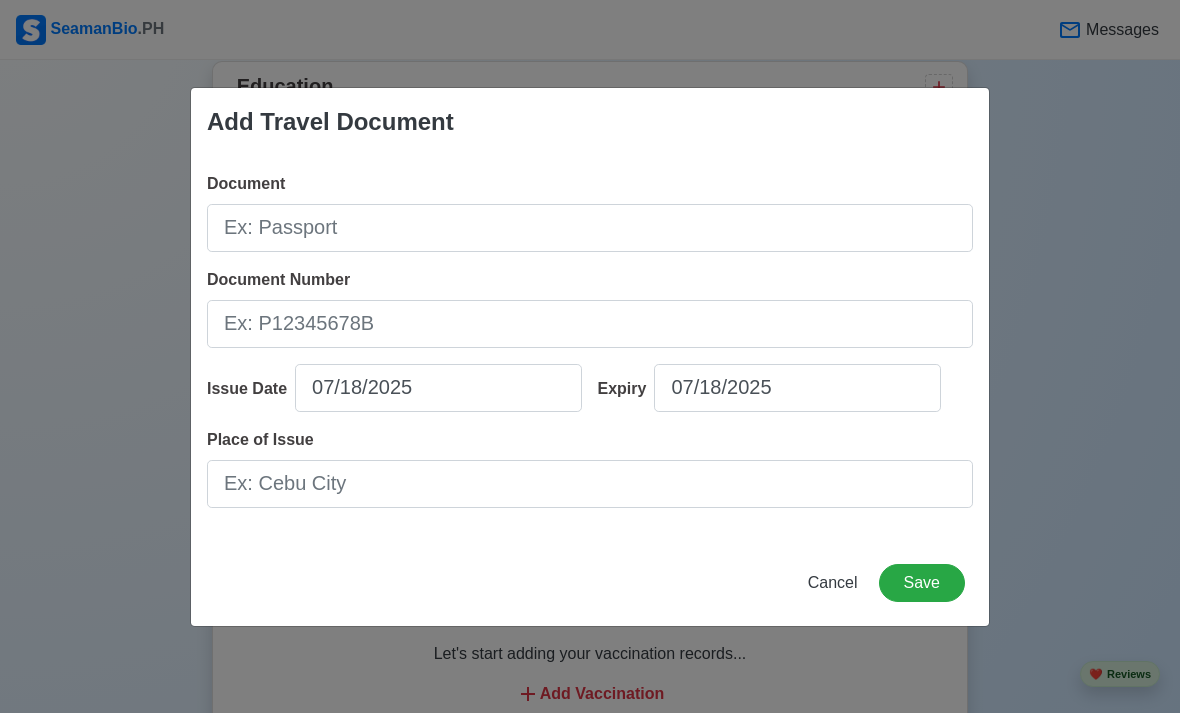click on "Cancel" at bounding box center [833, 582] 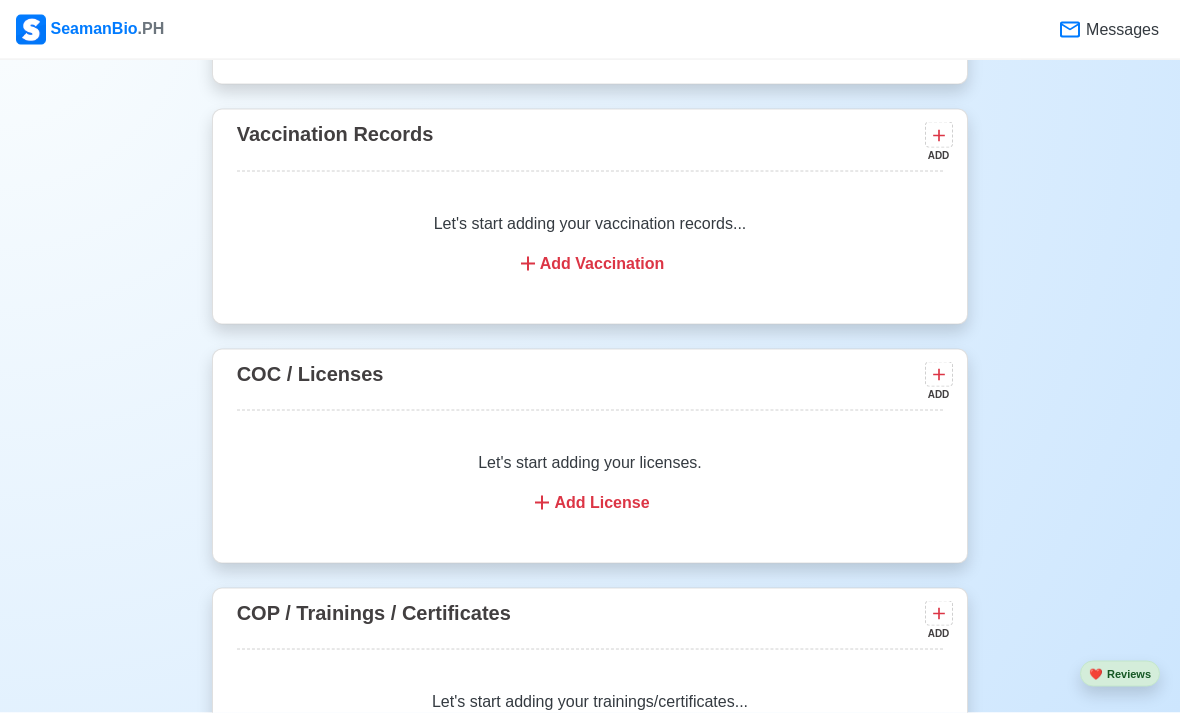 click on "Add Vaccination" at bounding box center [590, 264] 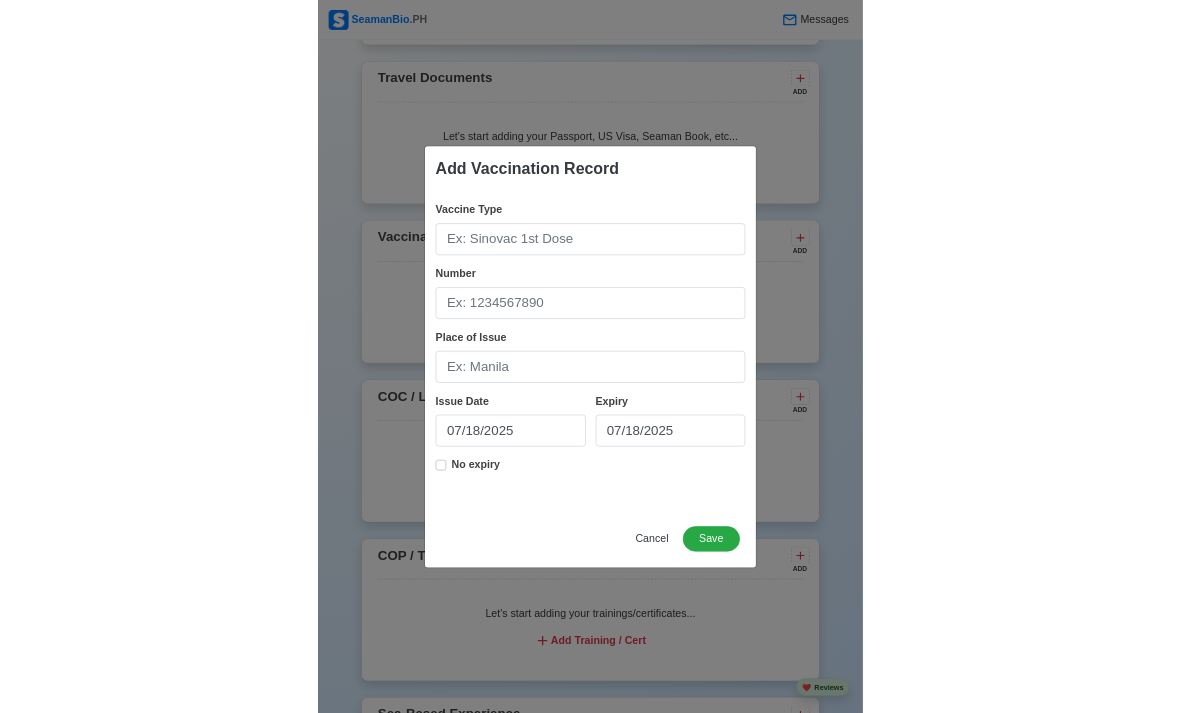 scroll, scrollTop: 1940, scrollLeft: 0, axis: vertical 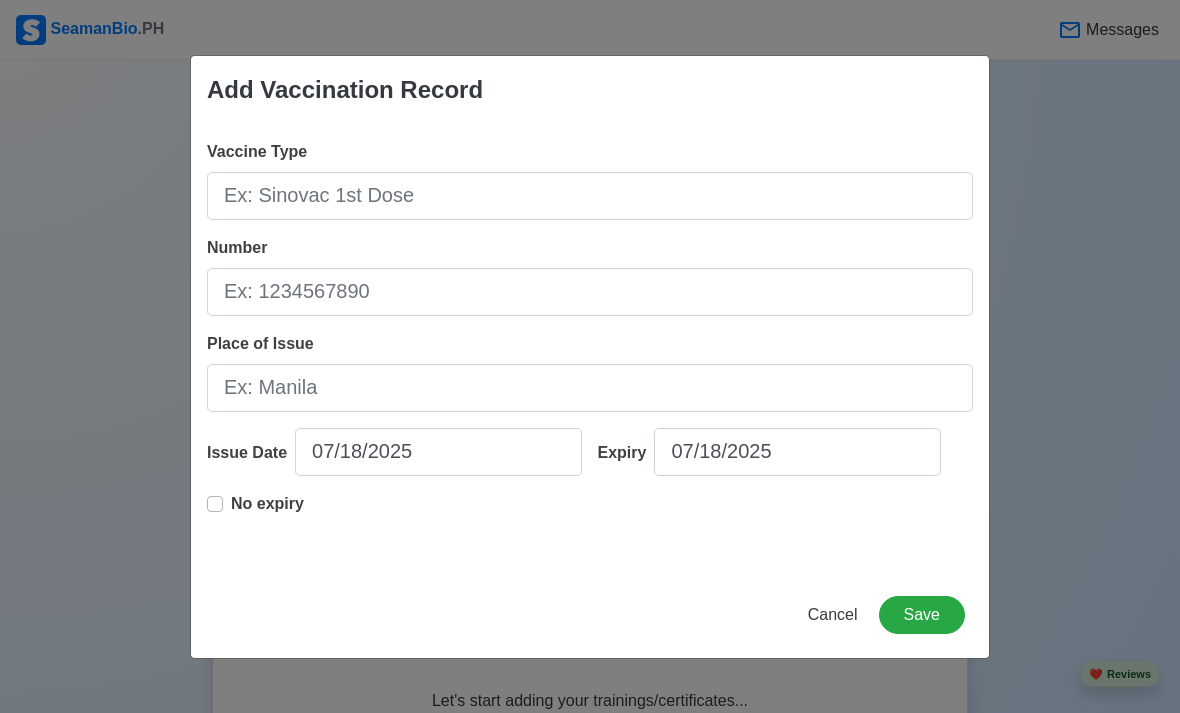 click on "Cancel" at bounding box center (833, 615) 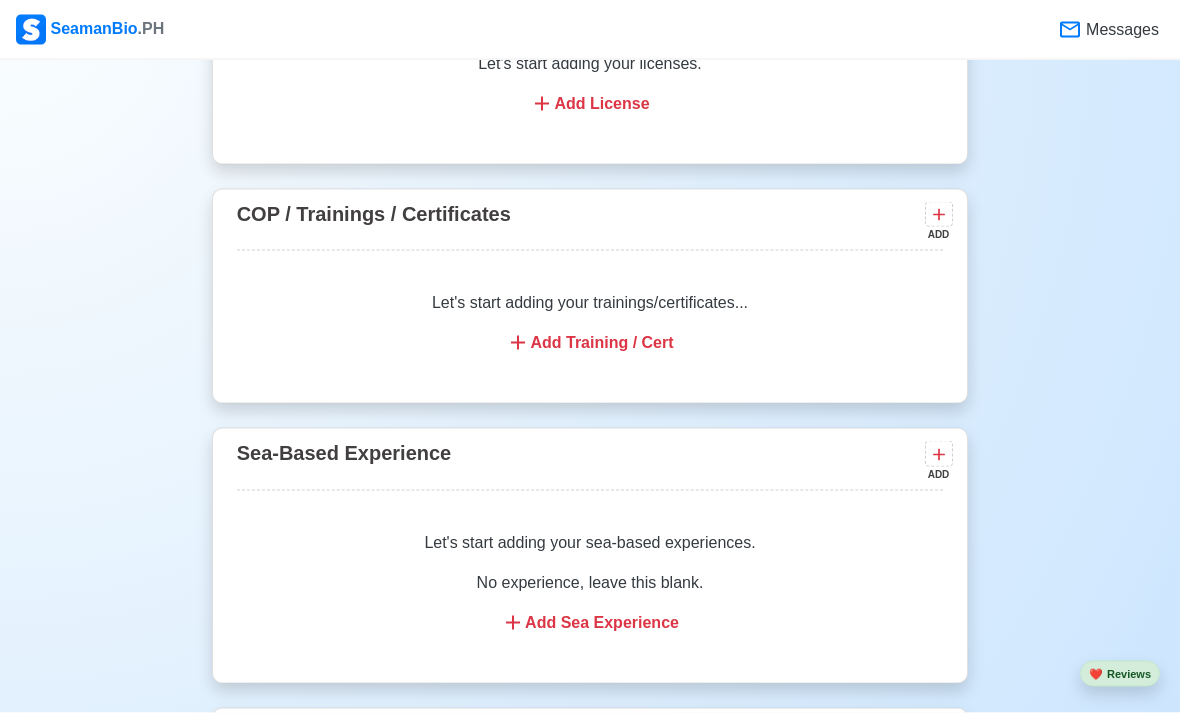 scroll, scrollTop: 2344, scrollLeft: 0, axis: vertical 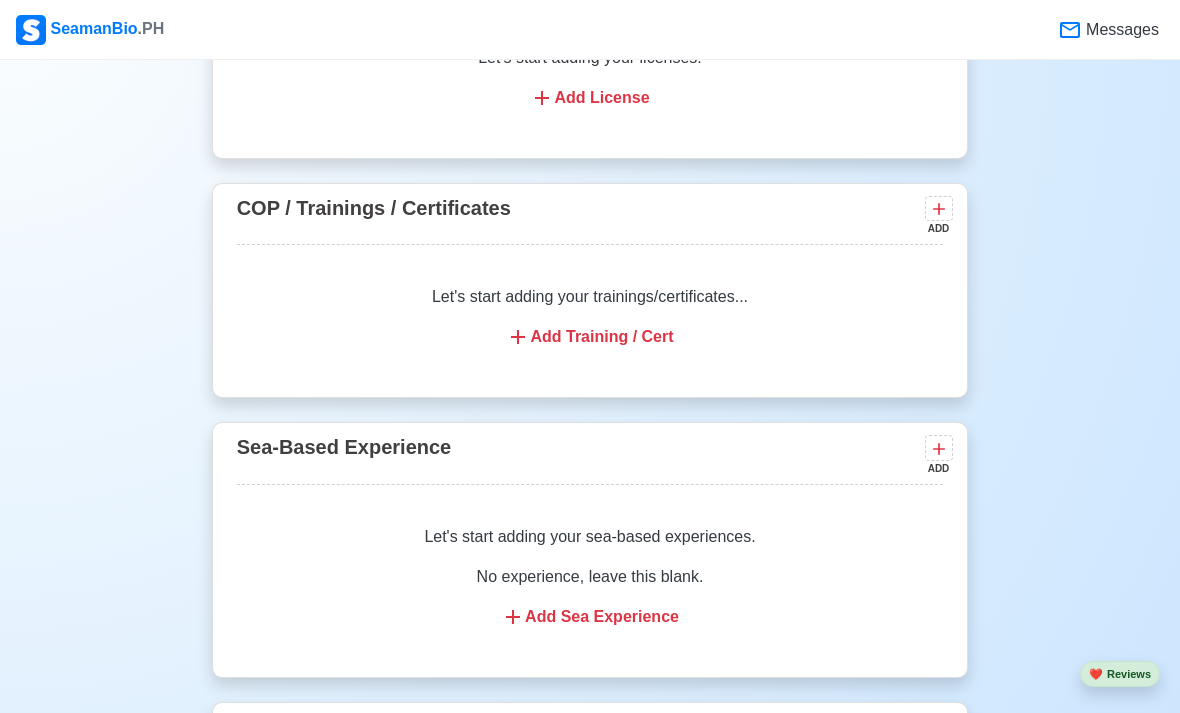 click on "Let's start adding your trainings/certificates...  Add Training / Cert" at bounding box center [590, 317] 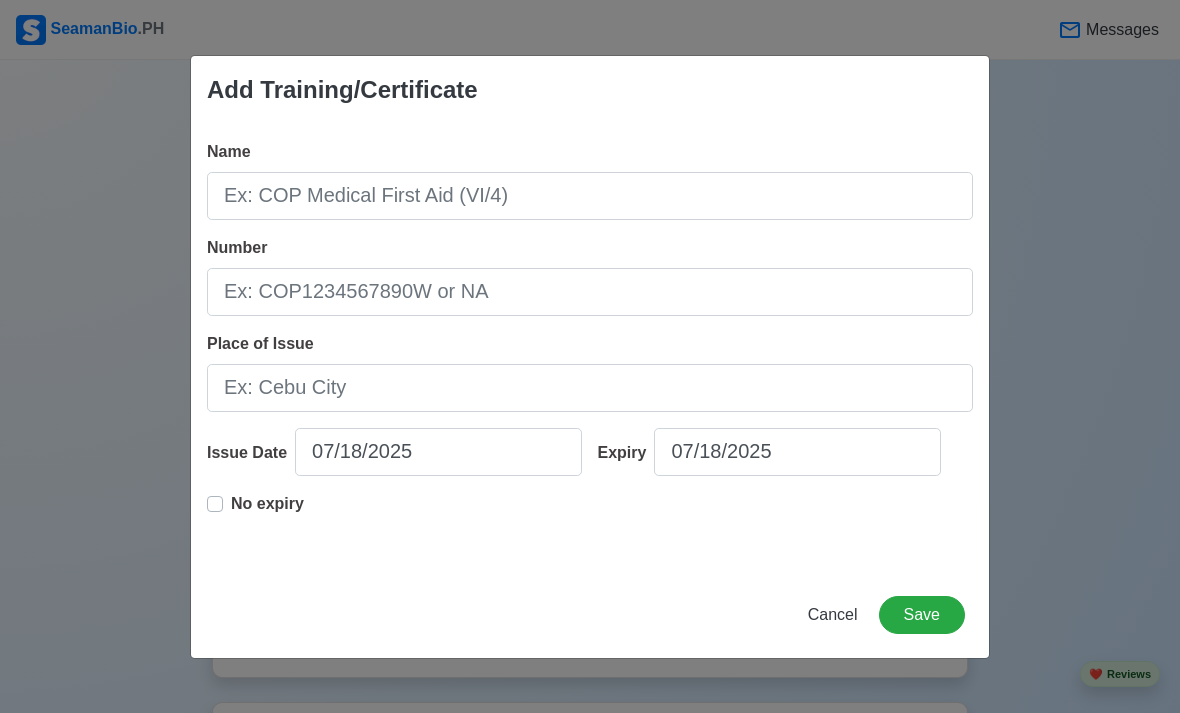 click on "Cancel" at bounding box center (833, 614) 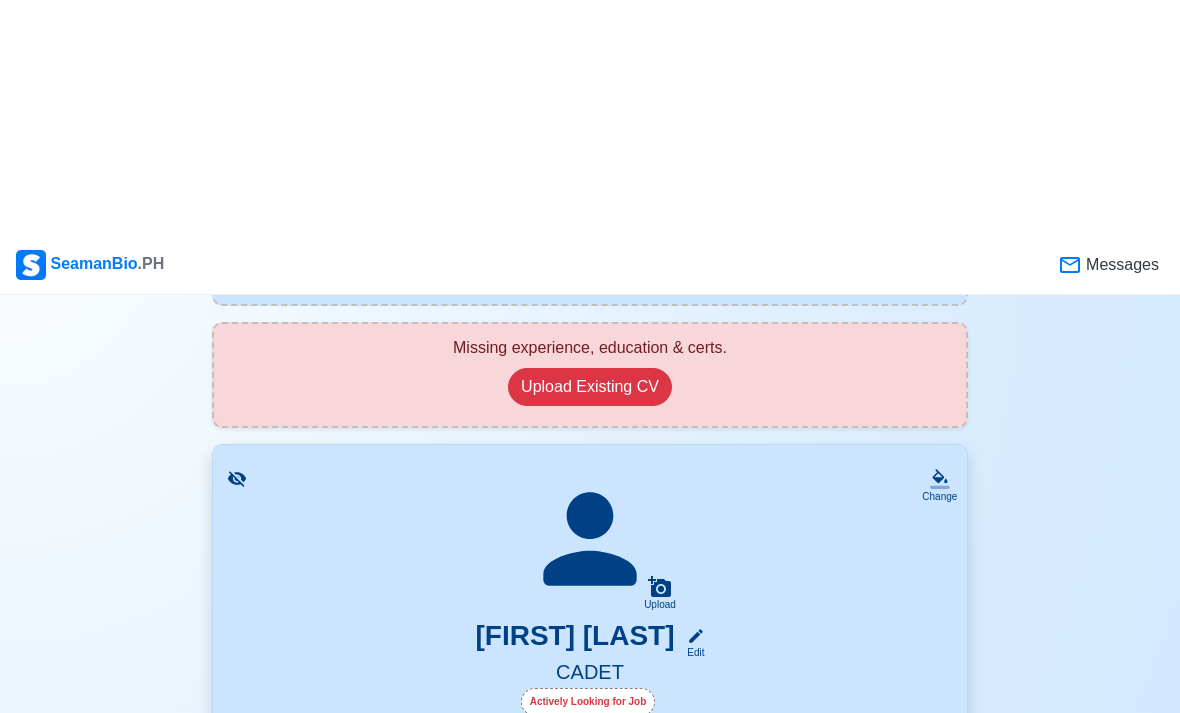 scroll, scrollTop: 0, scrollLeft: 0, axis: both 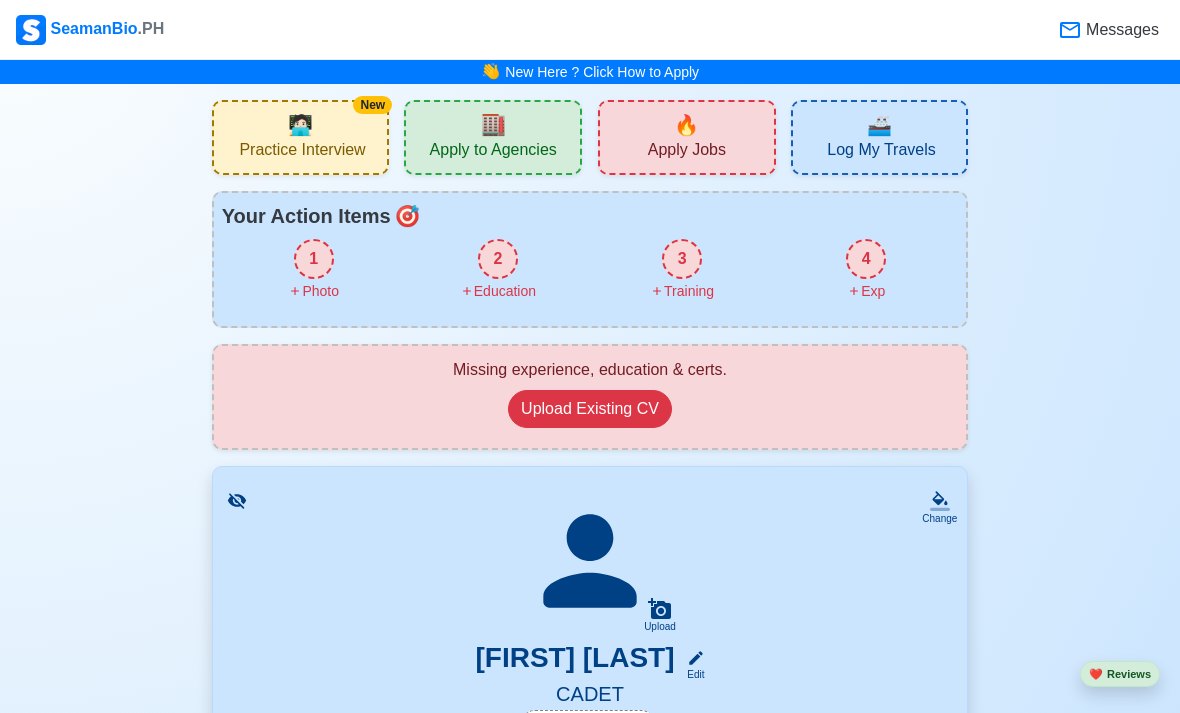 click on "Upload Existing CV" at bounding box center (590, 409) 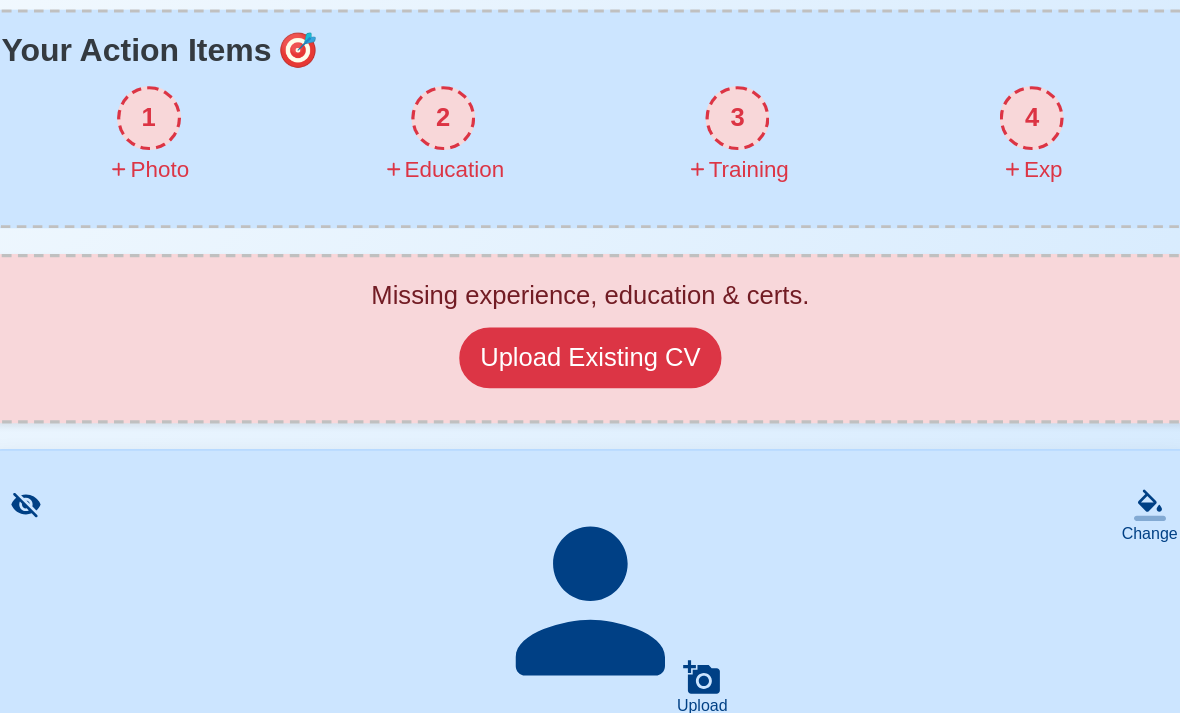 click on "Upload Existing CV" at bounding box center (590, 409) 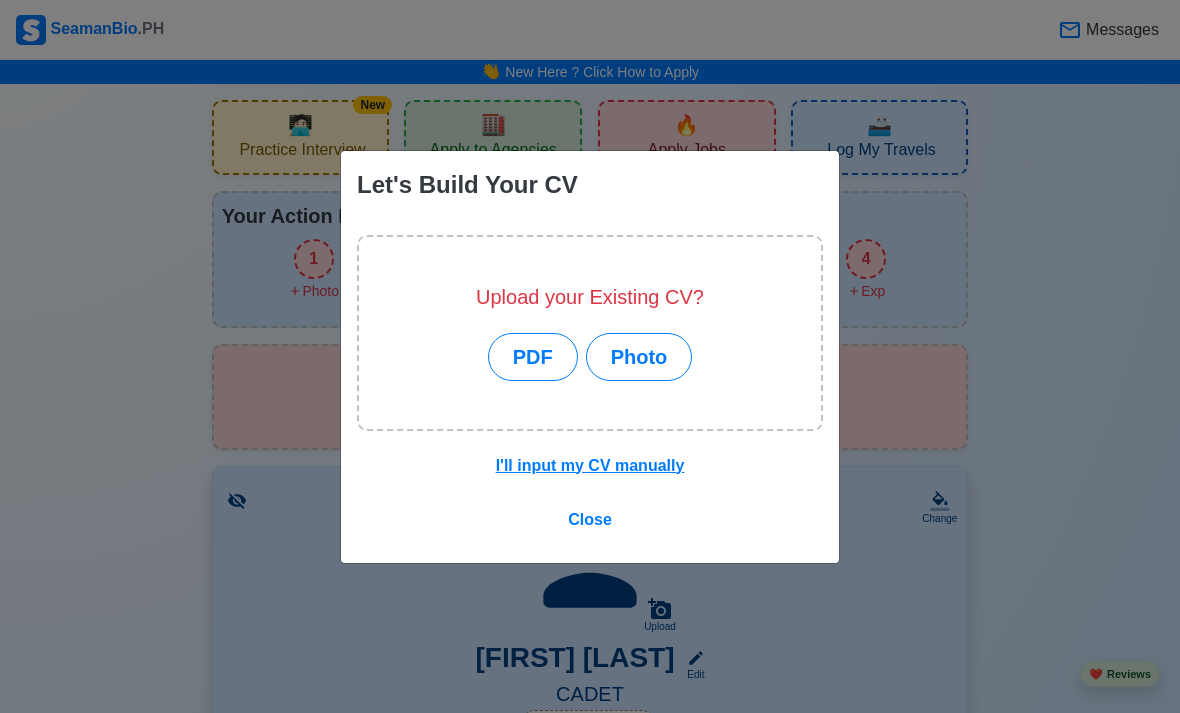 scroll, scrollTop: 0, scrollLeft: 0, axis: both 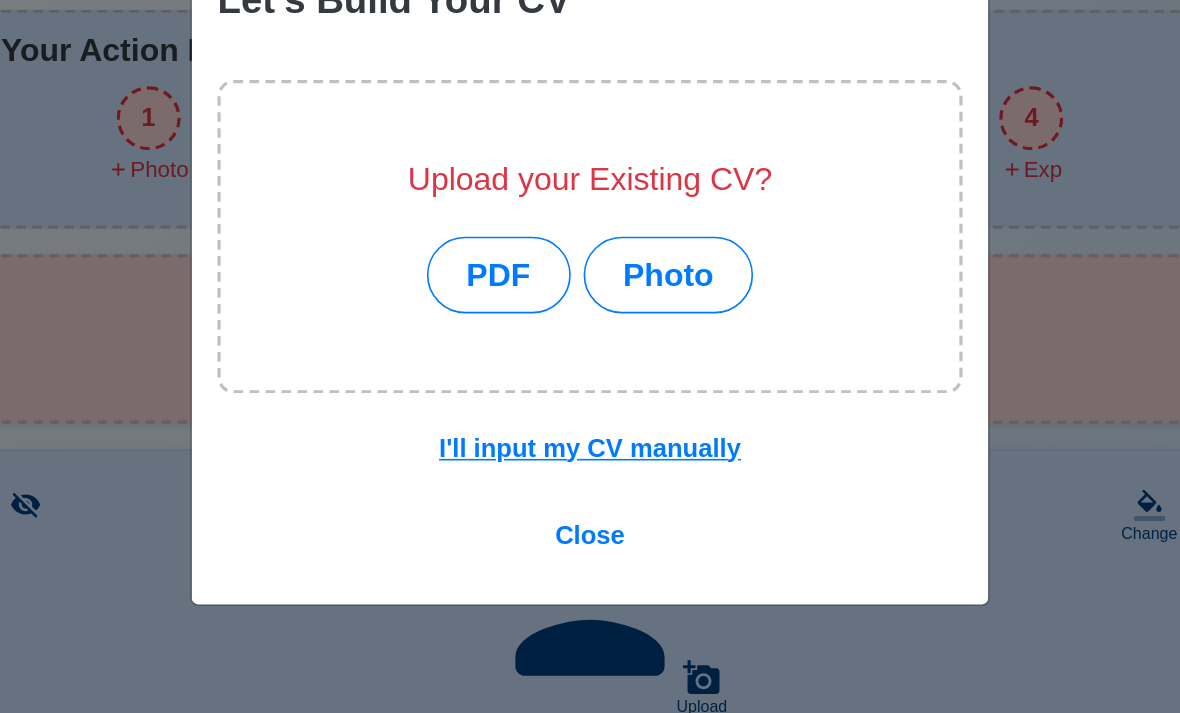click on "PDF" at bounding box center (533, 357) 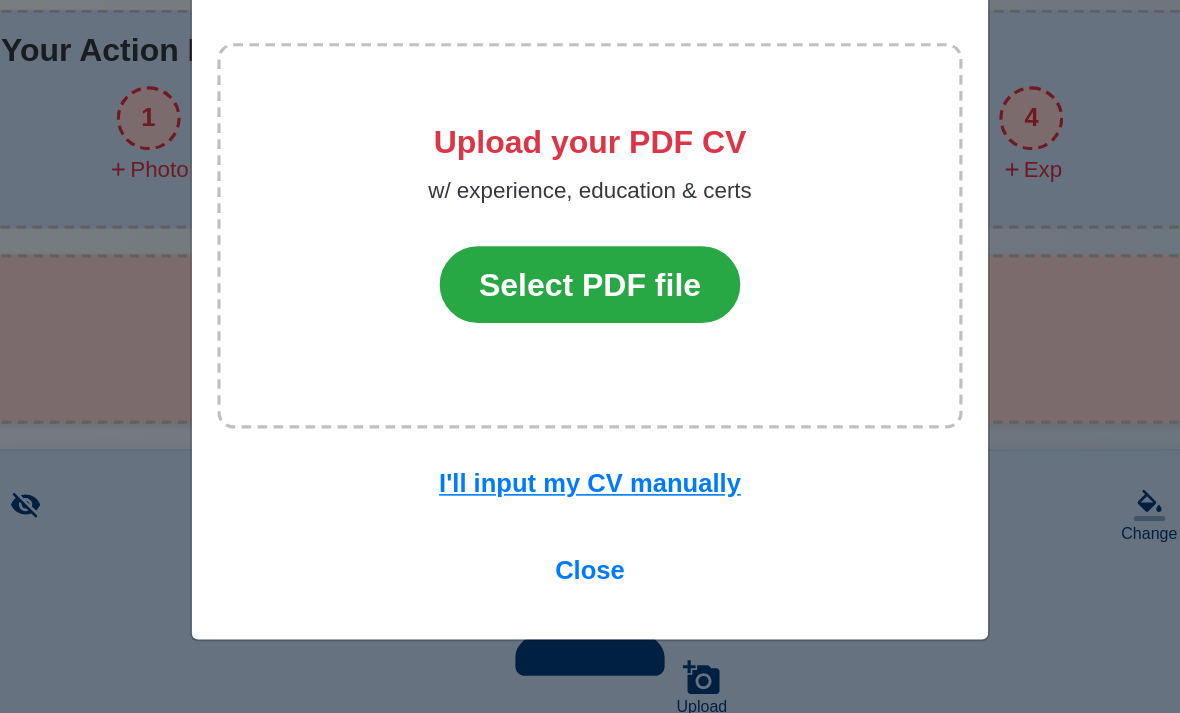 click on "Select PDF file" at bounding box center [590, 363] 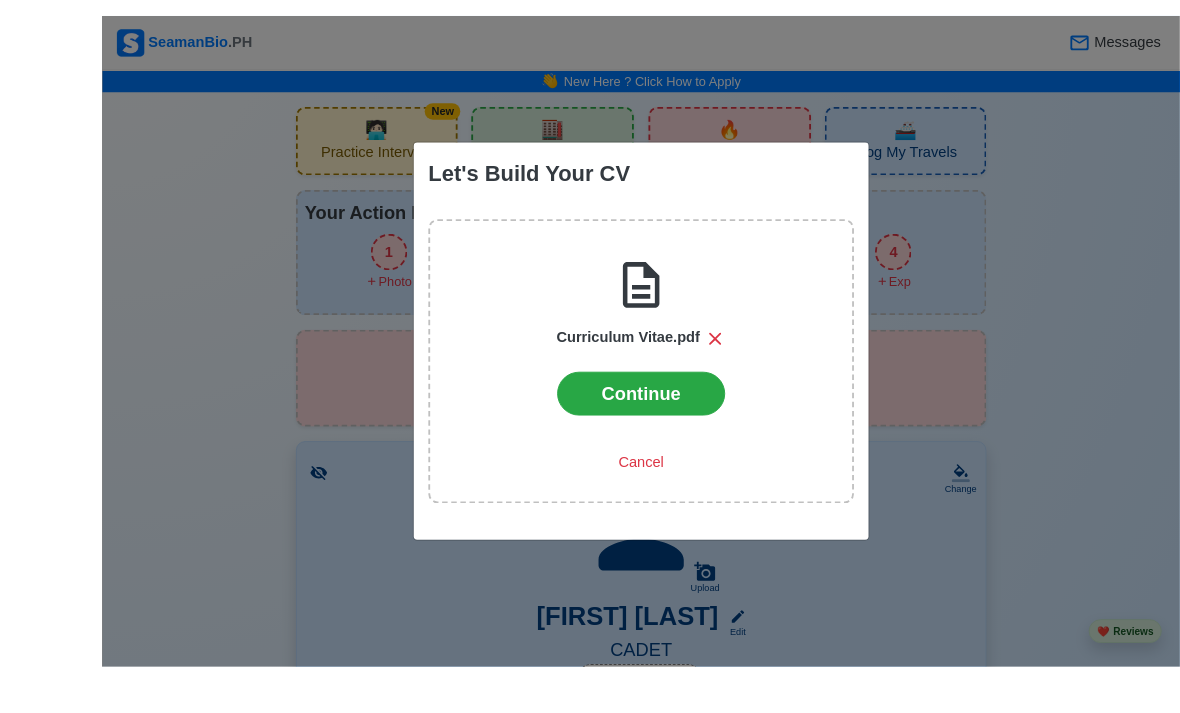 scroll, scrollTop: 20, scrollLeft: 0, axis: vertical 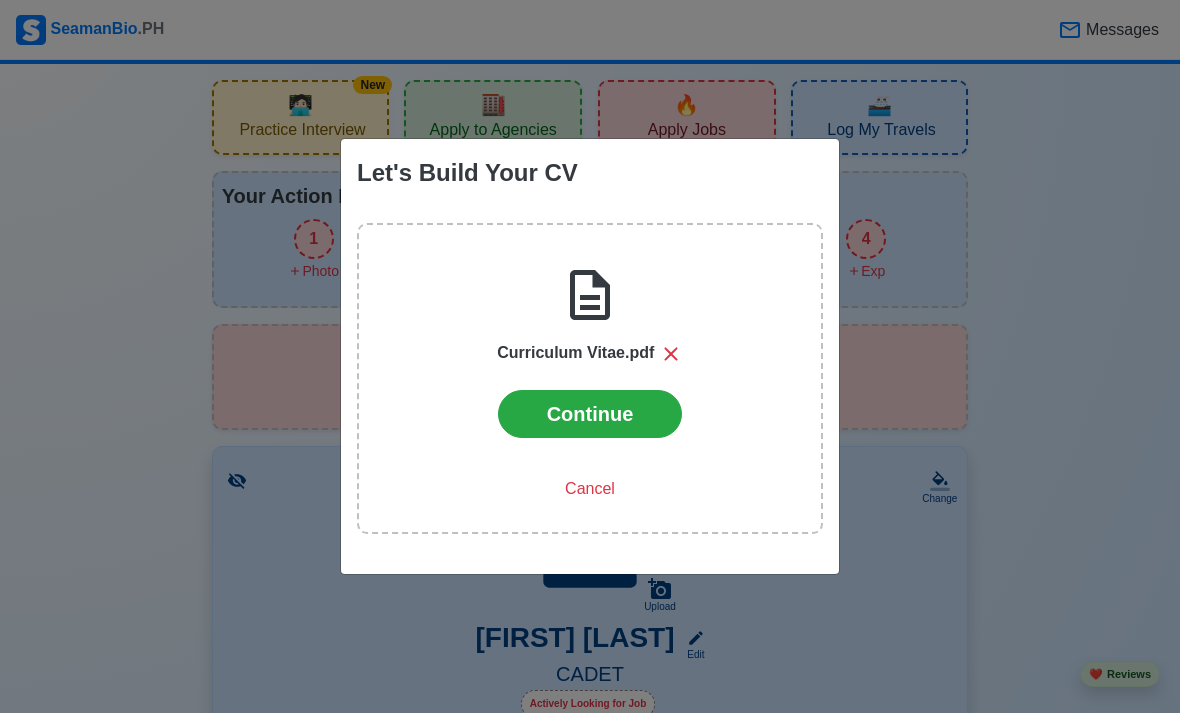 click on "Continue" at bounding box center [590, 414] 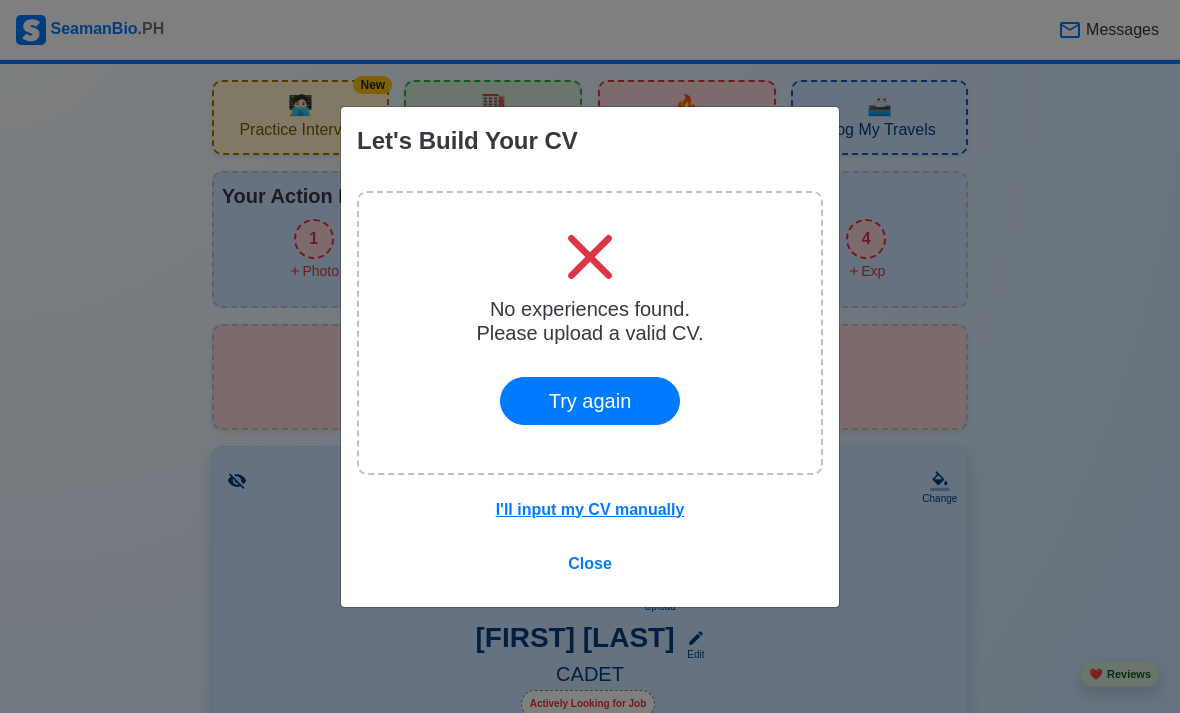click on "I'll input my CV manually" at bounding box center [590, 509] 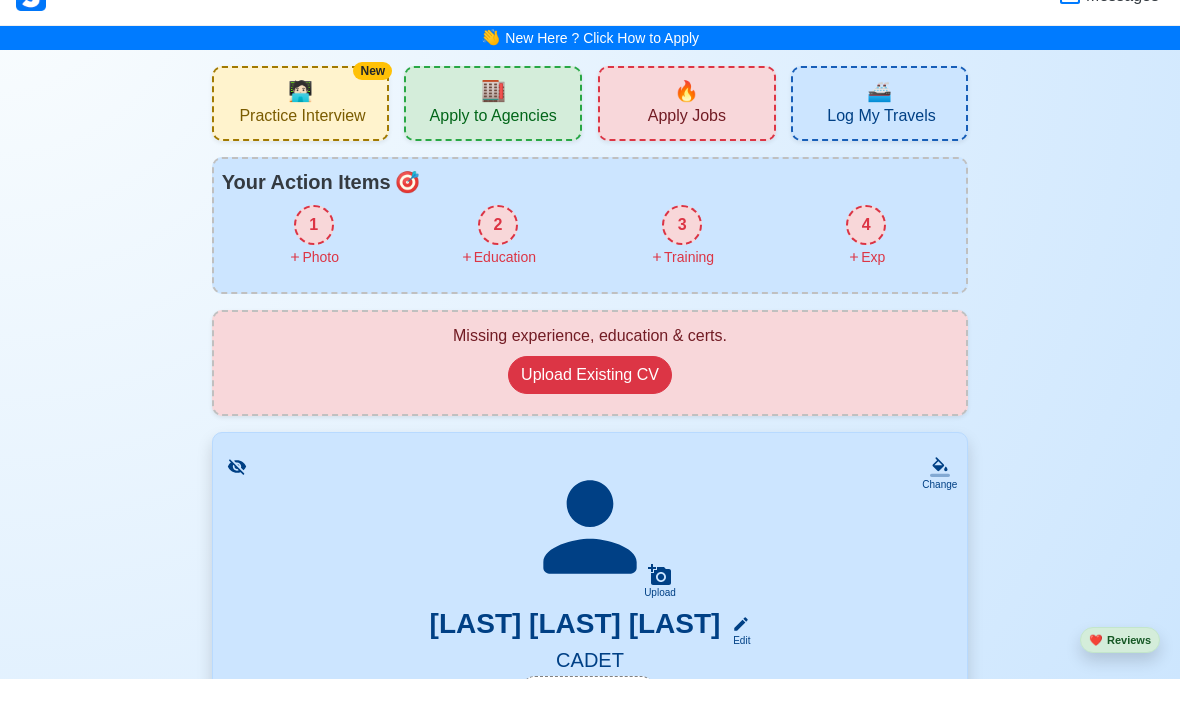 scroll, scrollTop: 35, scrollLeft: 0, axis: vertical 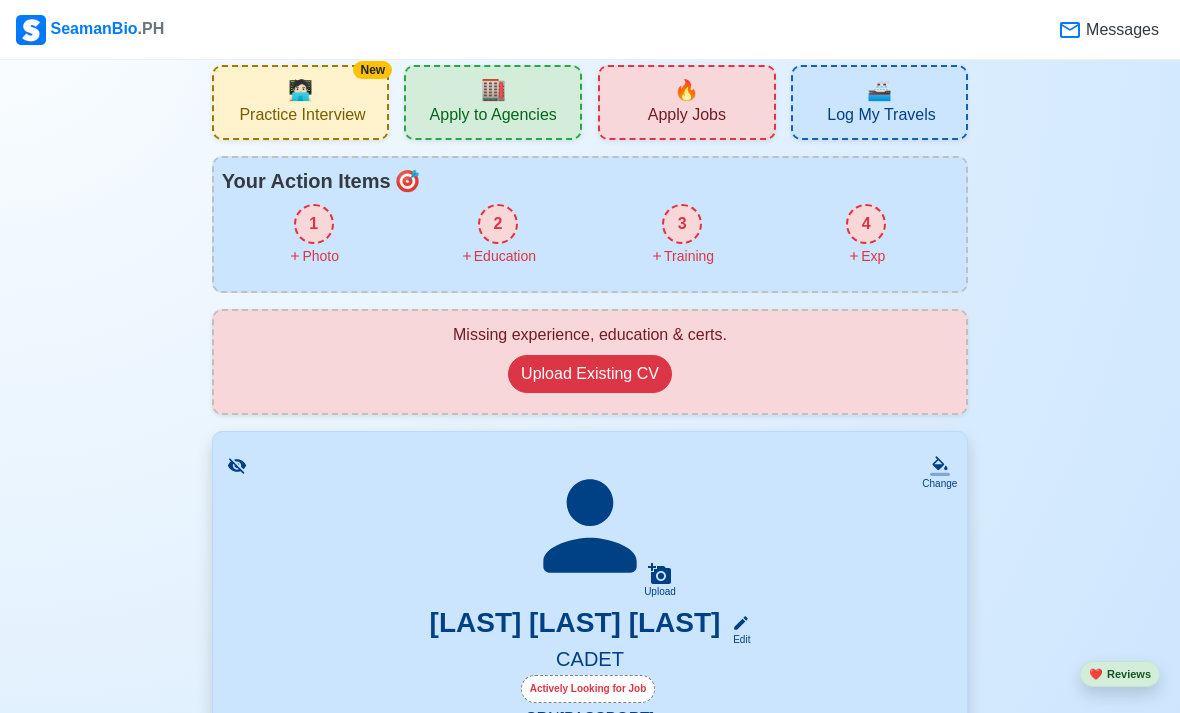 click on "Upload Existing CV" at bounding box center (590, 374) 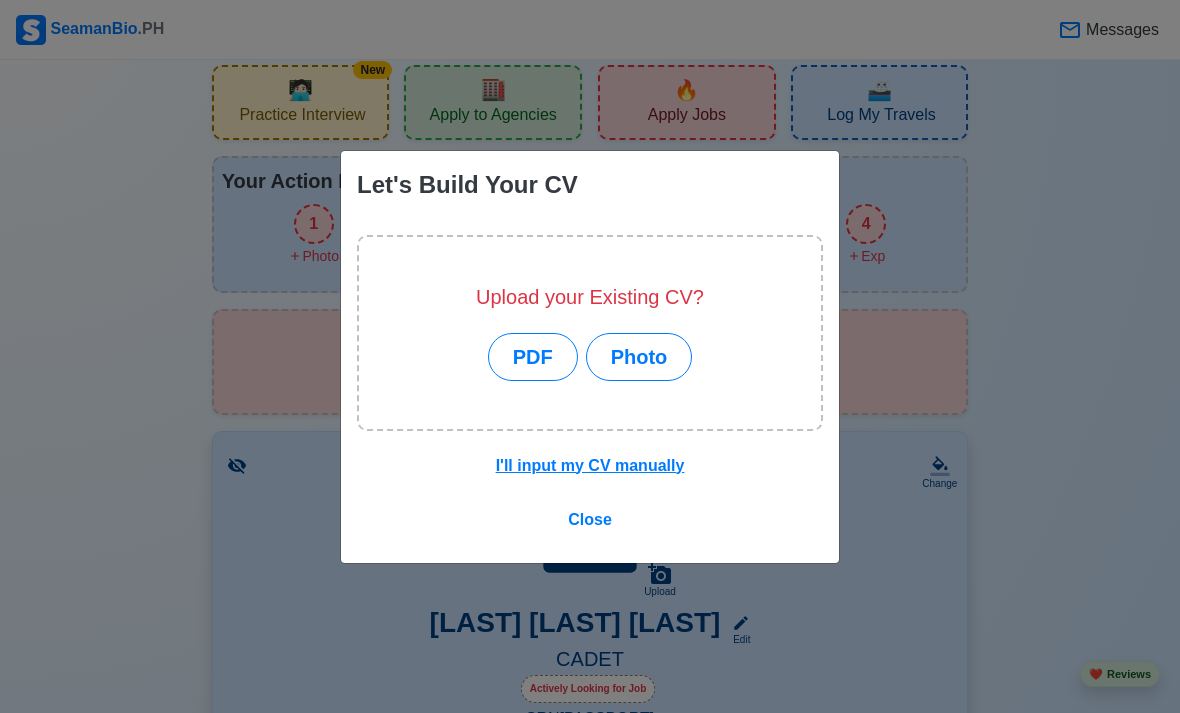 click on "PDF" at bounding box center [533, 357] 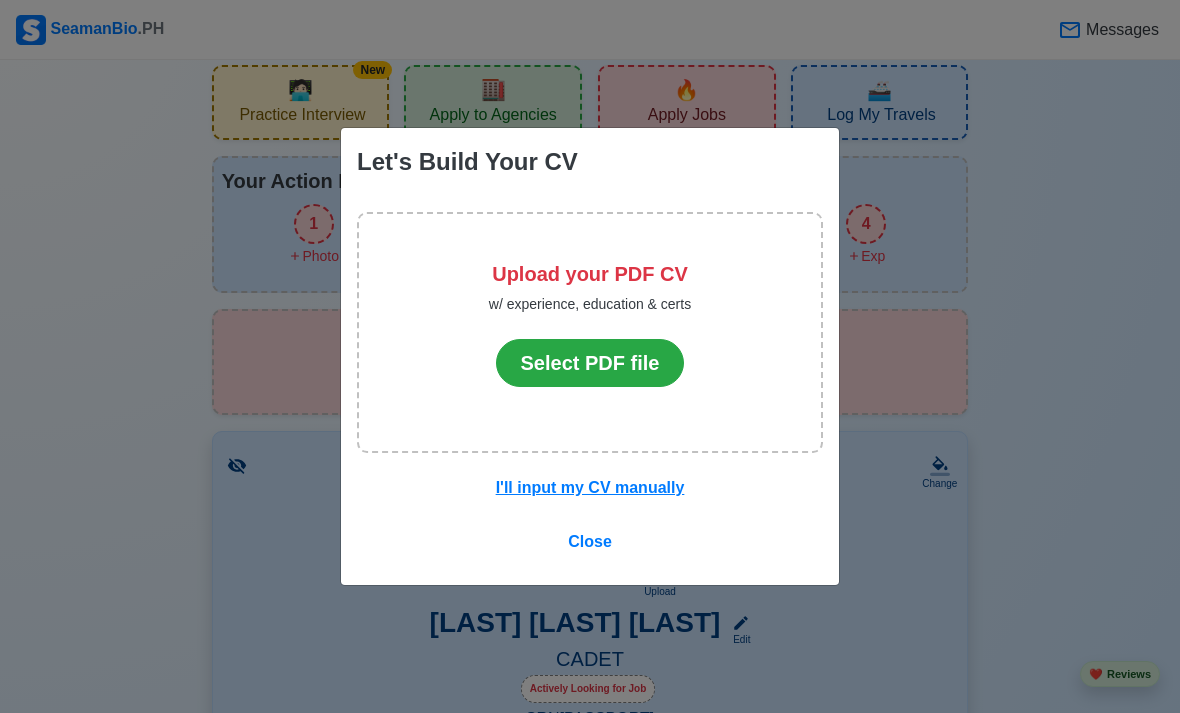 click on "Select PDF file" at bounding box center (590, 363) 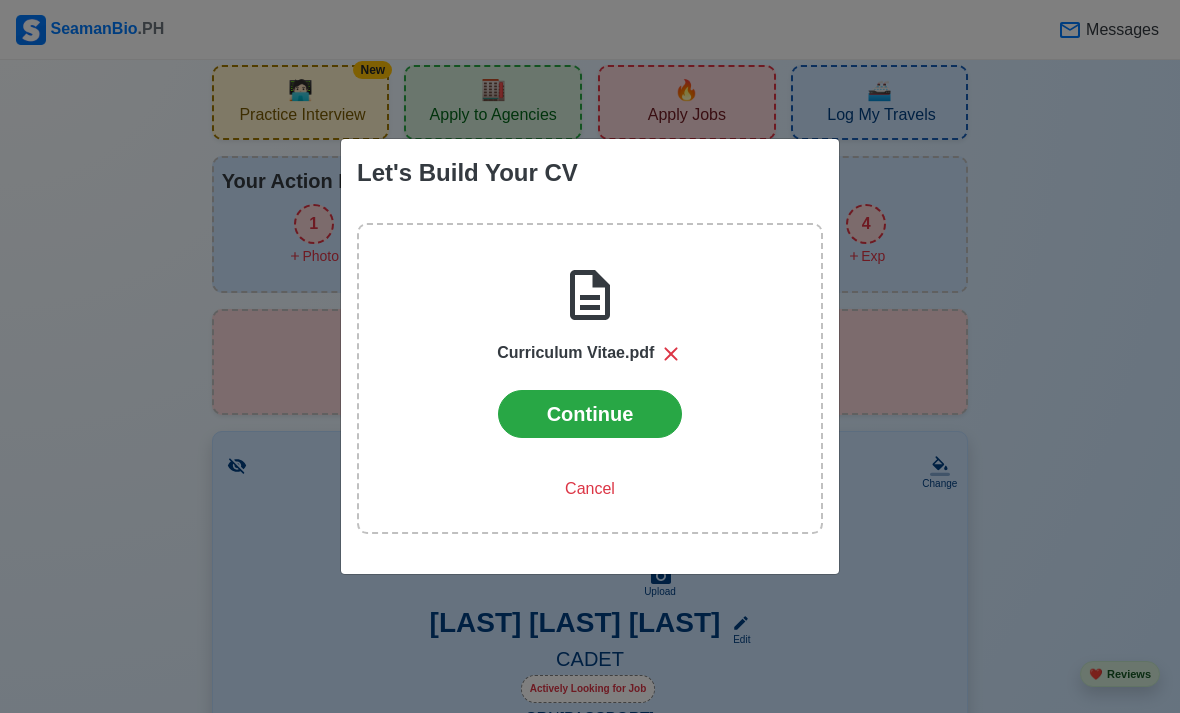 click on "Continue" at bounding box center (590, 414) 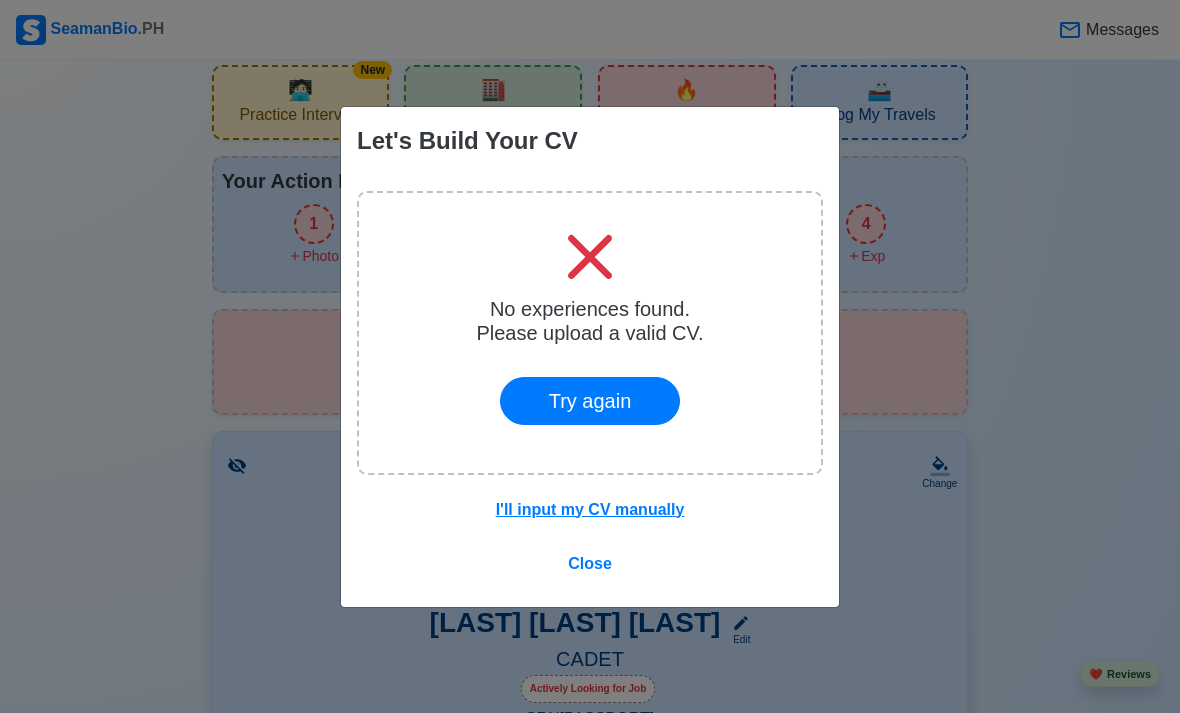 click on "I'll input my CV manually" at bounding box center (590, 509) 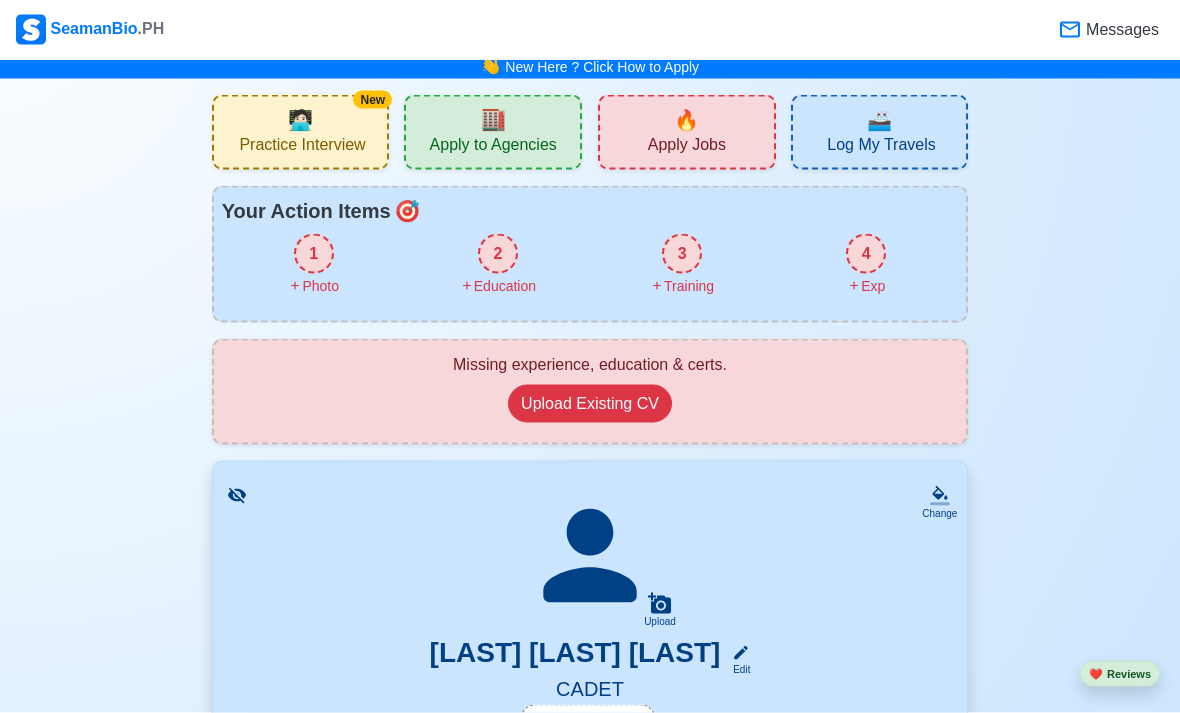 scroll, scrollTop: 8, scrollLeft: 0, axis: vertical 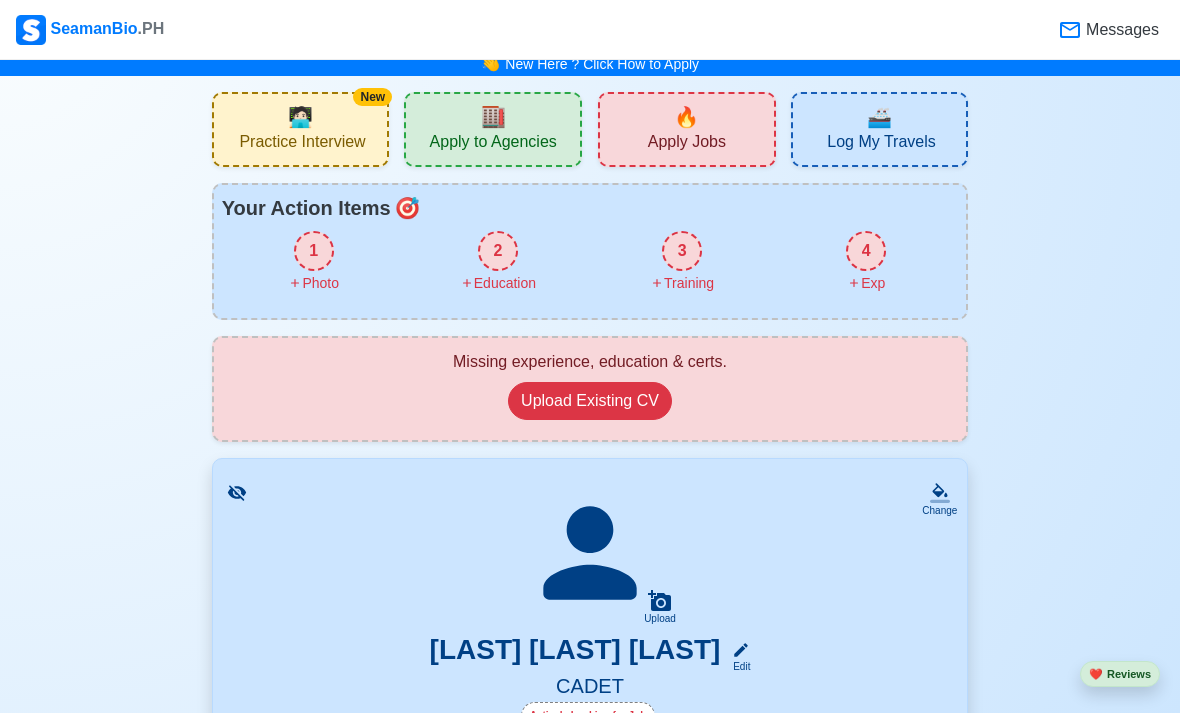 click on "Upload Existing CV" at bounding box center [590, 401] 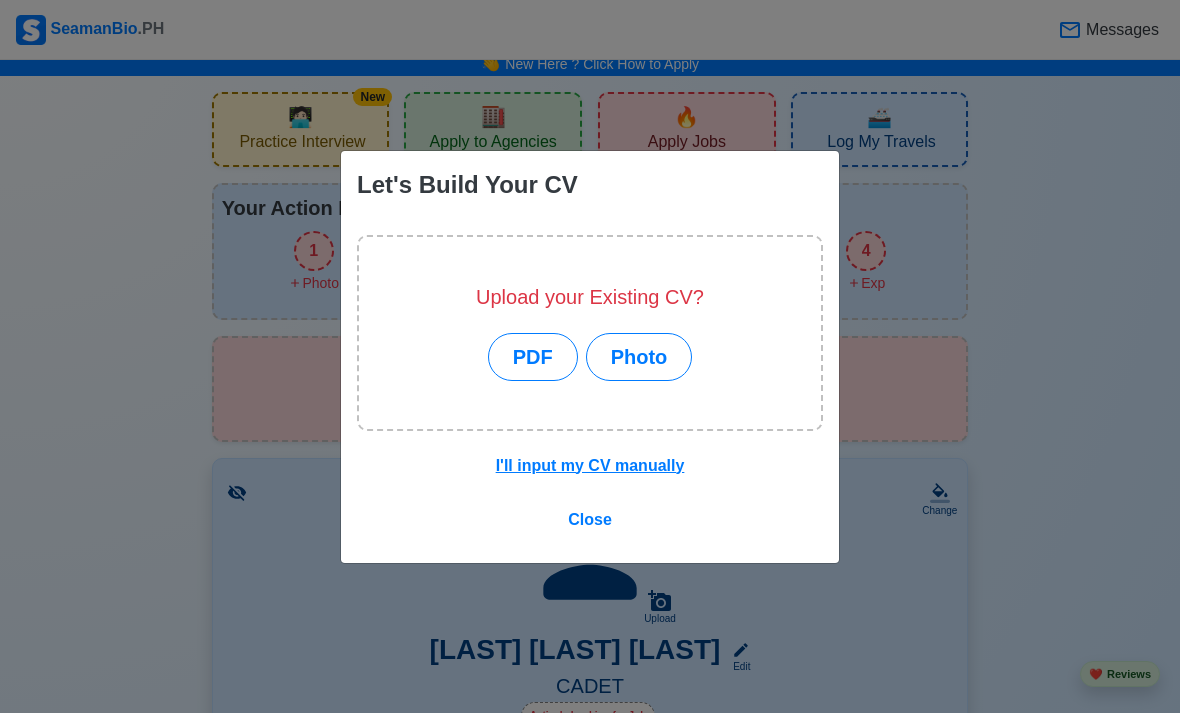 click on "Photo" at bounding box center (639, 357) 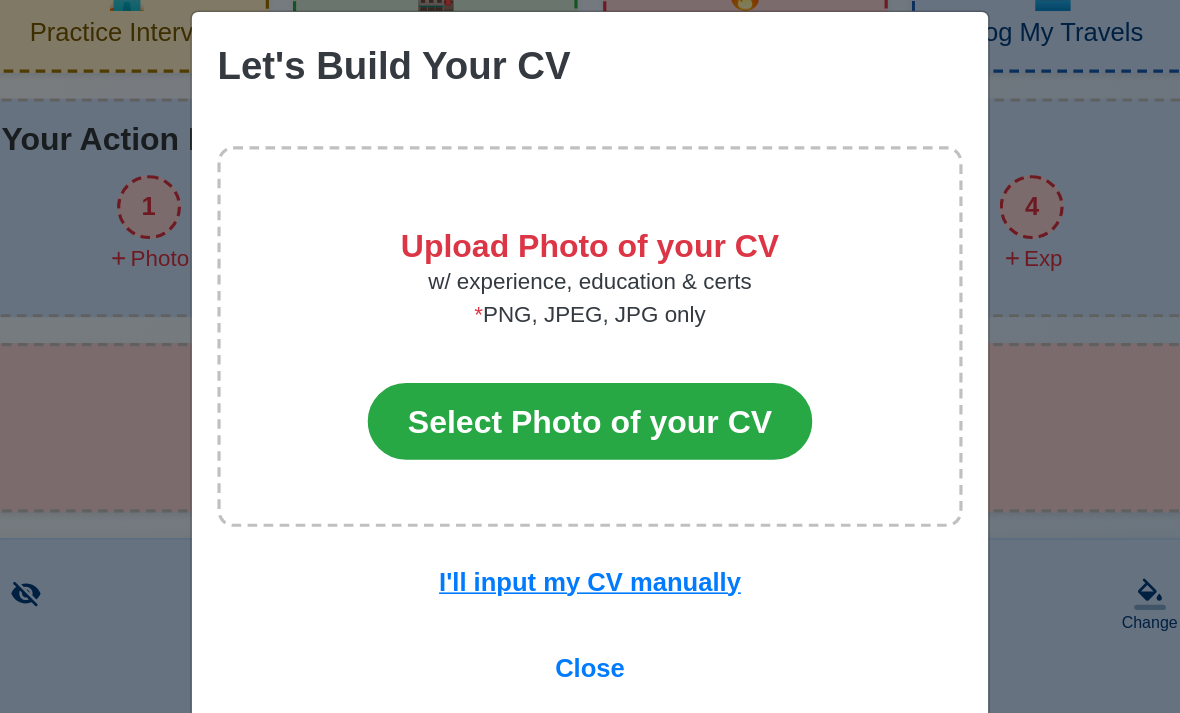click on "Select Photo of your CV" at bounding box center (590, 386) 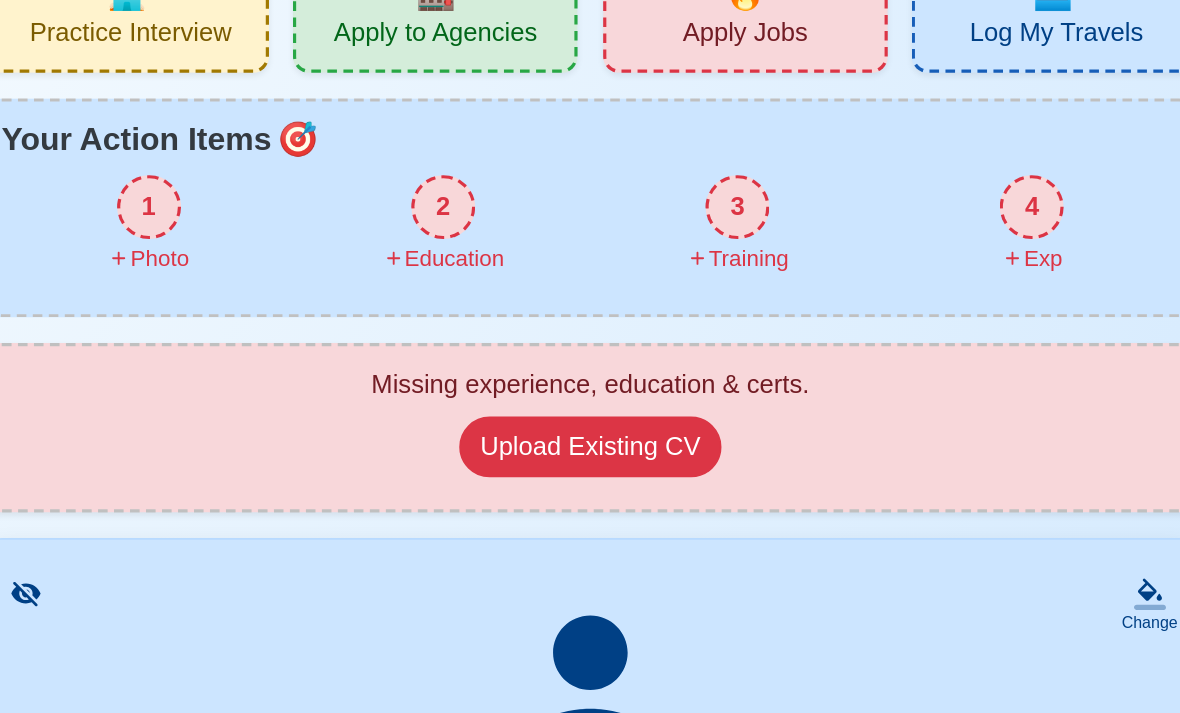 click on "Upload Existing CV" at bounding box center [590, 402] 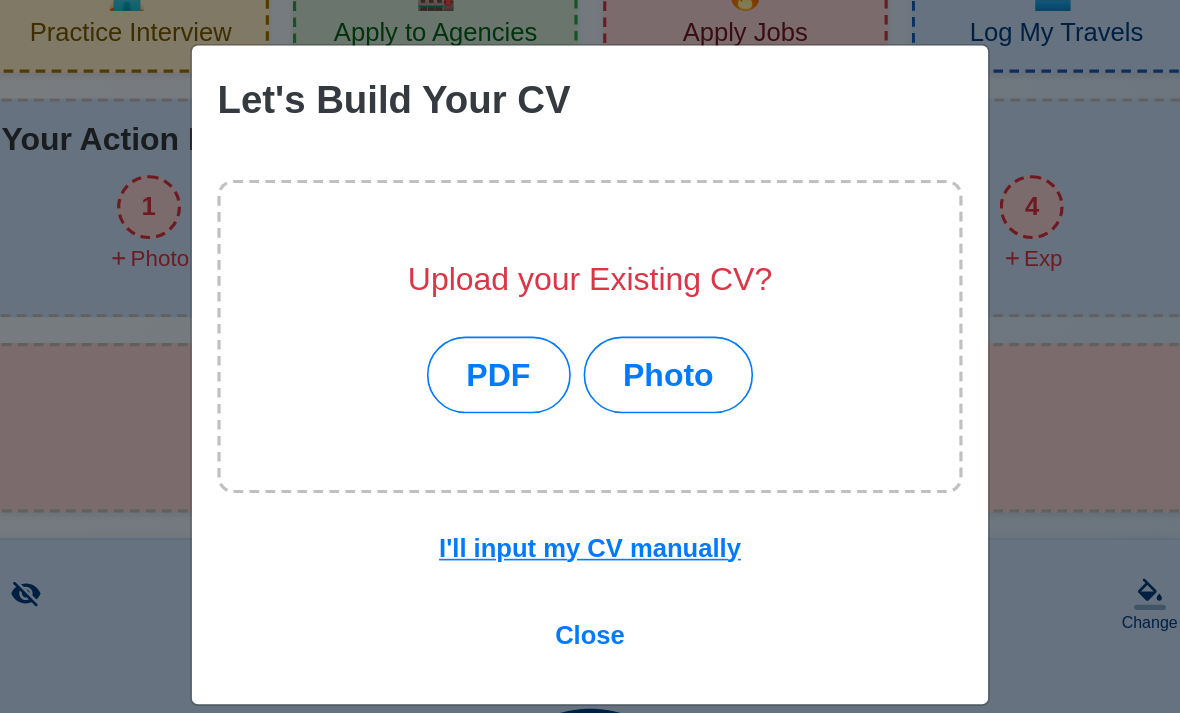 click on "PDF" at bounding box center (533, 357) 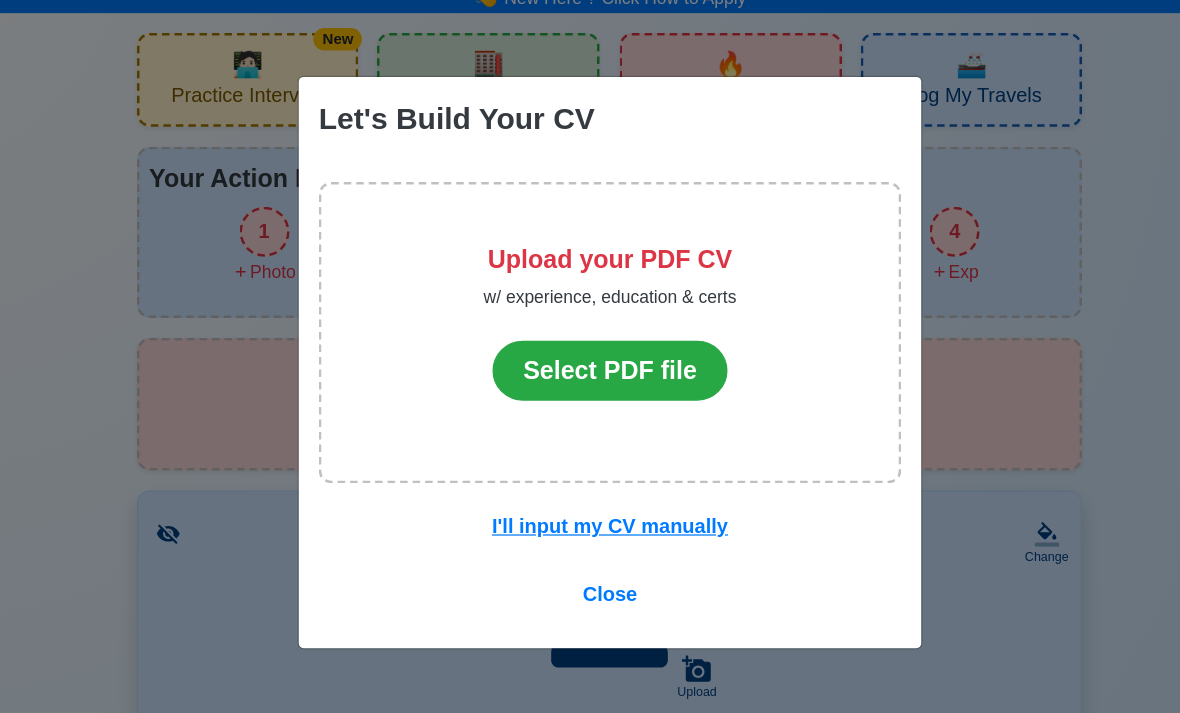 scroll, scrollTop: 0, scrollLeft: 0, axis: both 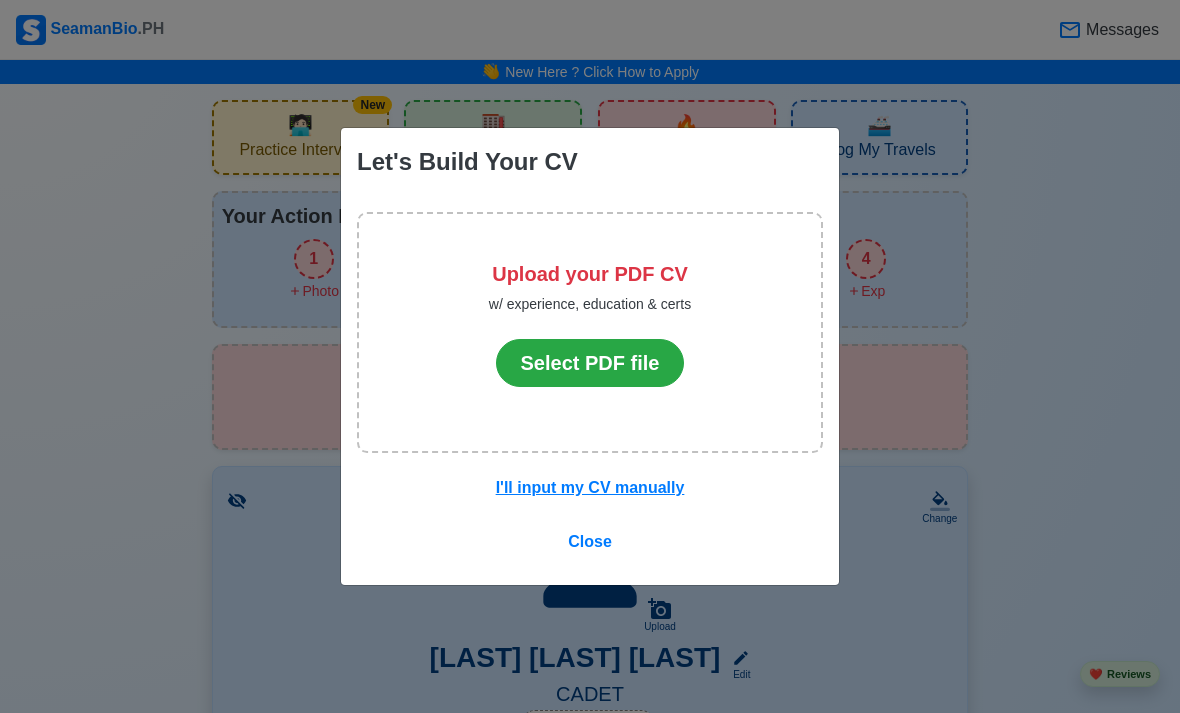 click on "Select PDF file" at bounding box center [590, 363] 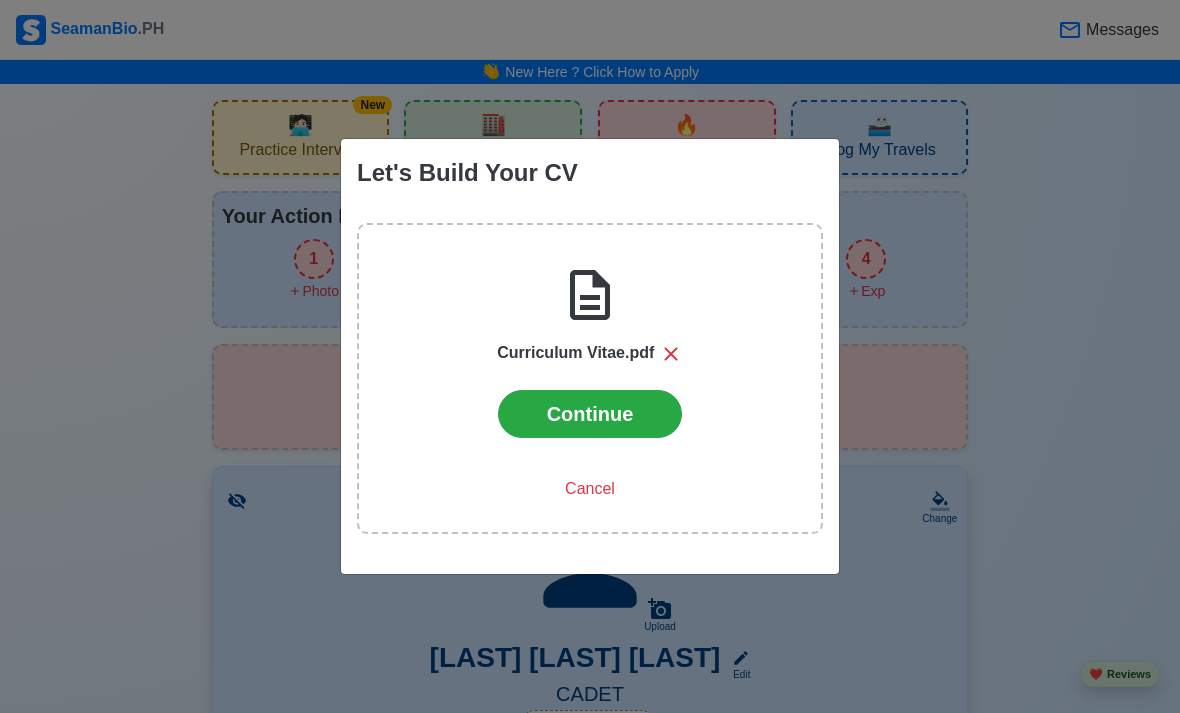 click on "Continue" at bounding box center (590, 414) 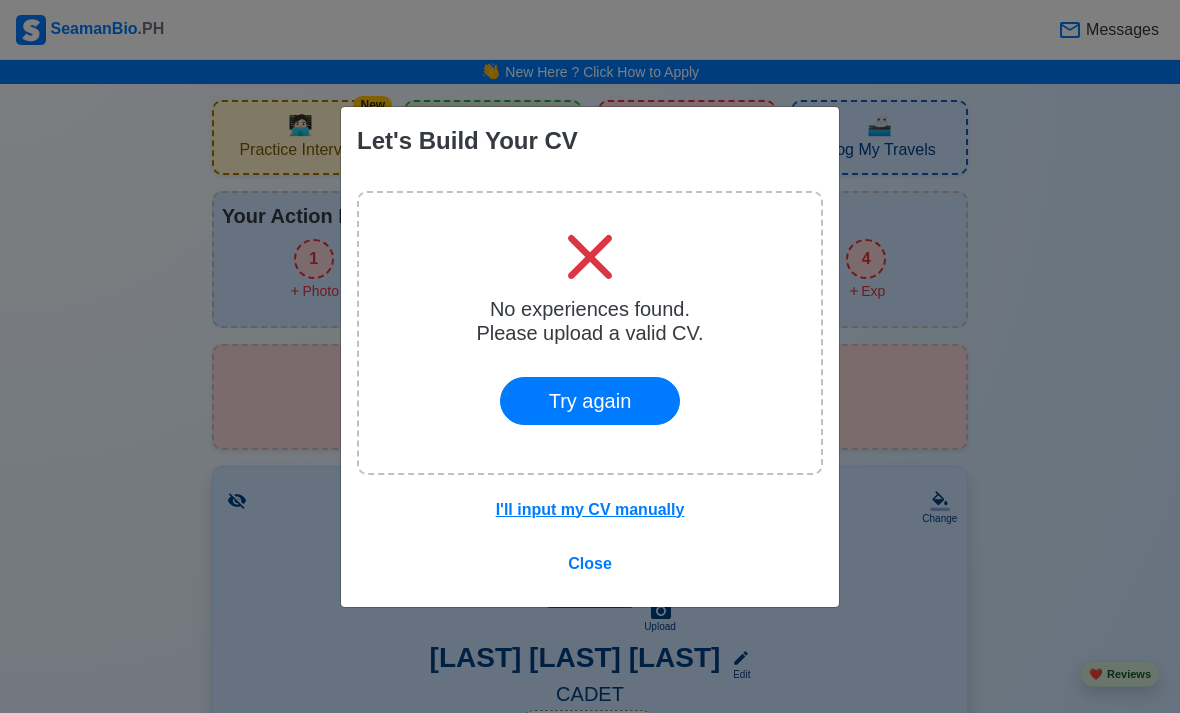 click on "I'll input my CV manually" at bounding box center (590, 509) 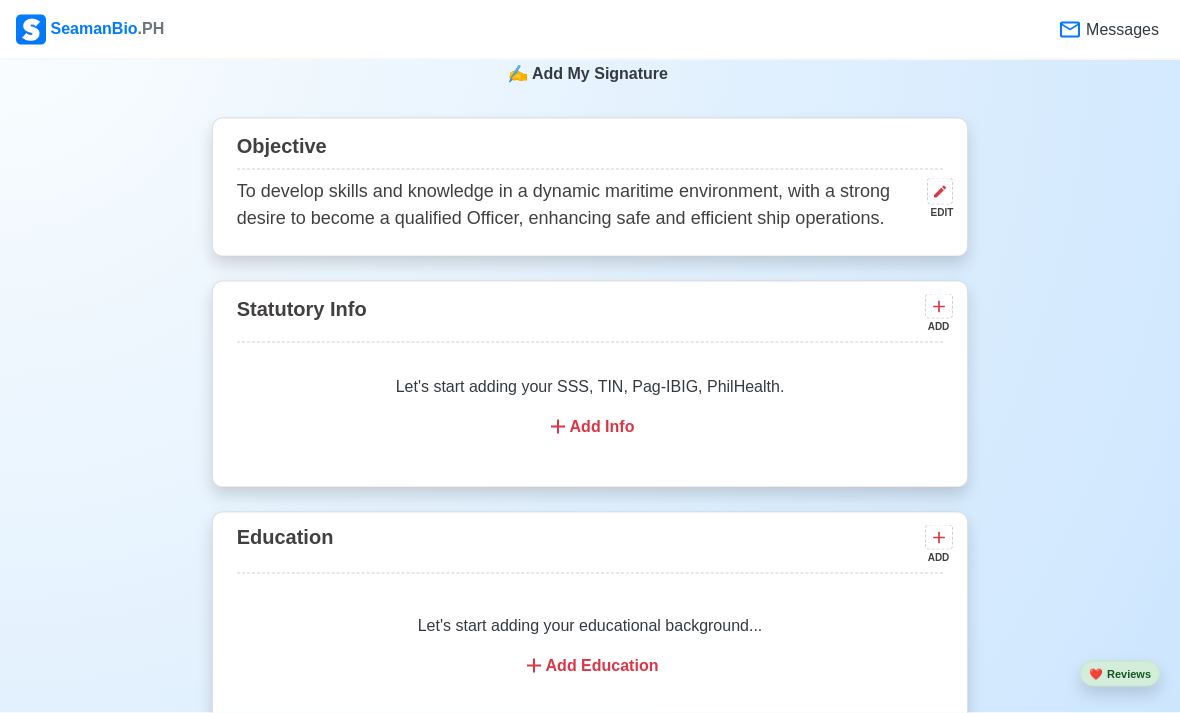 scroll, scrollTop: 1093, scrollLeft: 0, axis: vertical 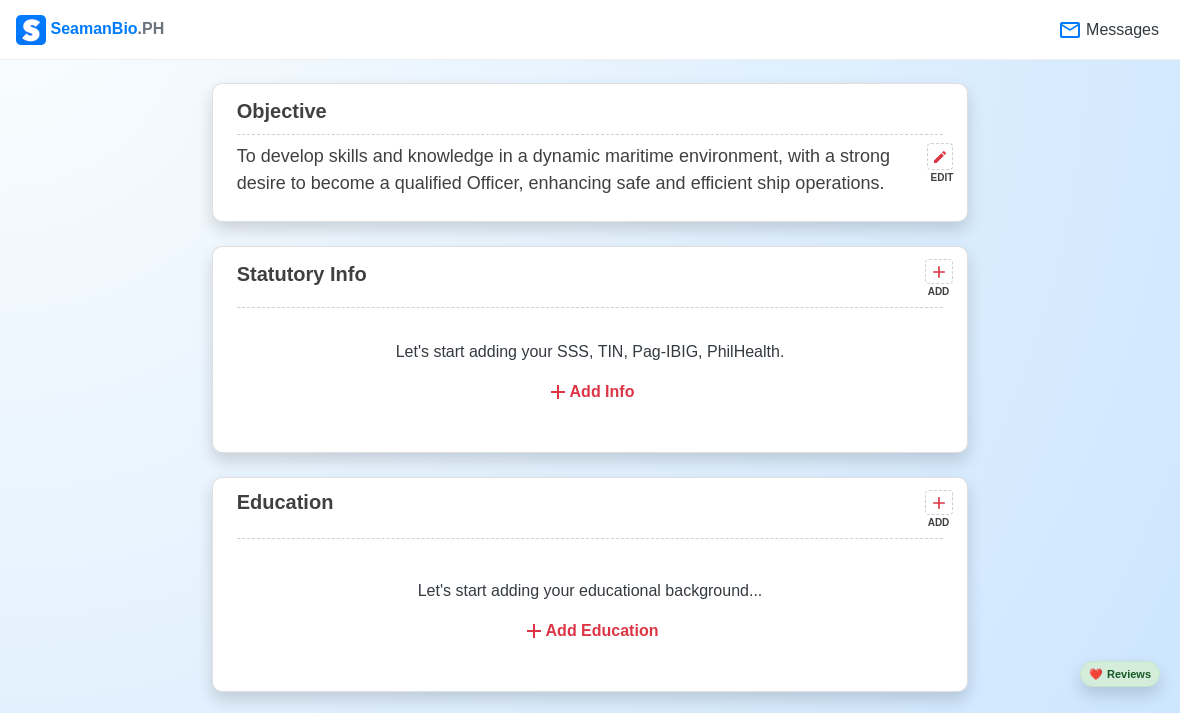 click 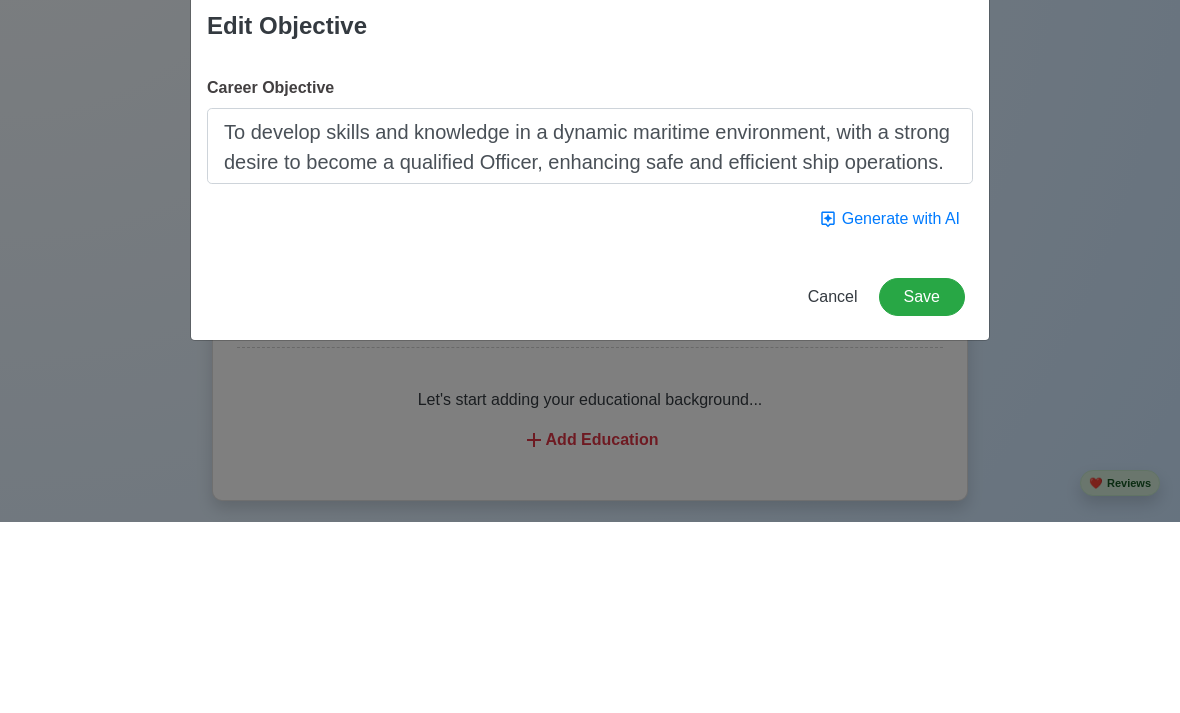 click on "Edit Objective Career Objective To develop skills and knowledge in a dynamic maritime environment, with a strong desire to become a qualified Officer, enhancing safe and efficient ship operations.   Generate with AI   Cancel Save" at bounding box center [590, 356] 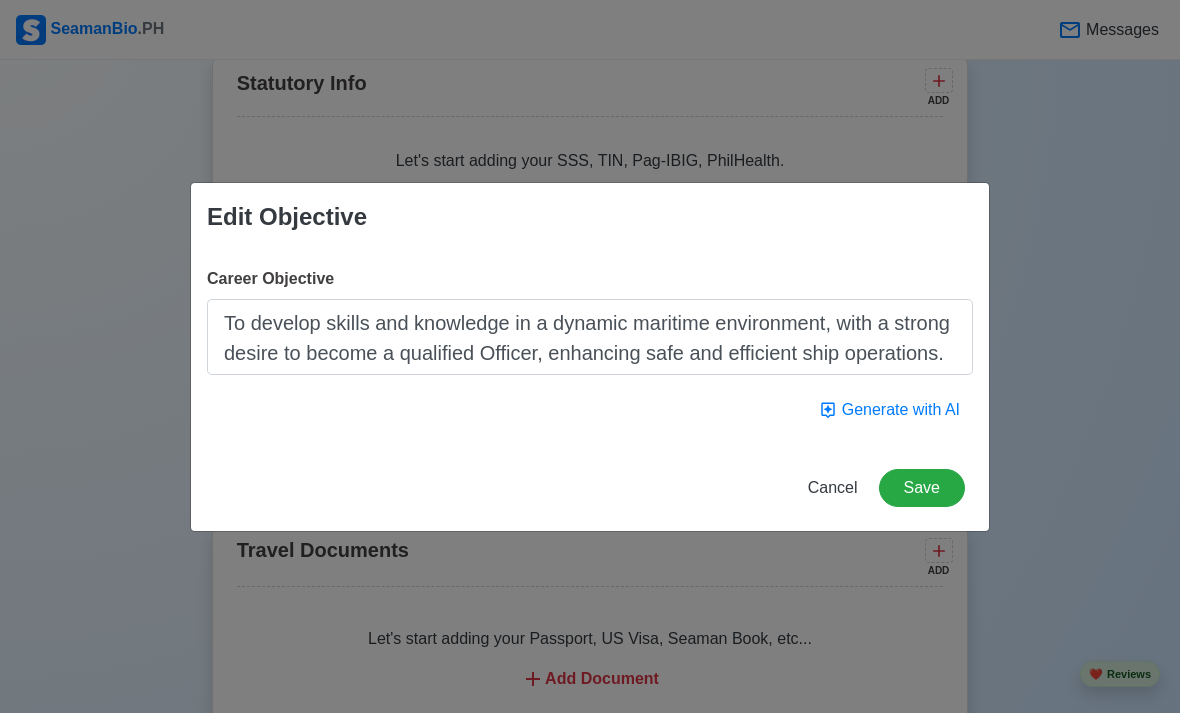click on "Save" at bounding box center [922, 488] 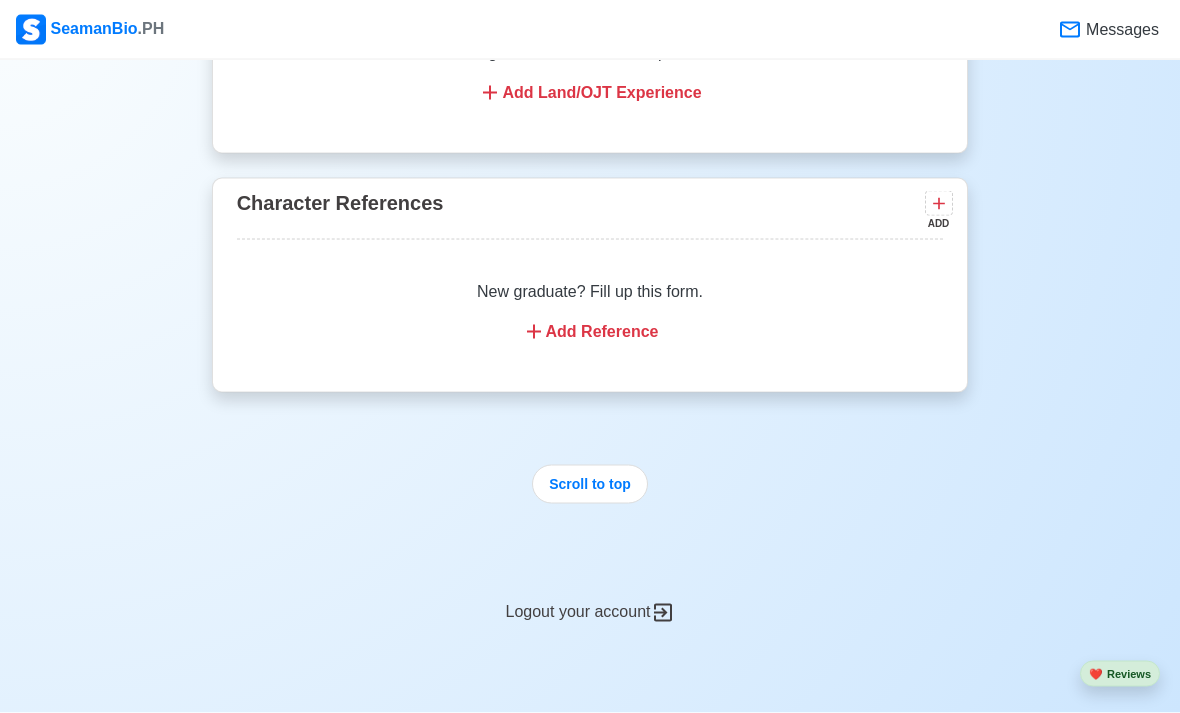 scroll, scrollTop: 3253, scrollLeft: 0, axis: vertical 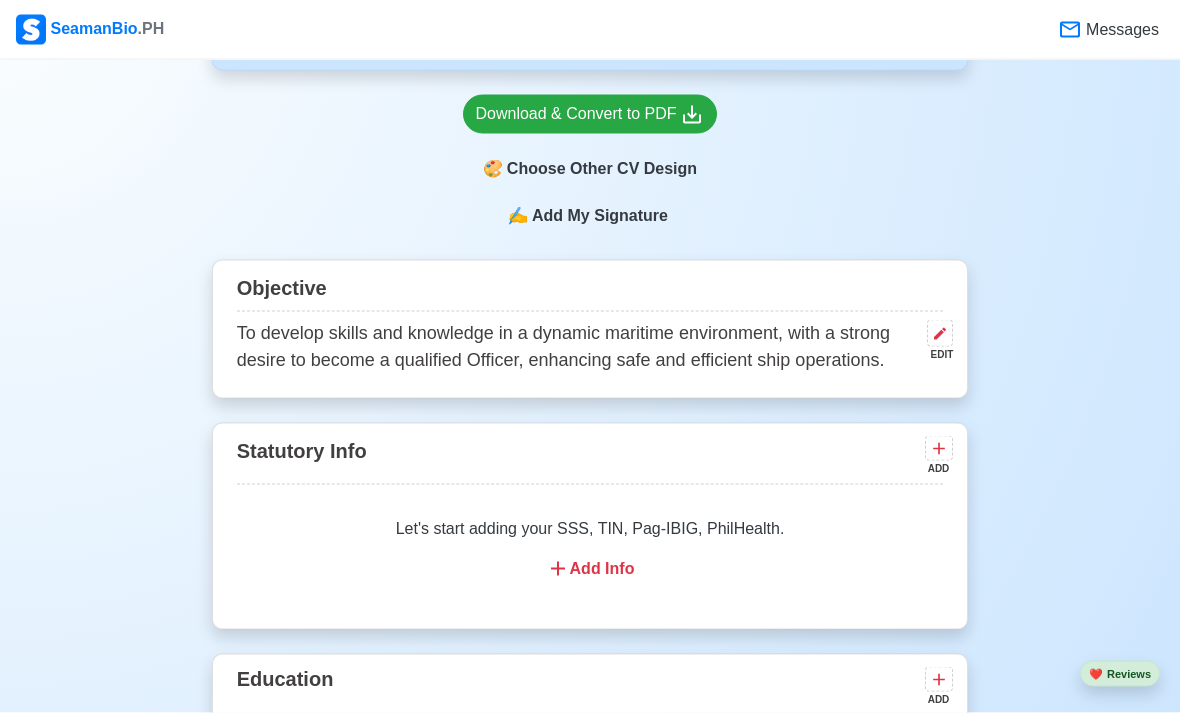 click on "Add Info" at bounding box center [590, 569] 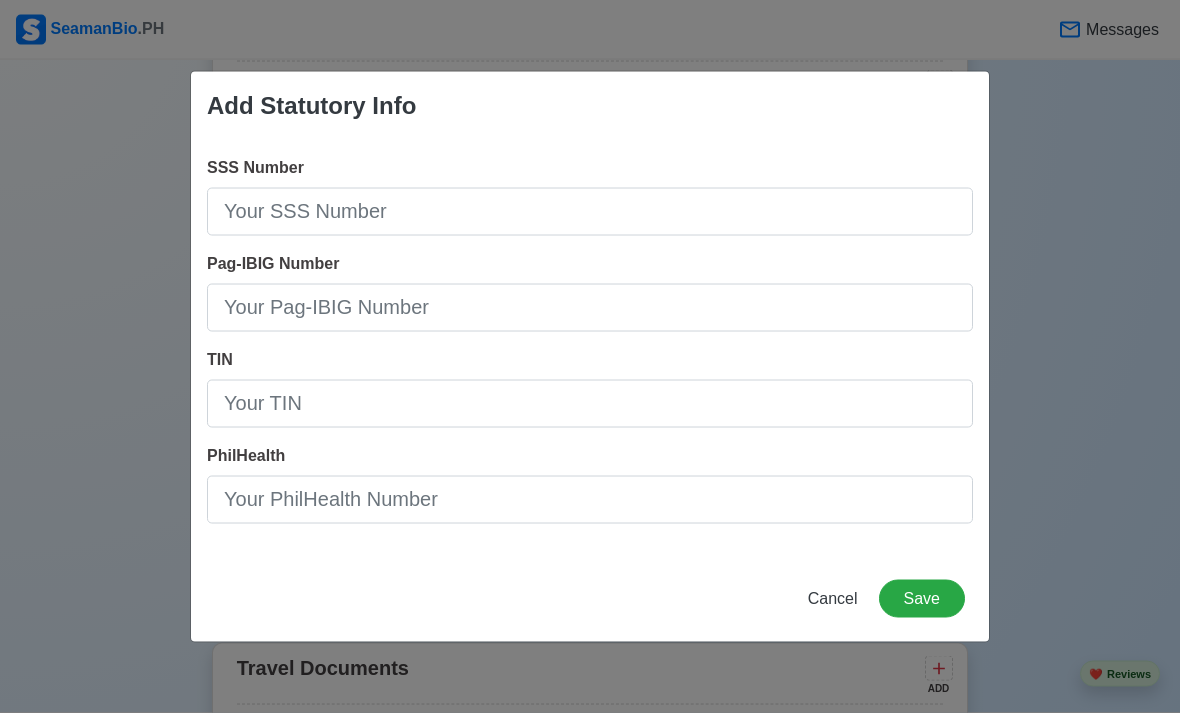 scroll, scrollTop: 1167, scrollLeft: 0, axis: vertical 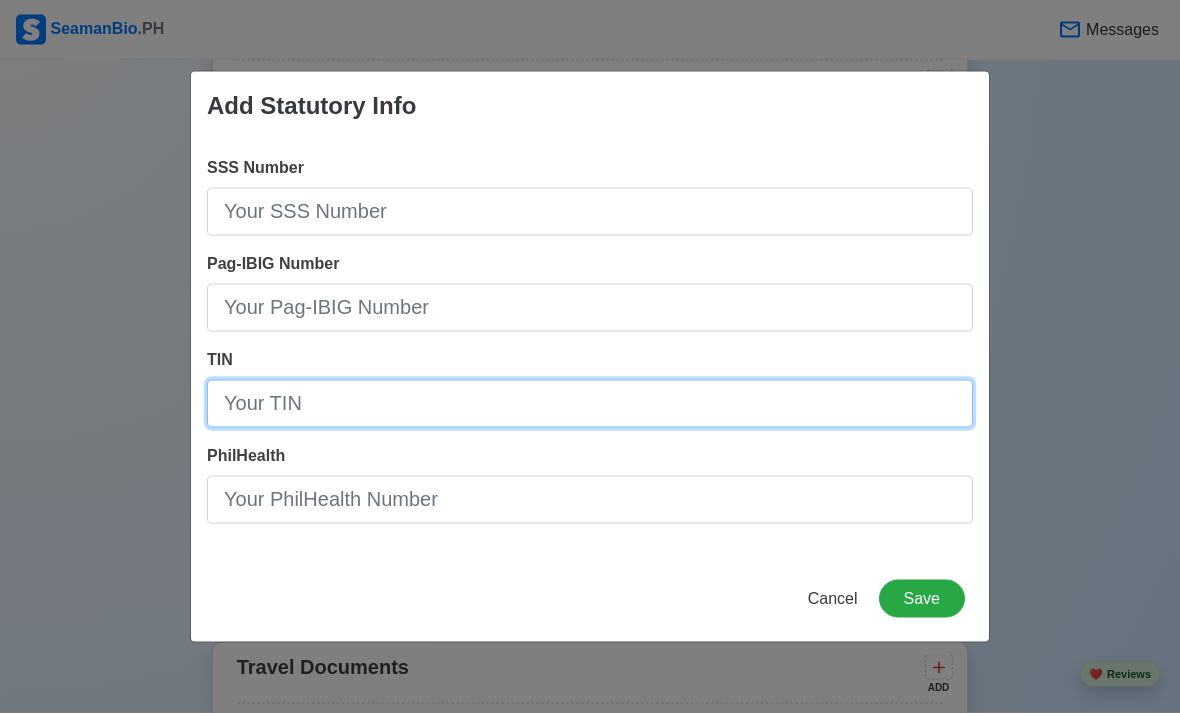 click on "TIN" at bounding box center (590, 404) 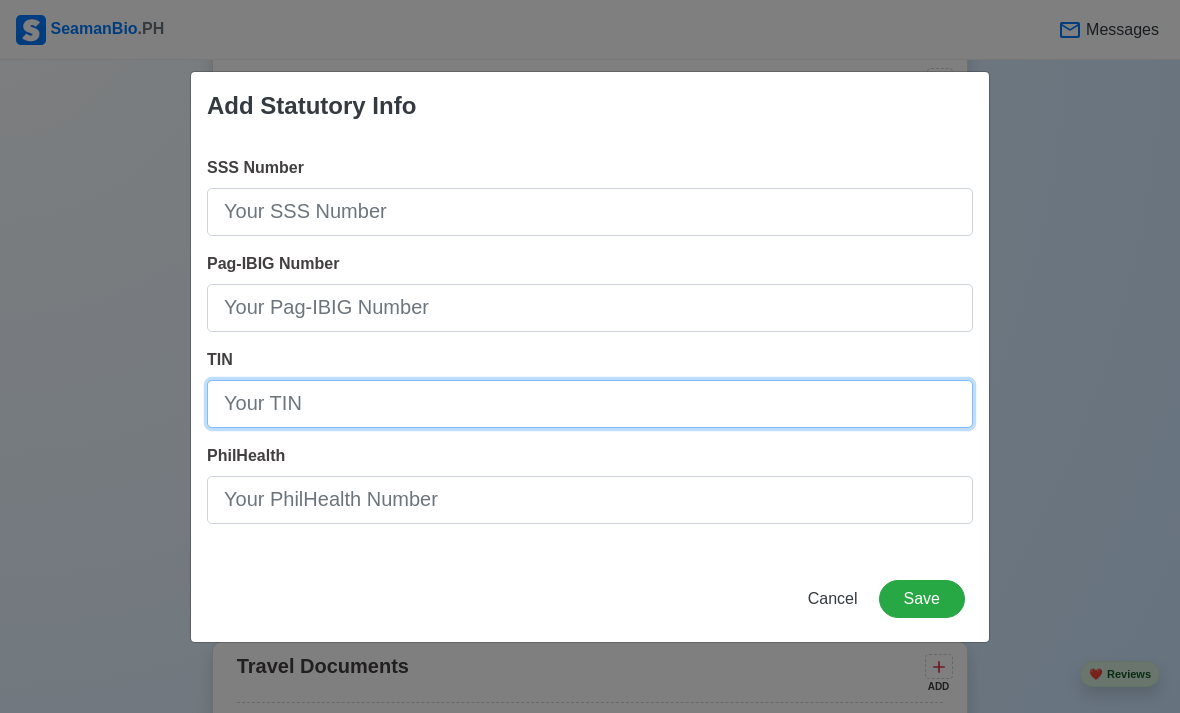 scroll, scrollTop: 1167, scrollLeft: 0, axis: vertical 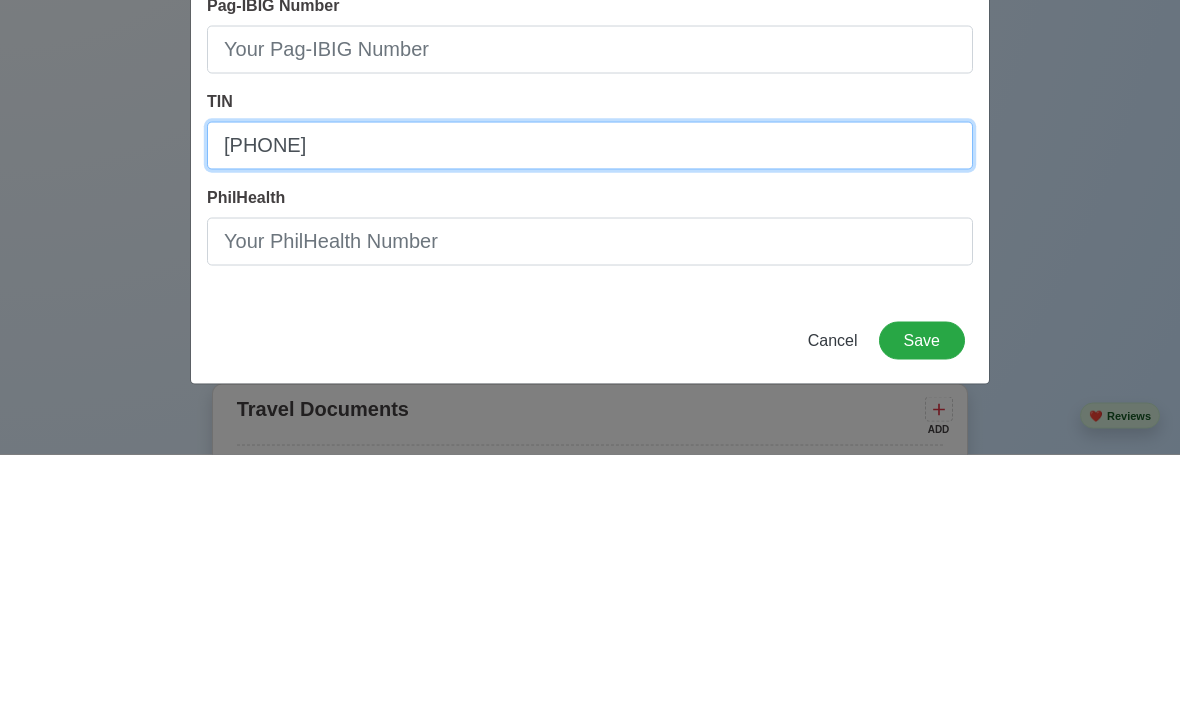 type on "[PHONE]" 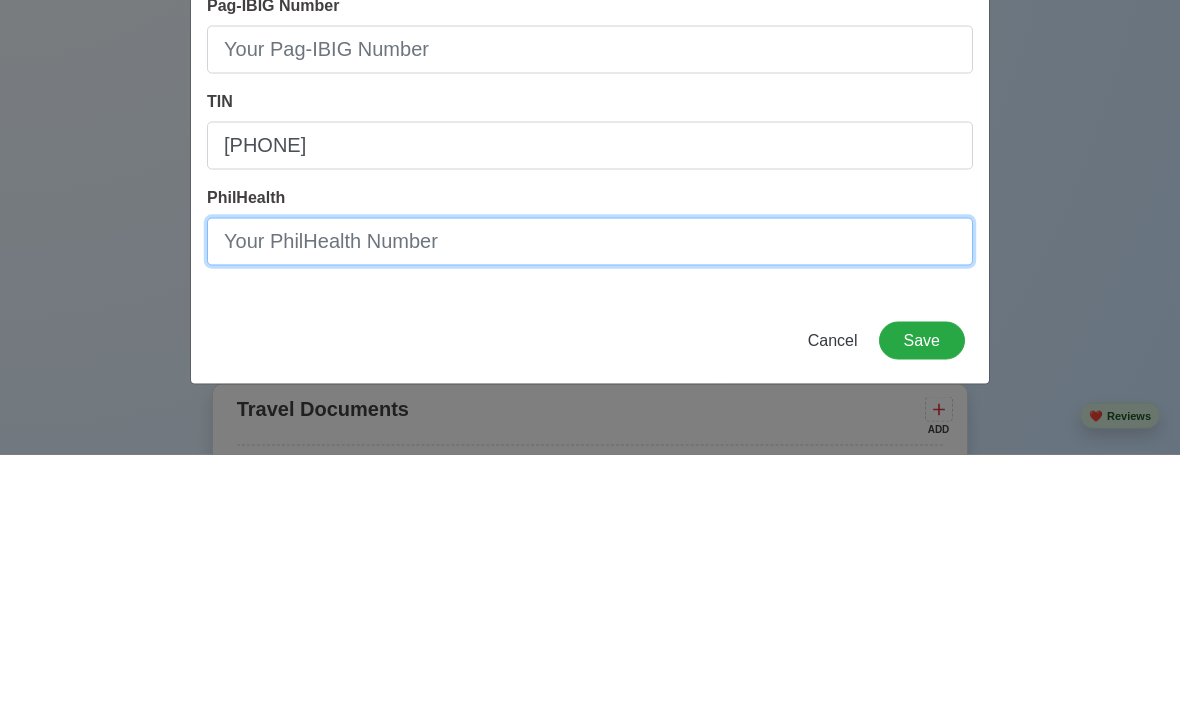 click on "PhilHealth" at bounding box center [590, 500] 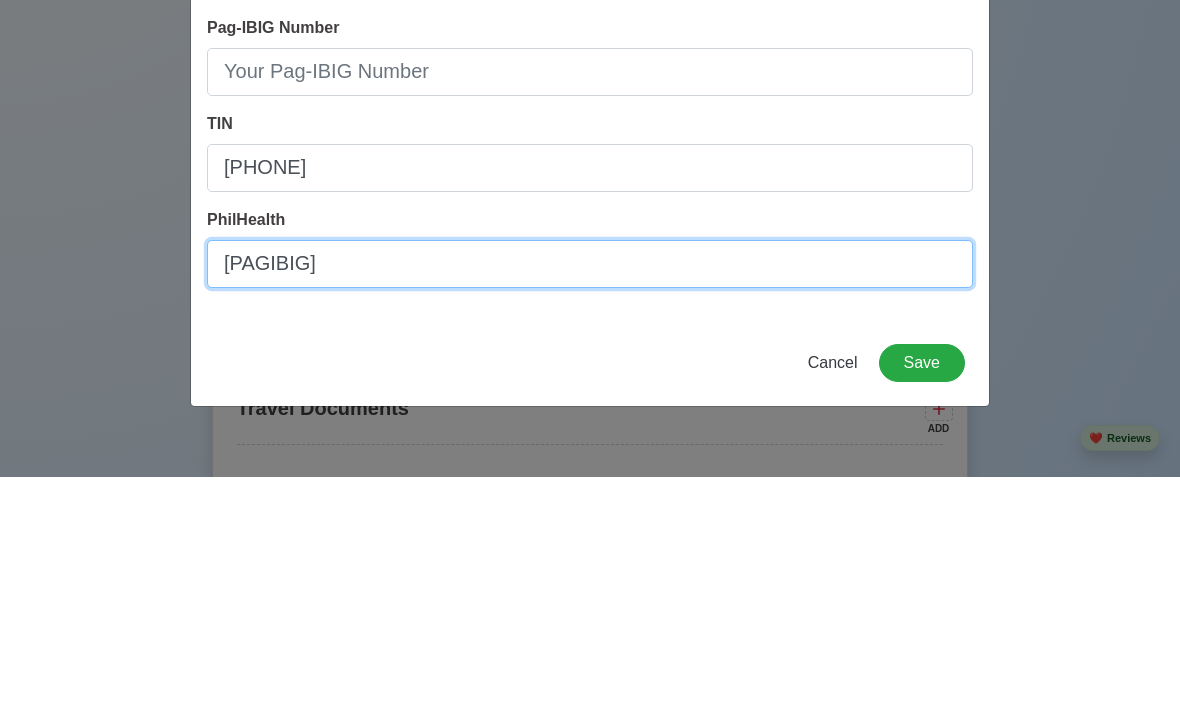 scroll, scrollTop: 1198, scrollLeft: 0, axis: vertical 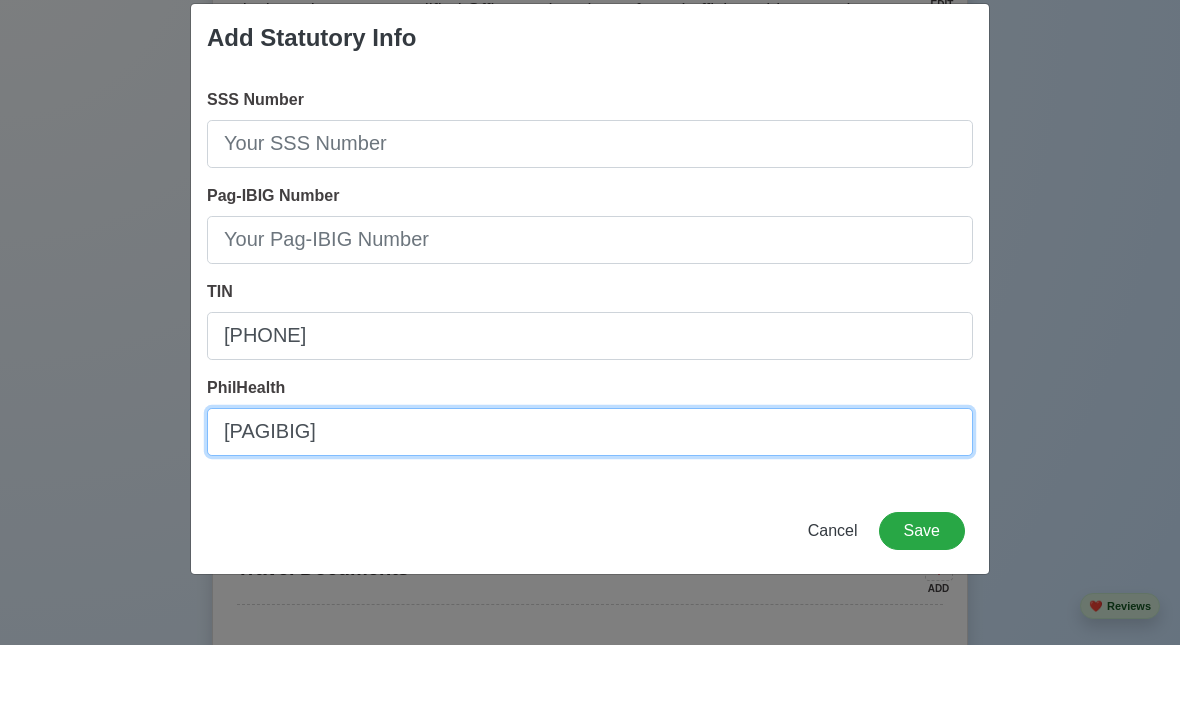 type on "[PAGIBIG]" 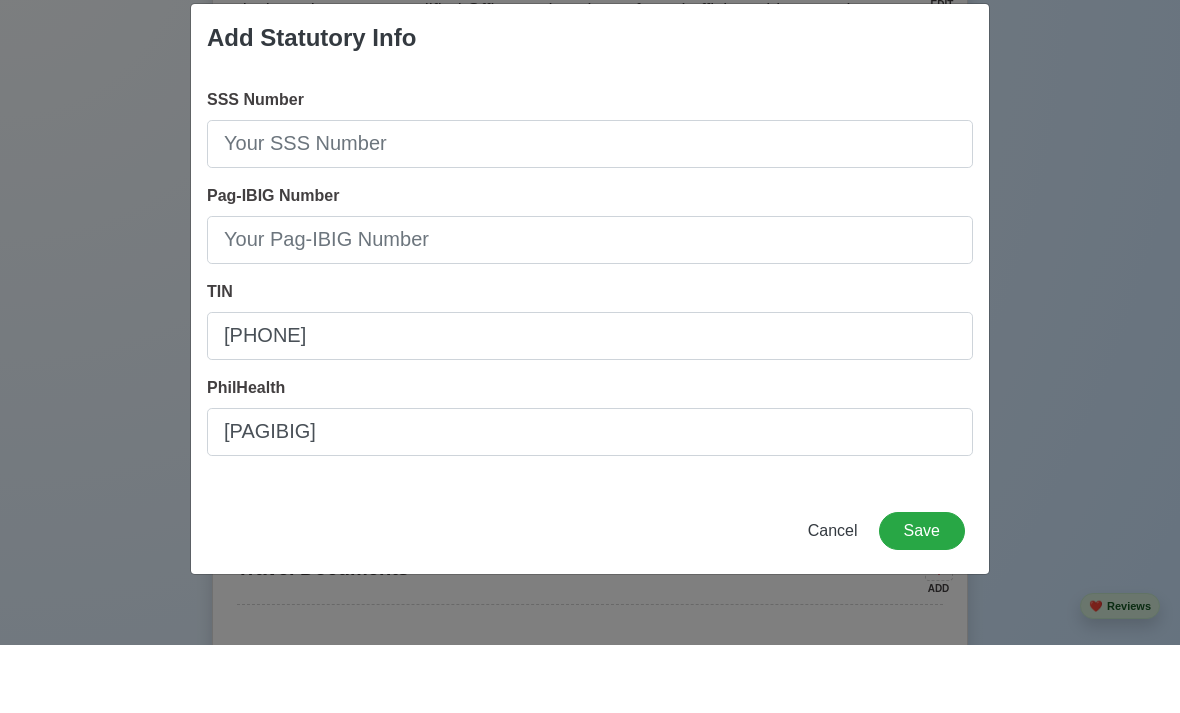 click on "Add Statutory Info SSS Number [SSS] Pag-IBIG Number TIN [TIN] [PHONE] PhilHealth [PAGIBIG] Cancel Save" at bounding box center (590, 356) 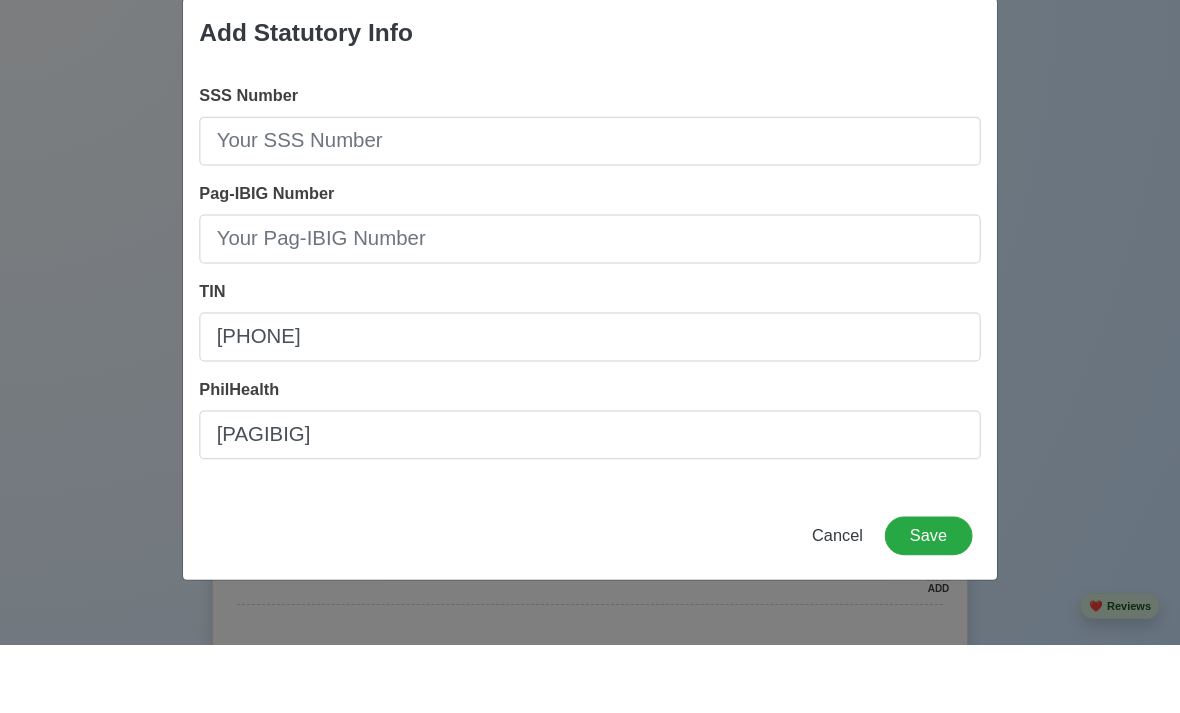 scroll, scrollTop: 1267, scrollLeft: 0, axis: vertical 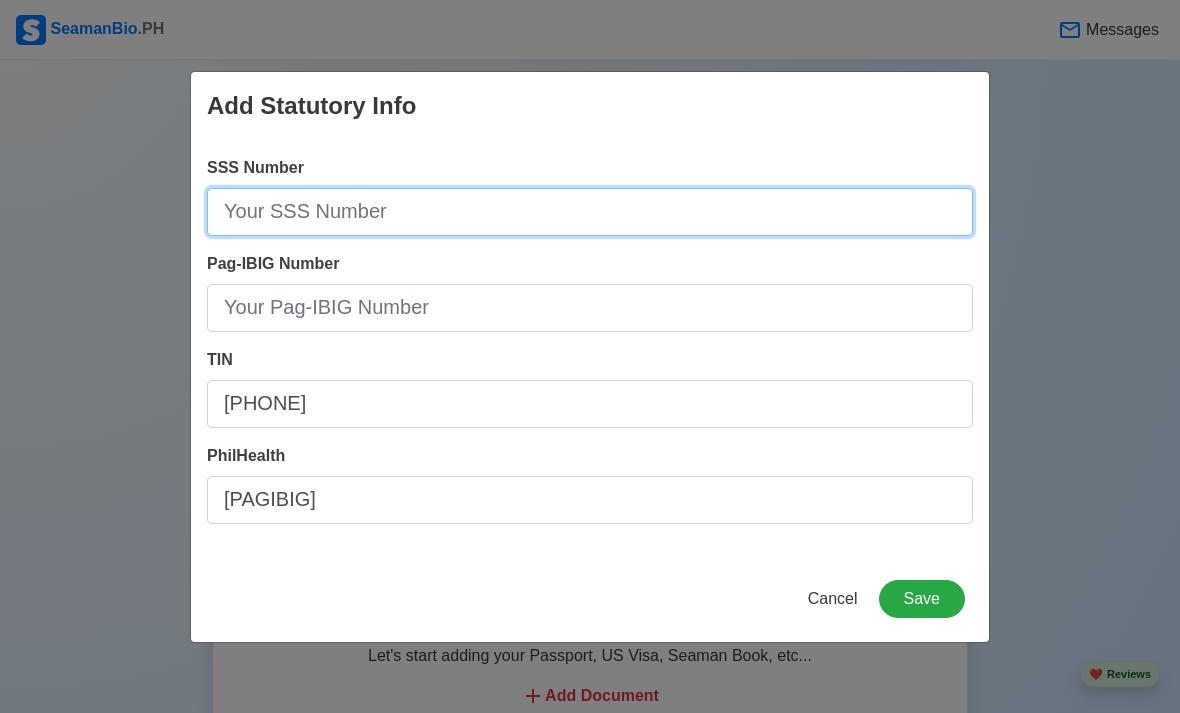 click on "SSS Number" at bounding box center [590, 212] 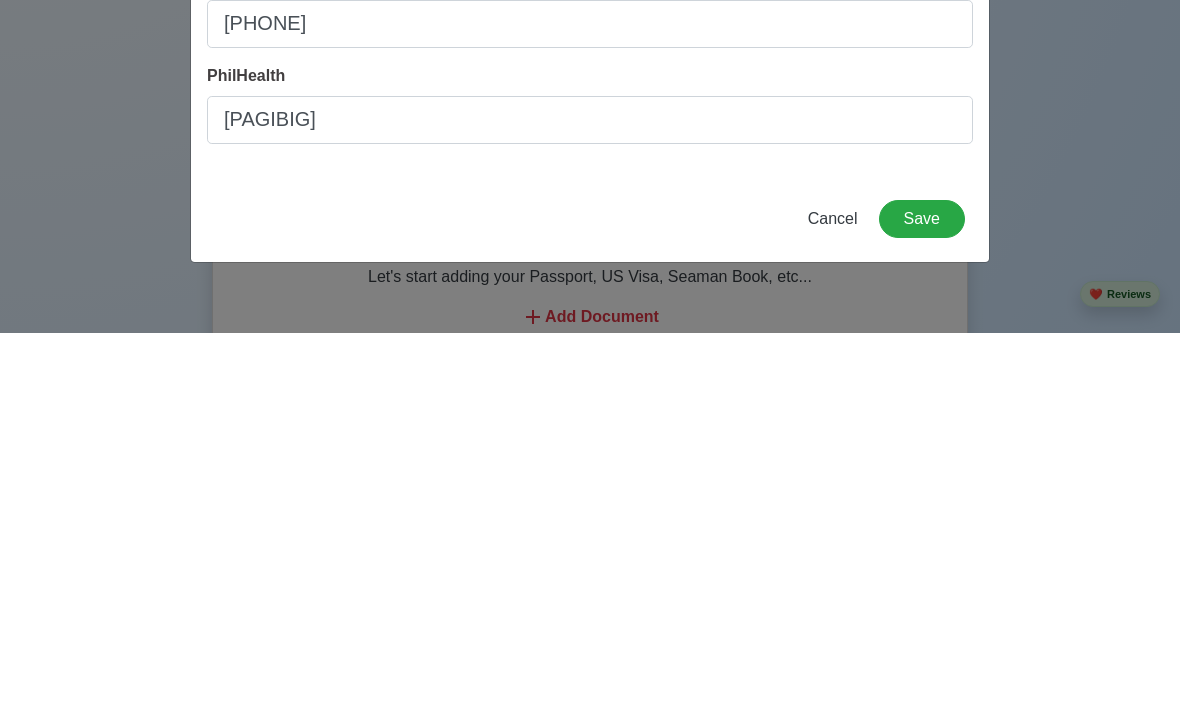 type on "[SSS]" 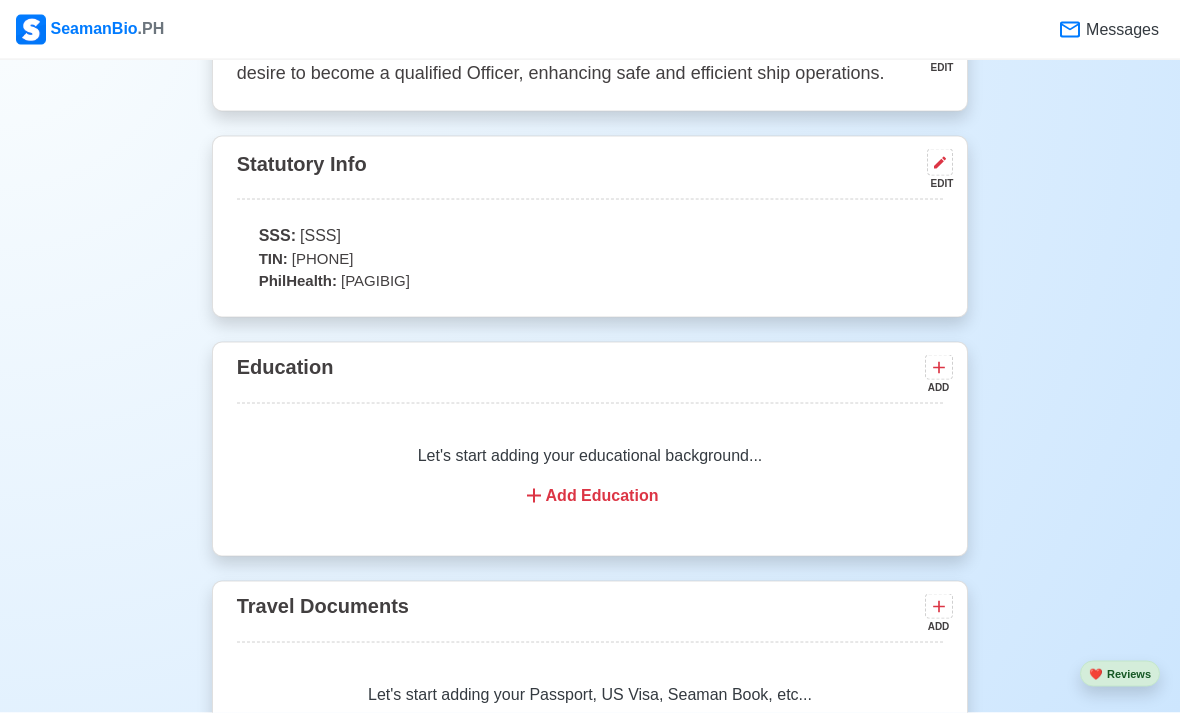 scroll, scrollTop: 1203, scrollLeft: 0, axis: vertical 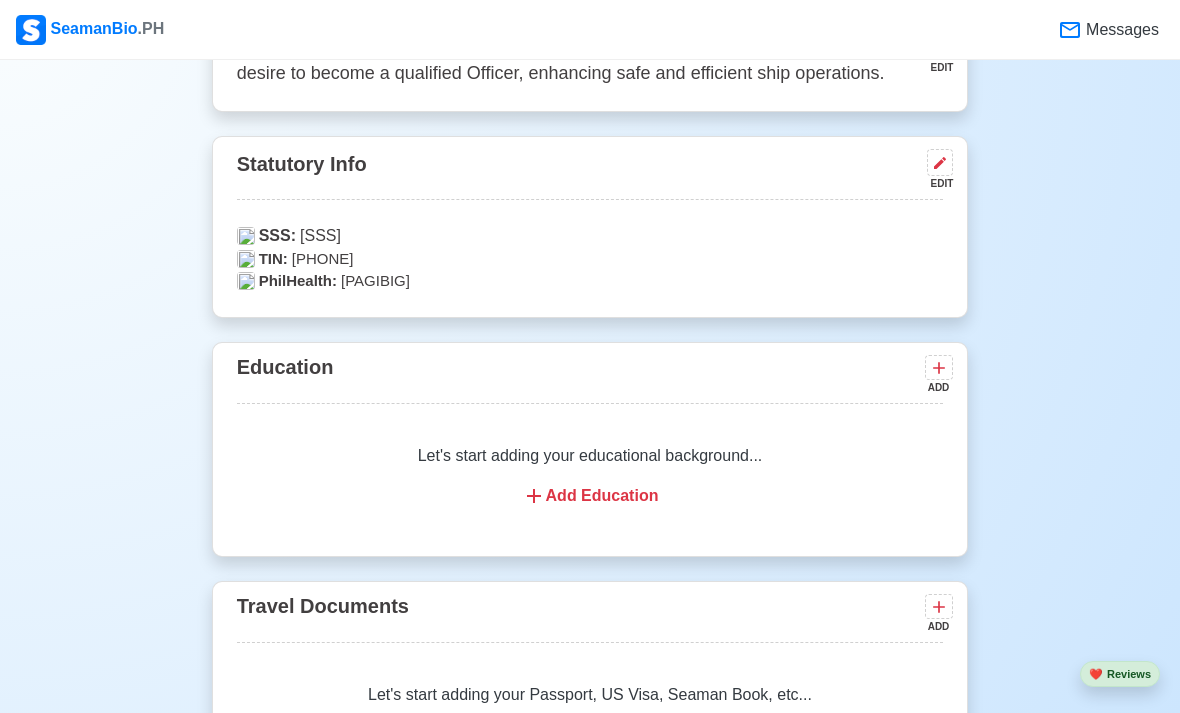 click on "Add Education" at bounding box center [590, 496] 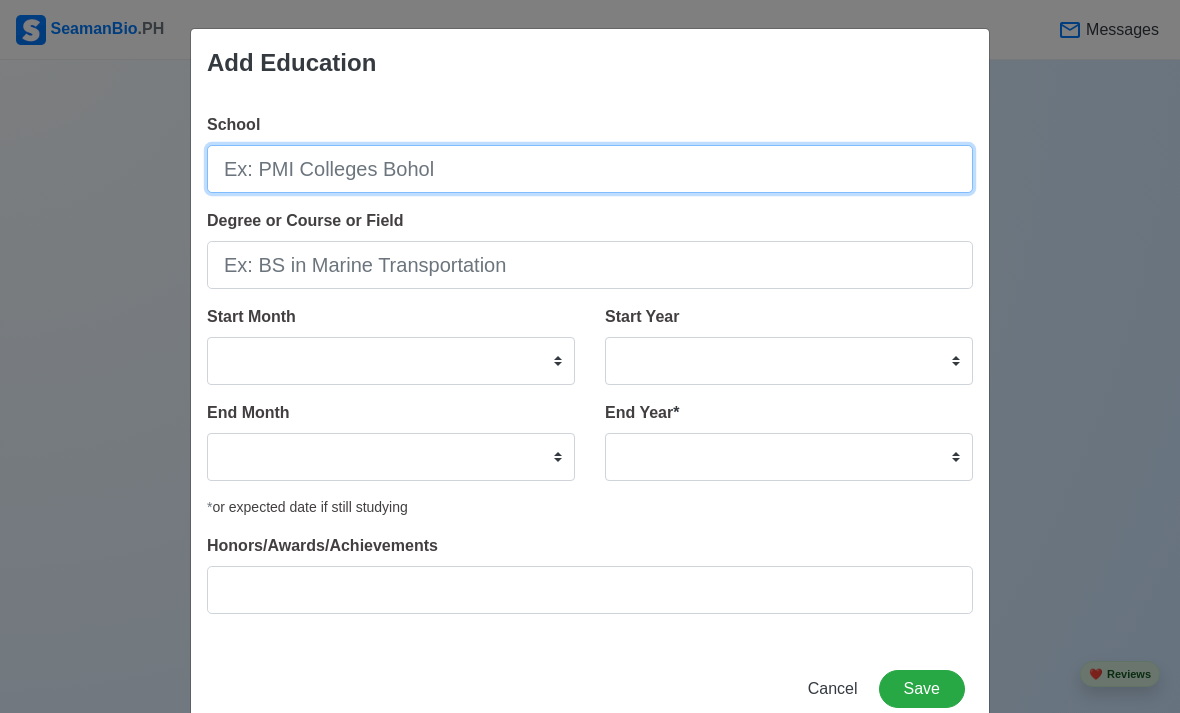 click on "School" at bounding box center (590, 169) 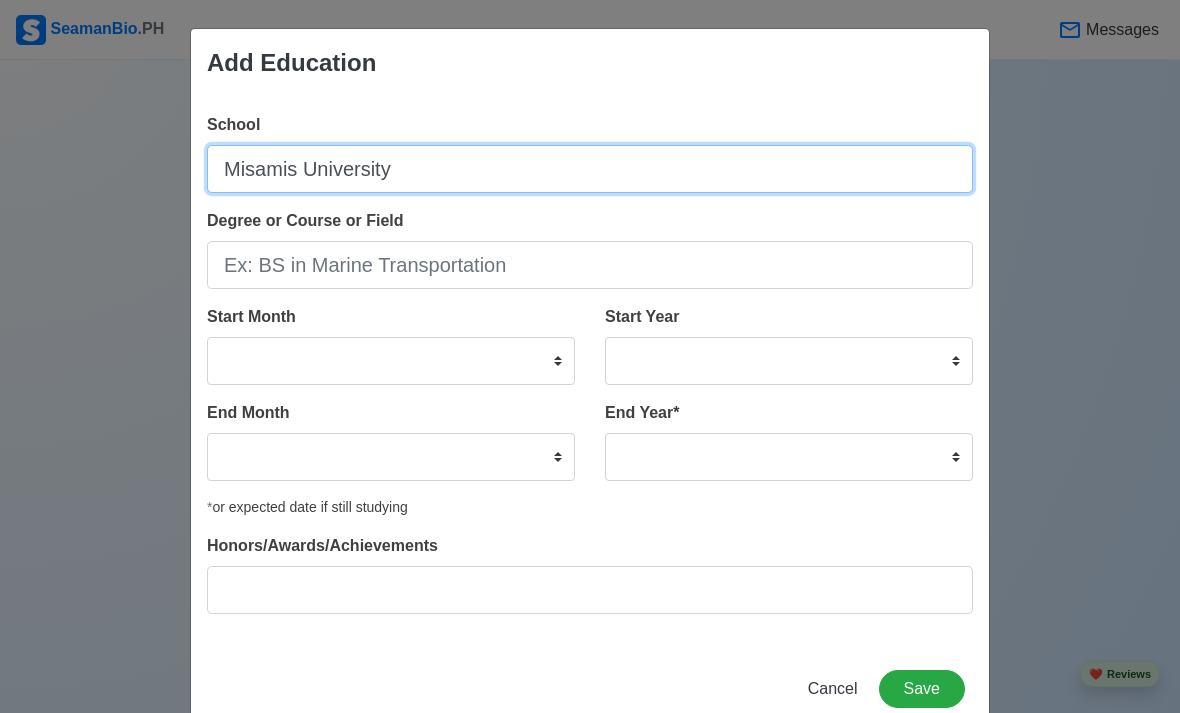 type on "Misamis University" 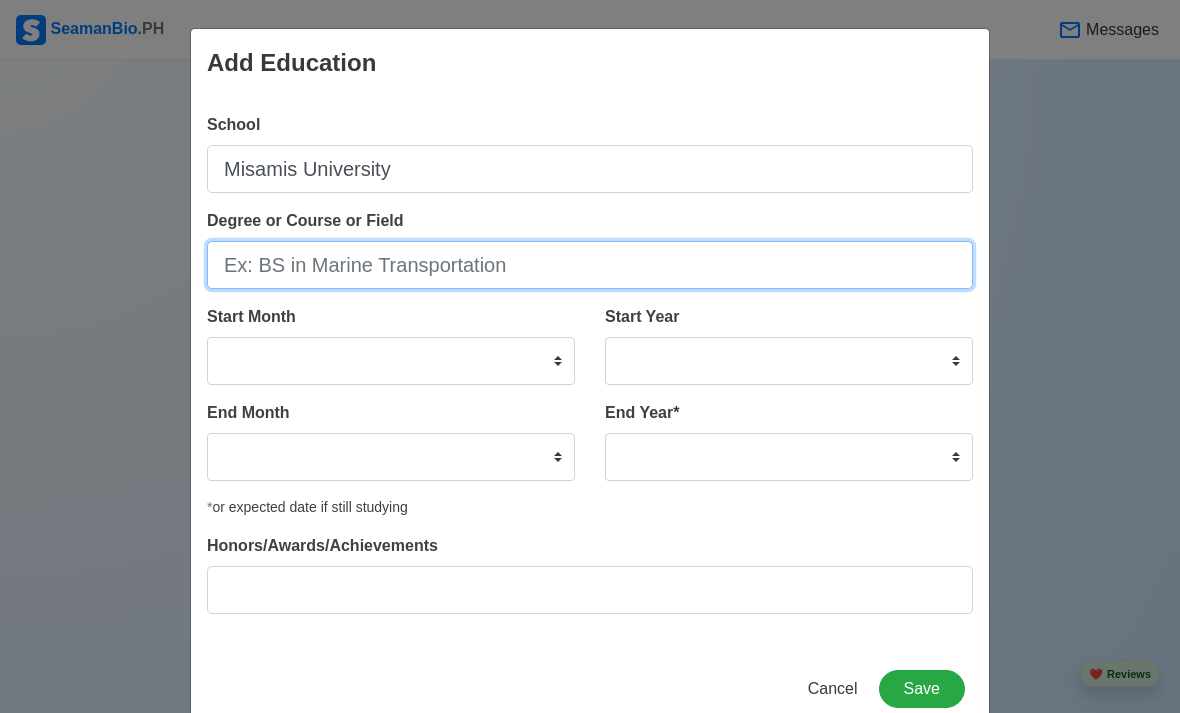 click on "Degree or Course or Field" at bounding box center (590, 265) 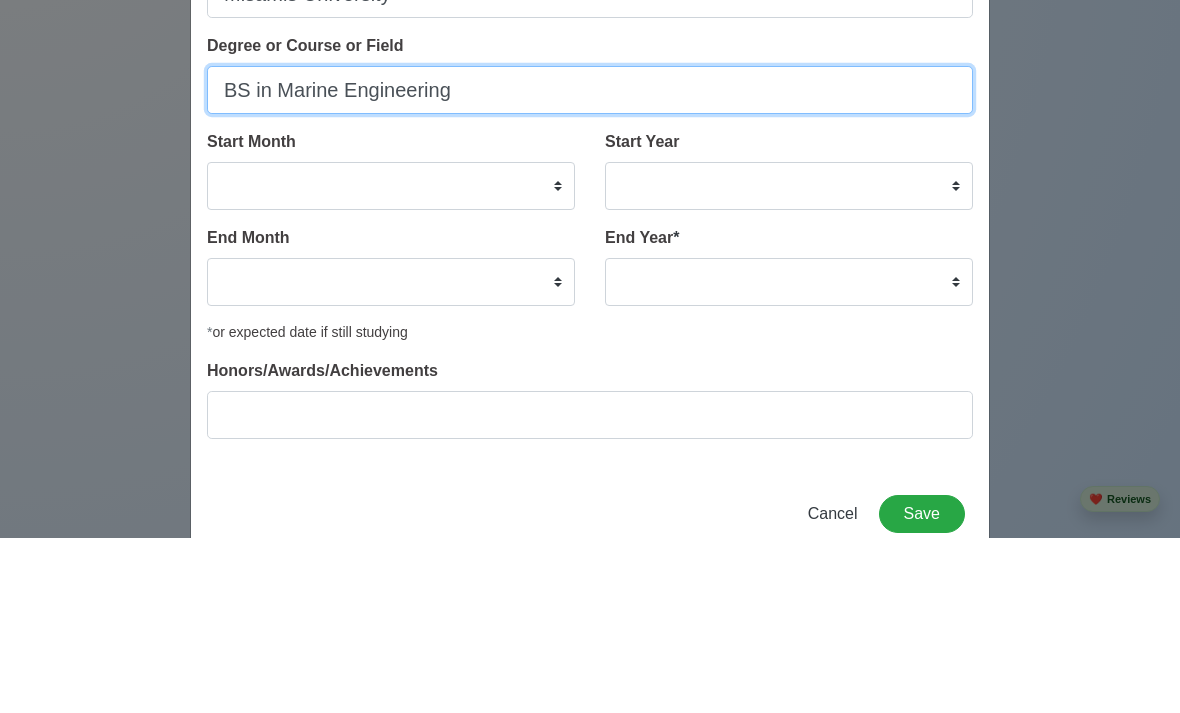 type on "BS in Marine Engineering" 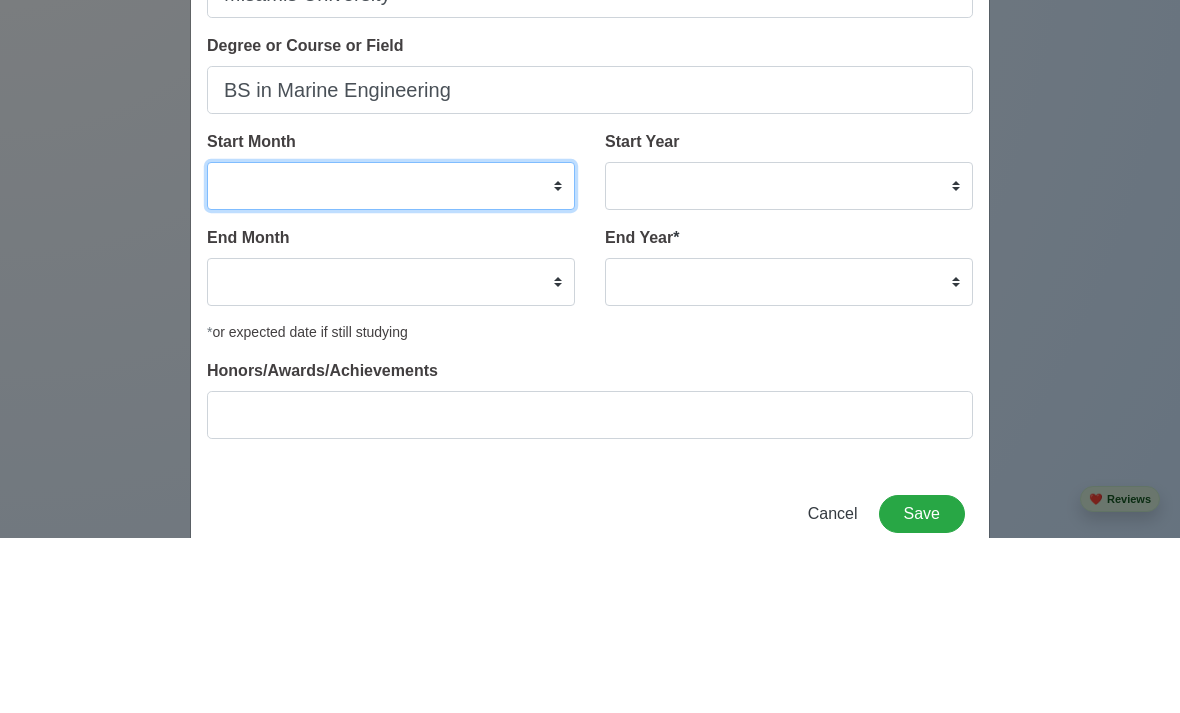 click on "January February March April May June July August September October November December" at bounding box center [391, 361] 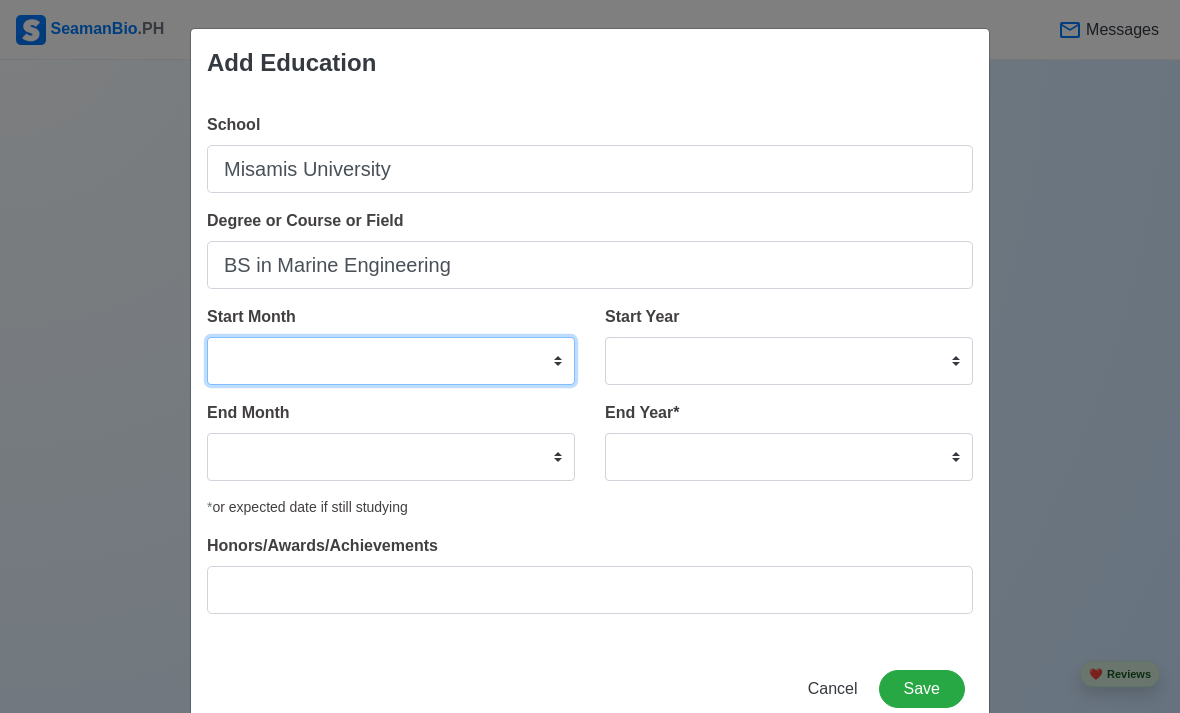 click on "January February March April May June July August September October November December" at bounding box center (391, 361) 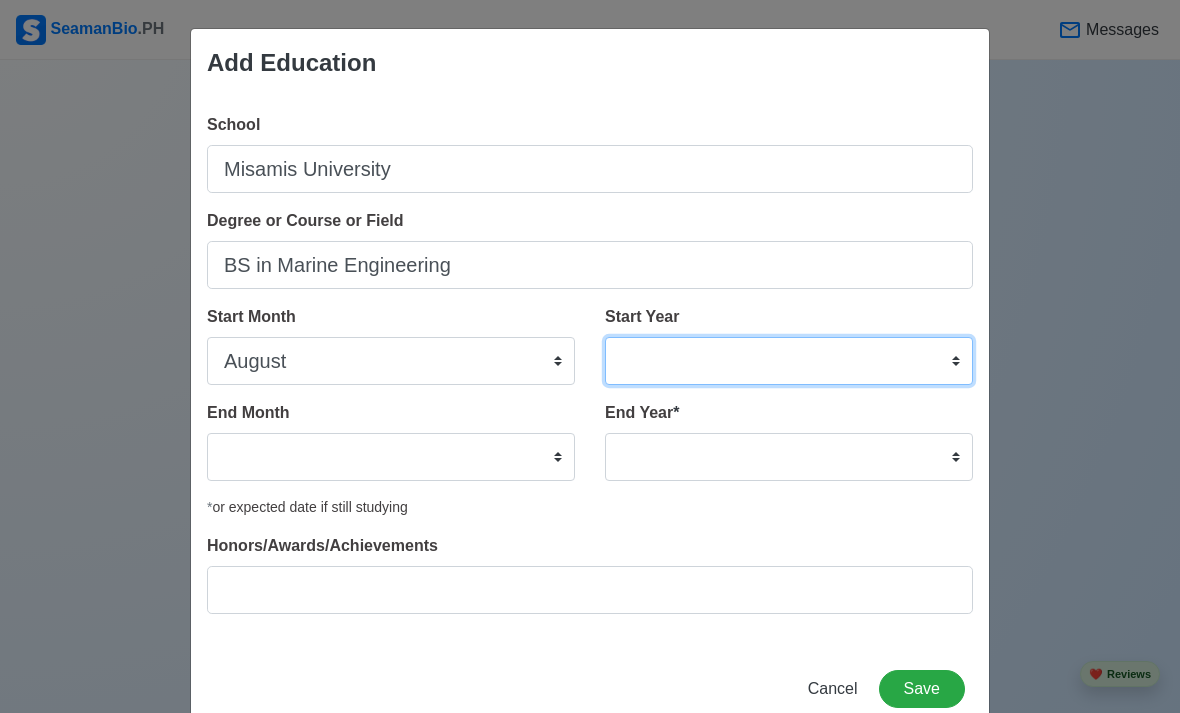 click on "2025 2024 2023 2022 2021 2020 2019 2018 2017 2016 2015 2014 2013 2012 2011 2010 2009 2008 2007 2006 2005 2004 2003 2002 2001 2000 1999 1998 1997 1996 1995 1994 1993 1992 1991 1990 1989 1988 1987 1986 1985 1984 1983 1982 1981 1980 1979 1978 1977 1976 1975 1974 1973 1972 1971 1970 1969 1968 1967 1966 1965 1964 1963 1962 1961 1960 1959 1958 1957 1956 1955 1954 1953 1952 1951 1950 1949 1948 1947 1946 1945 1944 1943 1942 1941 1940 1939 1938 1937 1936 1935 1934 1933 1932 1931 1930 1929 1928 1927 1926 1925" at bounding box center [789, 361] 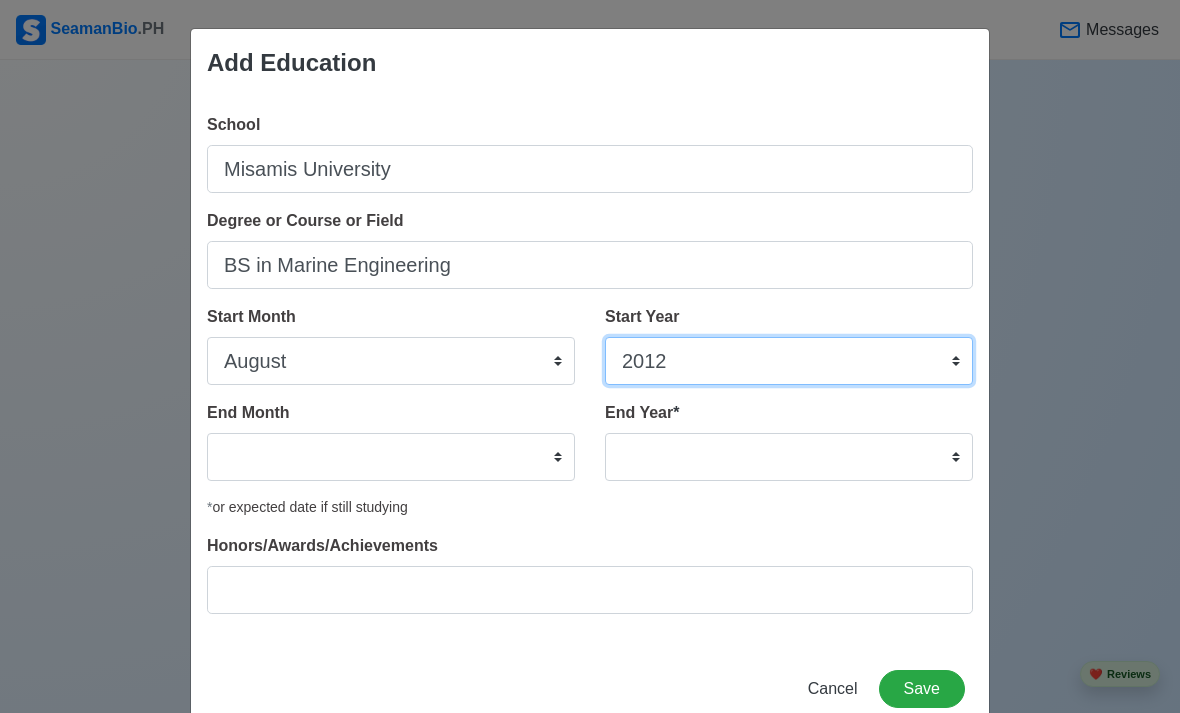 click on "2025 2024 2023 2022 2021 2020 2019 2018 2017 2016 2015 2014 2013 2012 2011 2010 2009 2008 2007 2006 2005 2004 2003 2002 2001 2000 1999 1998 1997 1996 1995 1994 1993 1992 1991 1990 1989 1988 1987 1986 1985 1984 1983 1982 1981 1980 1979 1978 1977 1976 1975 1974 1973 1972 1971 1970 1969 1968 1967 1966 1965 1964 1963 1962 1961 1960 1959 1958 1957 1956 1955 1954 1953 1952 1951 1950 1949 1948 1947 1946 1945 1944 1943 1942 1941 1940 1939 1938 1937 1936 1935 1934 1933 1932 1931 1930 1929 1928 1927 1926 1925" at bounding box center [789, 361] 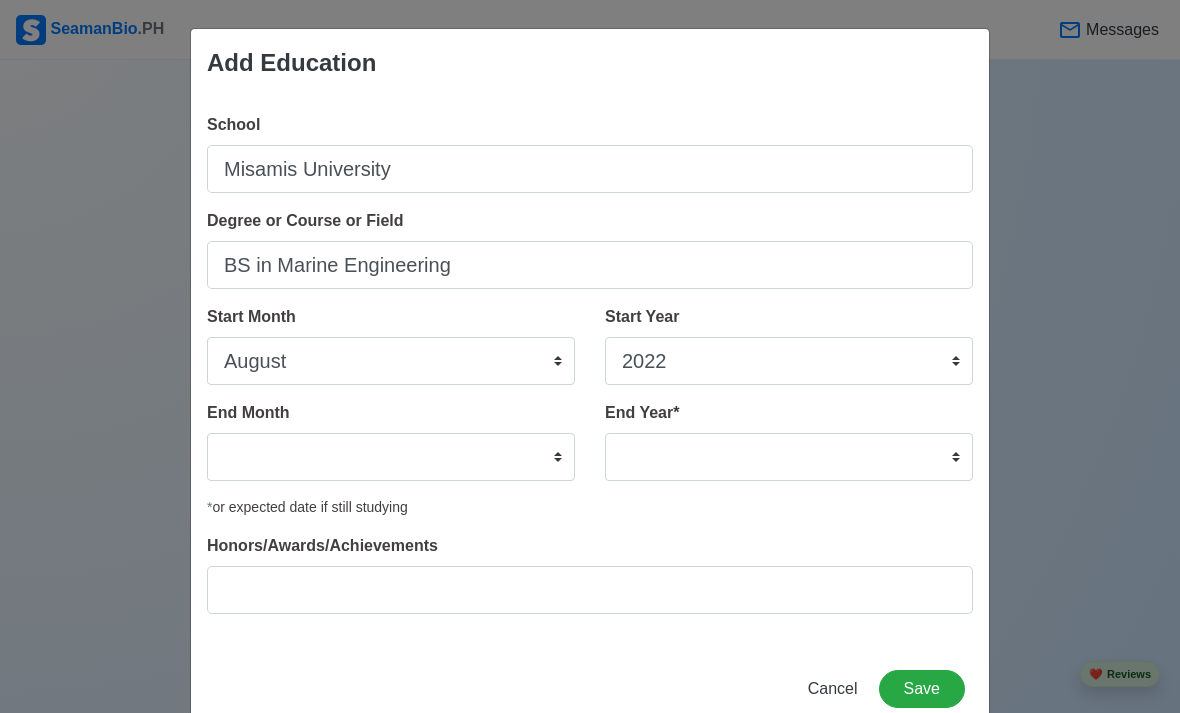 click on "January February March April May June July August September October November December" at bounding box center [391, 457] 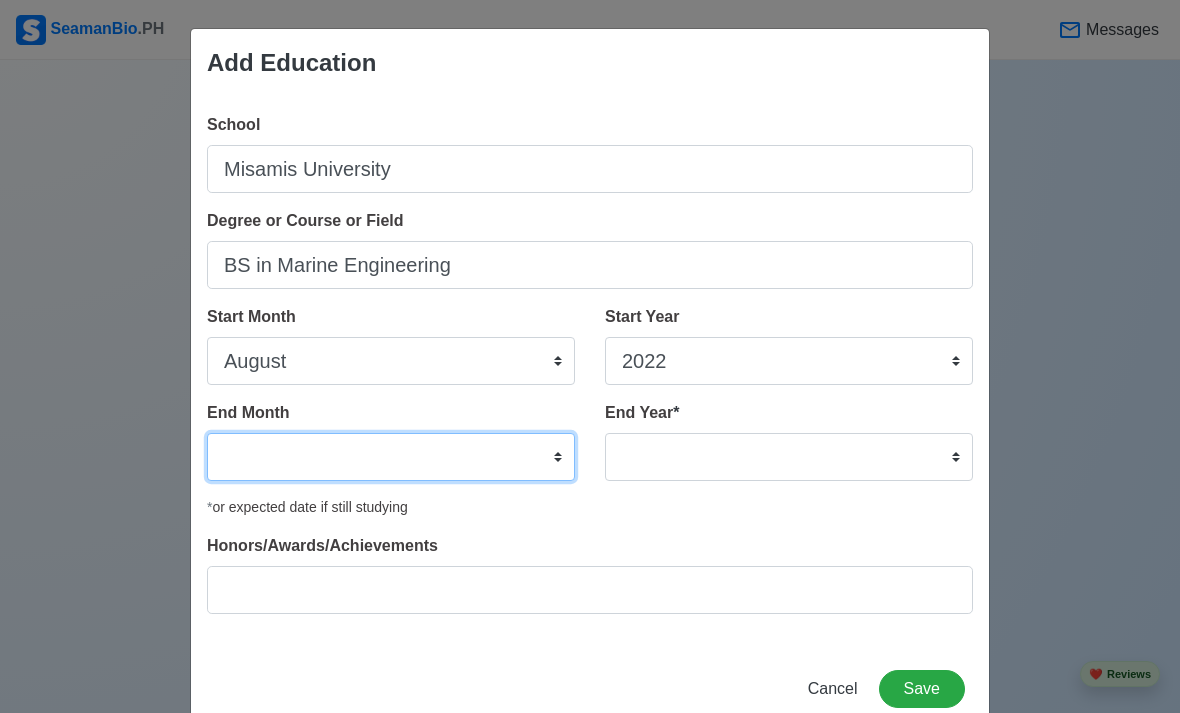 select on "June" 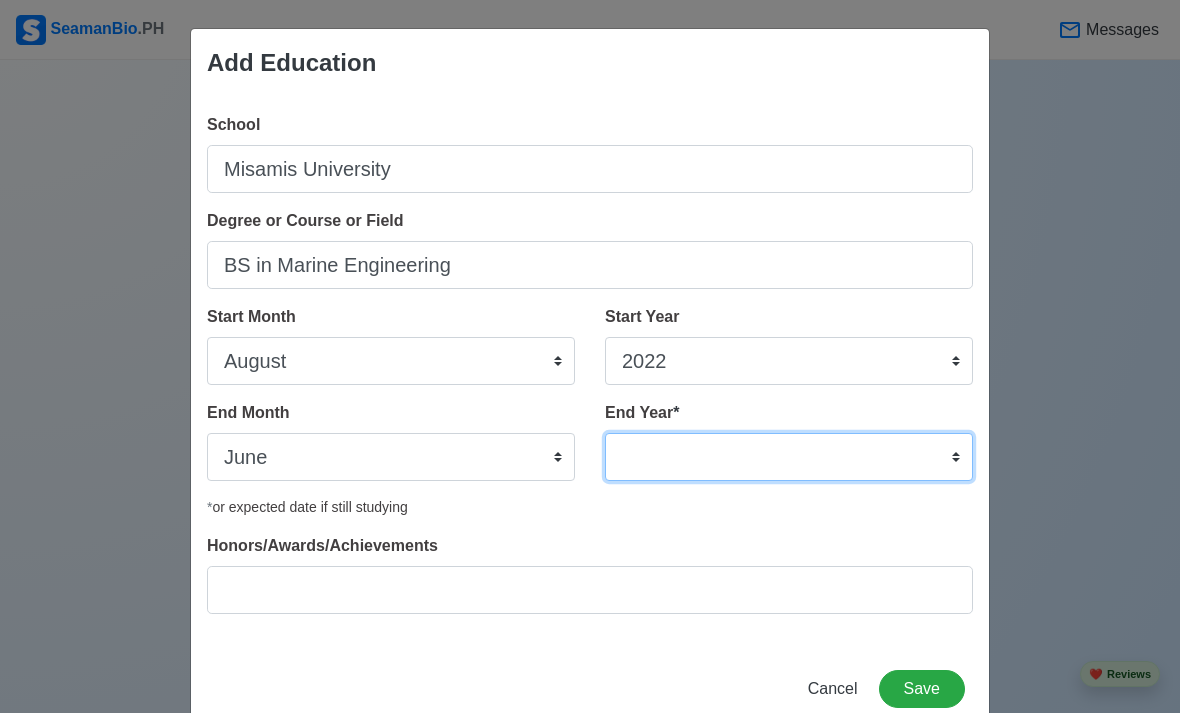 click on "2035 2034 2033 2032 2031 2030 2029 2028 2027 2026 2025 2024 2023 2022 2021 2020 2019 2018 2017 2016 2015 2014 2013 2012 2011 2010 2009 2008 2007 2006 2005 2004 2003 2002 2001 2000 1999 1998 1997 1996 1995 1994 1993 1992 1991 1990 1989 1988 1987 1986 1985 1984 1983 1982 1981 1980 1979 1978 1977 1976 1975 1974 1973 1972 1971 1970 1969 1968 1967 1966 1965 1964 1963 1962 1961 1960 1959 1958 1957 1956 1955 1954 1953 1952 1951 1950 1949 1948 1947 1946 1945 1944 1943 1942 1941 1940 1939 1938 1937 1936 1935" at bounding box center (789, 457) 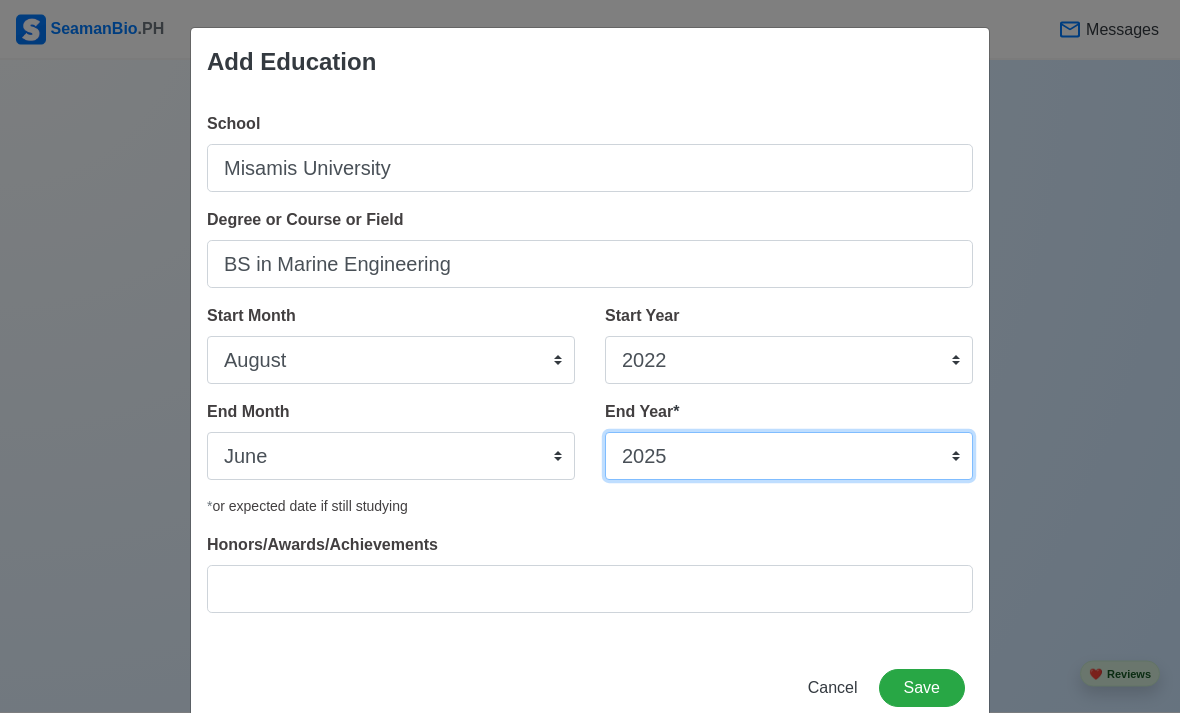 scroll, scrollTop: 1483, scrollLeft: 0, axis: vertical 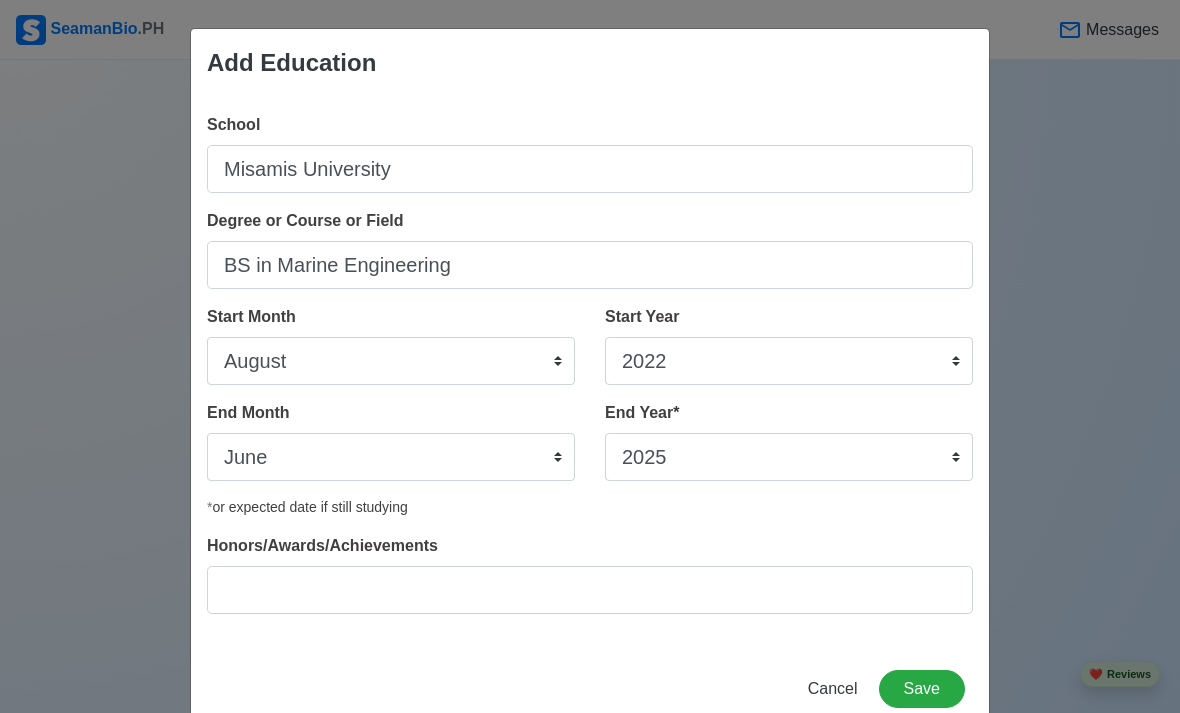 click on "Save" at bounding box center (922, 689) 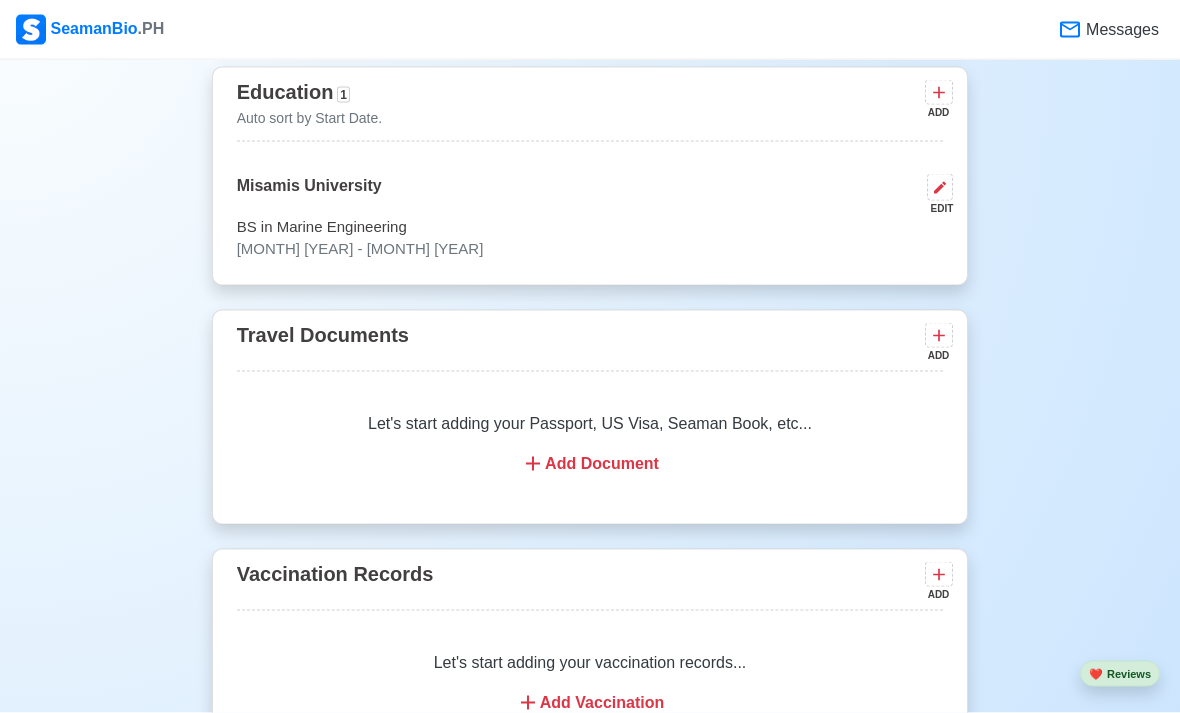 click on "Add Document" at bounding box center (590, 464) 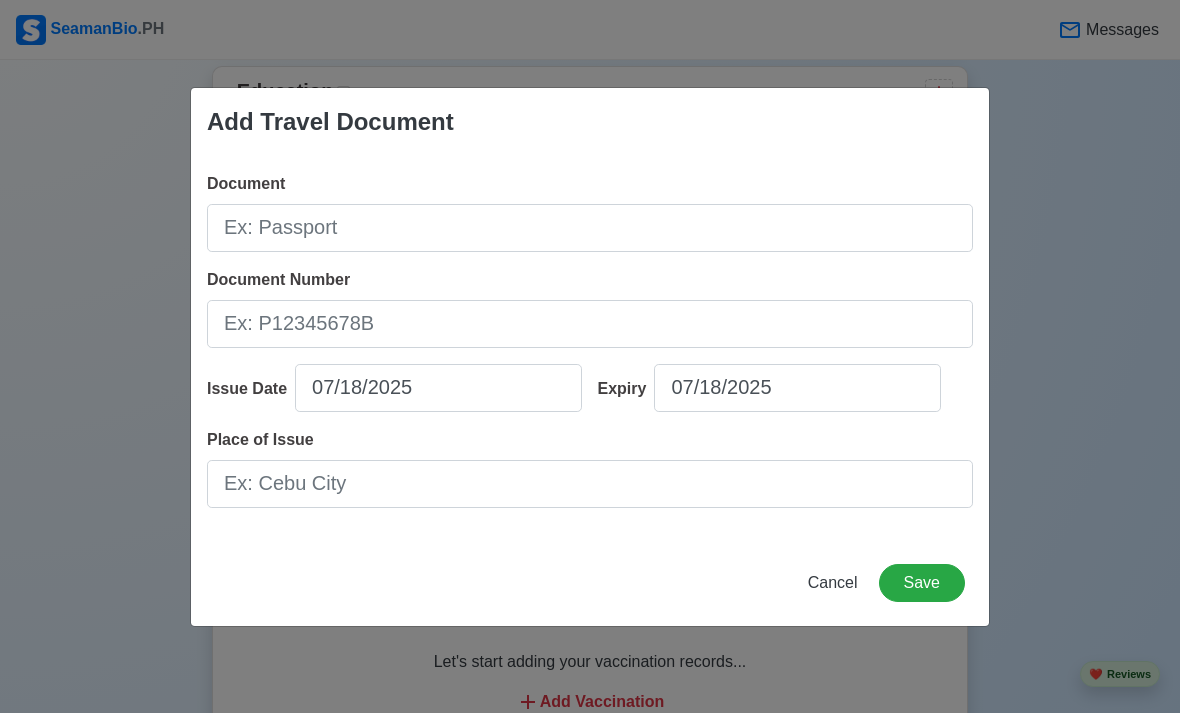 click on "Cancel" at bounding box center [833, 582] 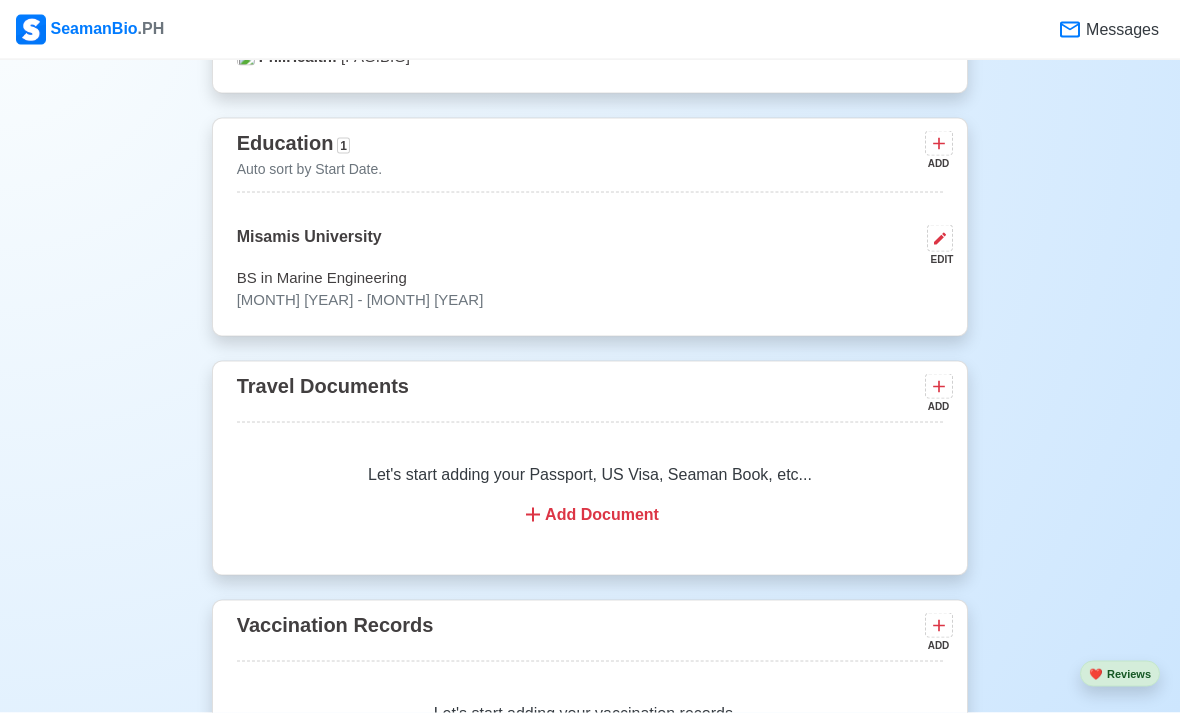 click on "Add Document" at bounding box center [590, 515] 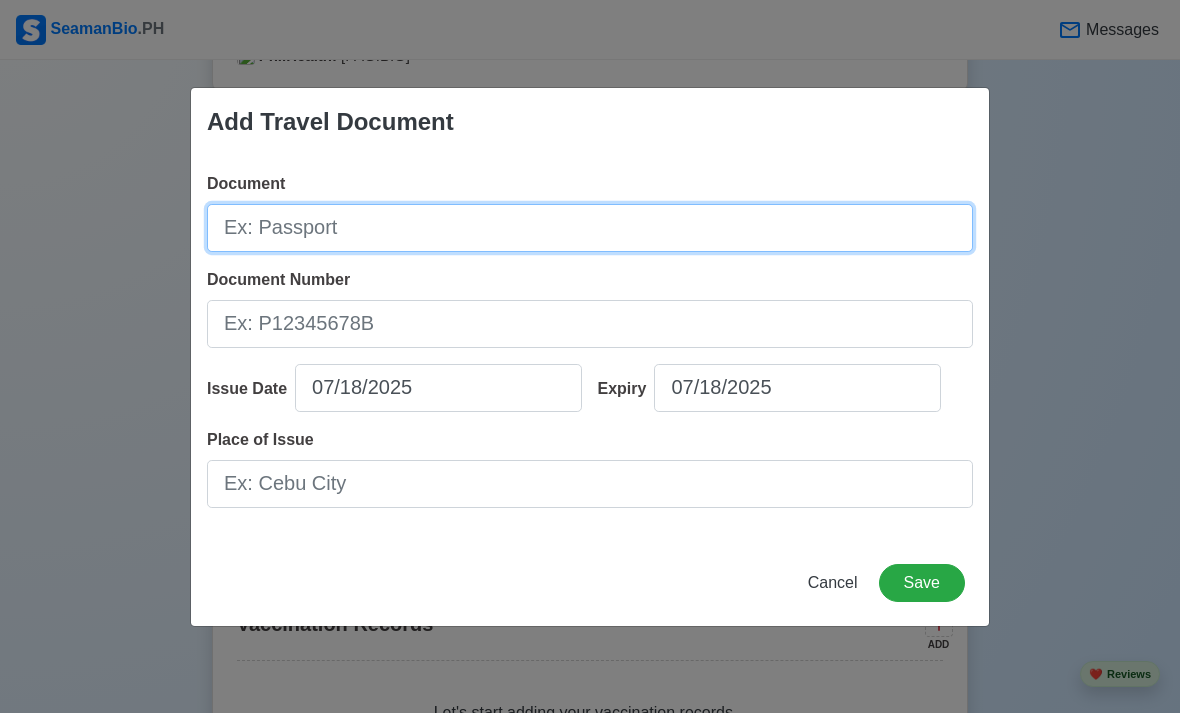 click on "Document" at bounding box center (590, 228) 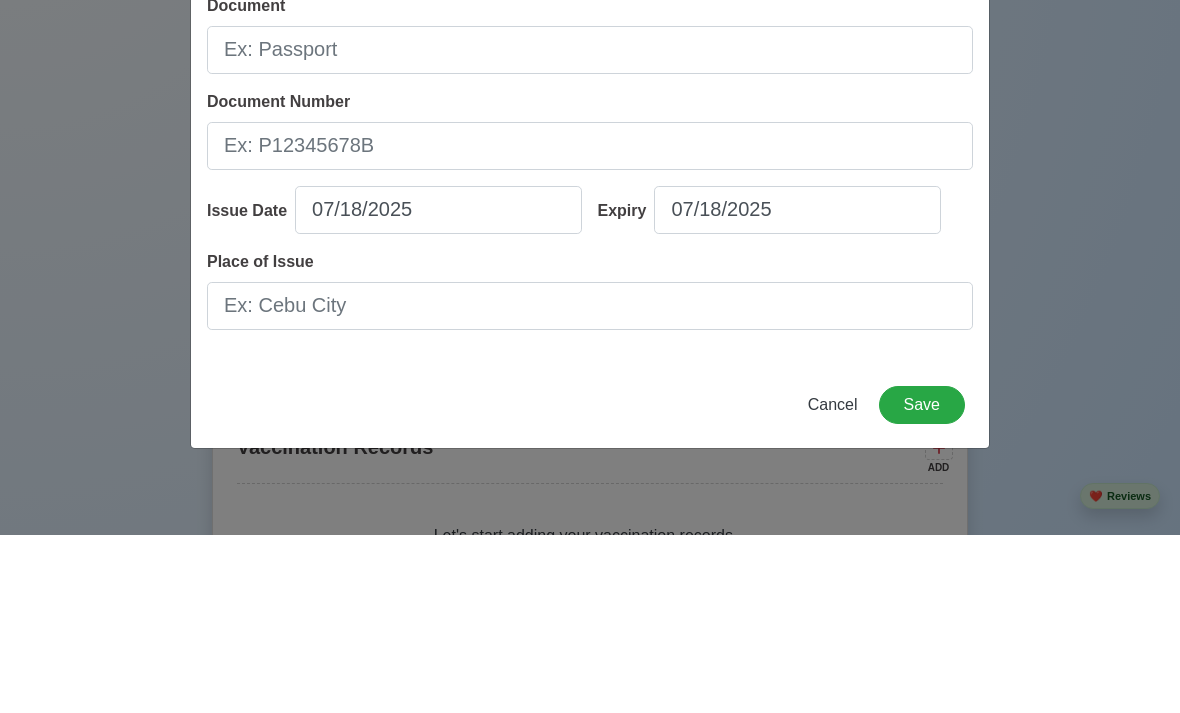 click on "Add Travel Document Document Document Number Issue Date [DATE] Expiry [DATE] Place of Issue Cancel Save" at bounding box center (590, 356) 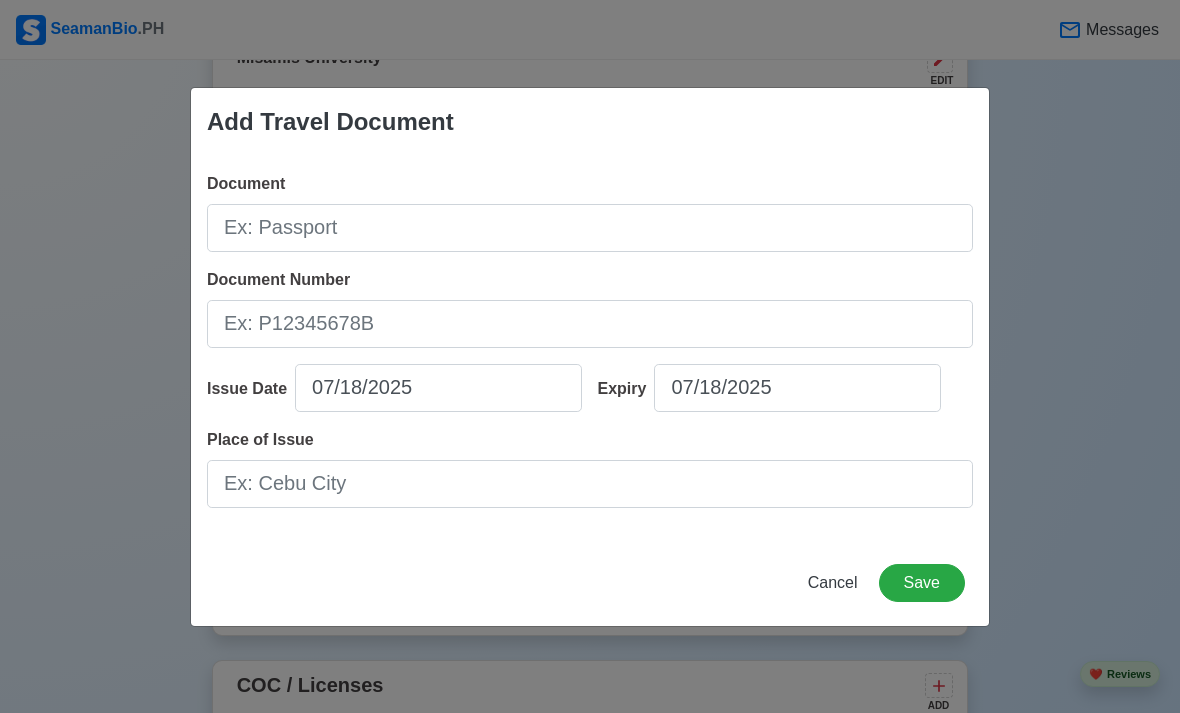 click on "Cancel" at bounding box center (833, 582) 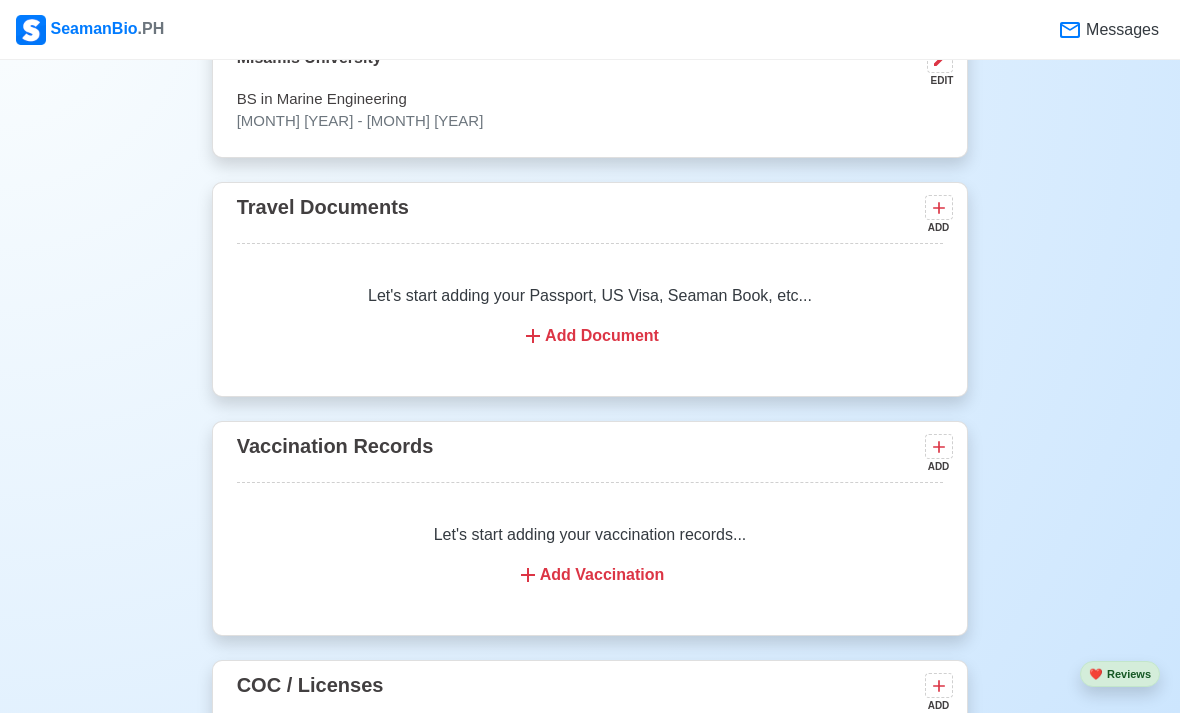 click on "Add Document" at bounding box center (590, 336) 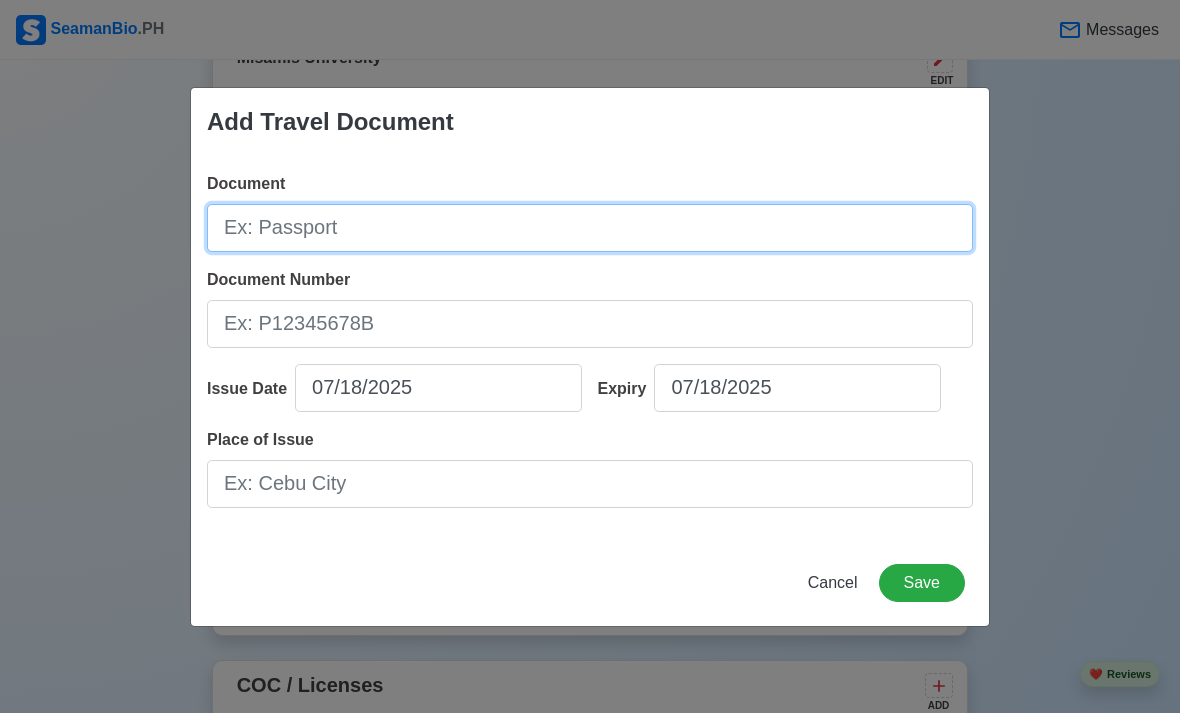 click on "Document" at bounding box center (590, 228) 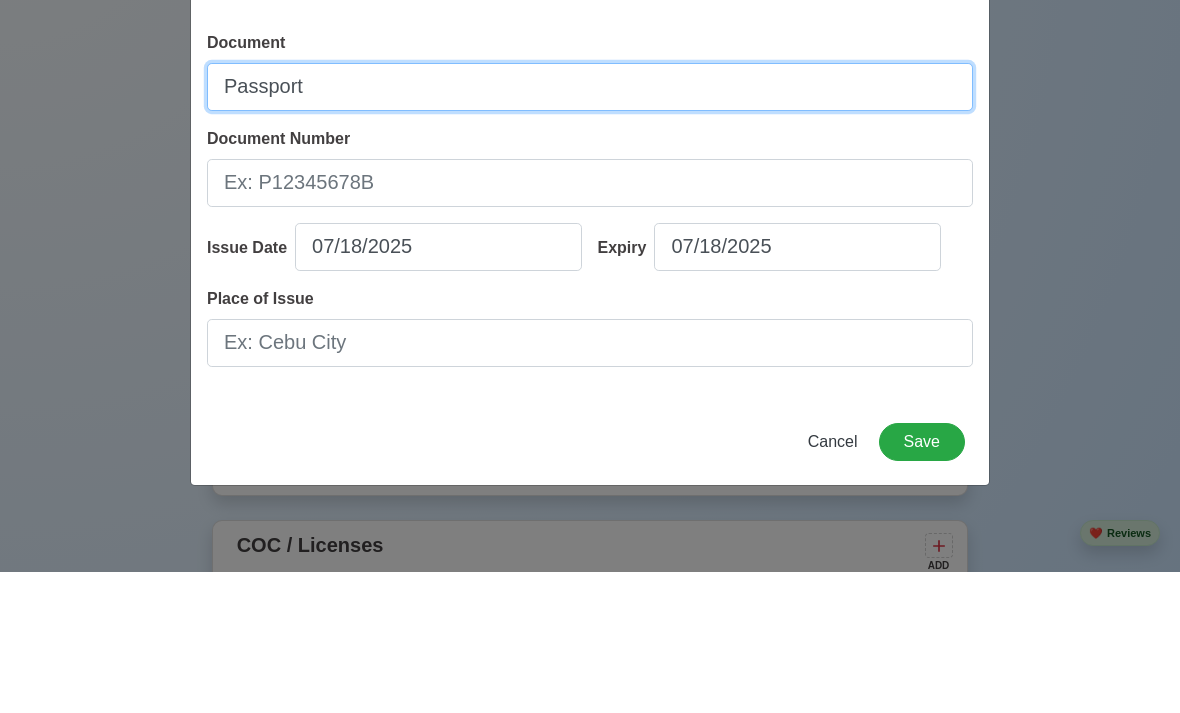 type on "Passport" 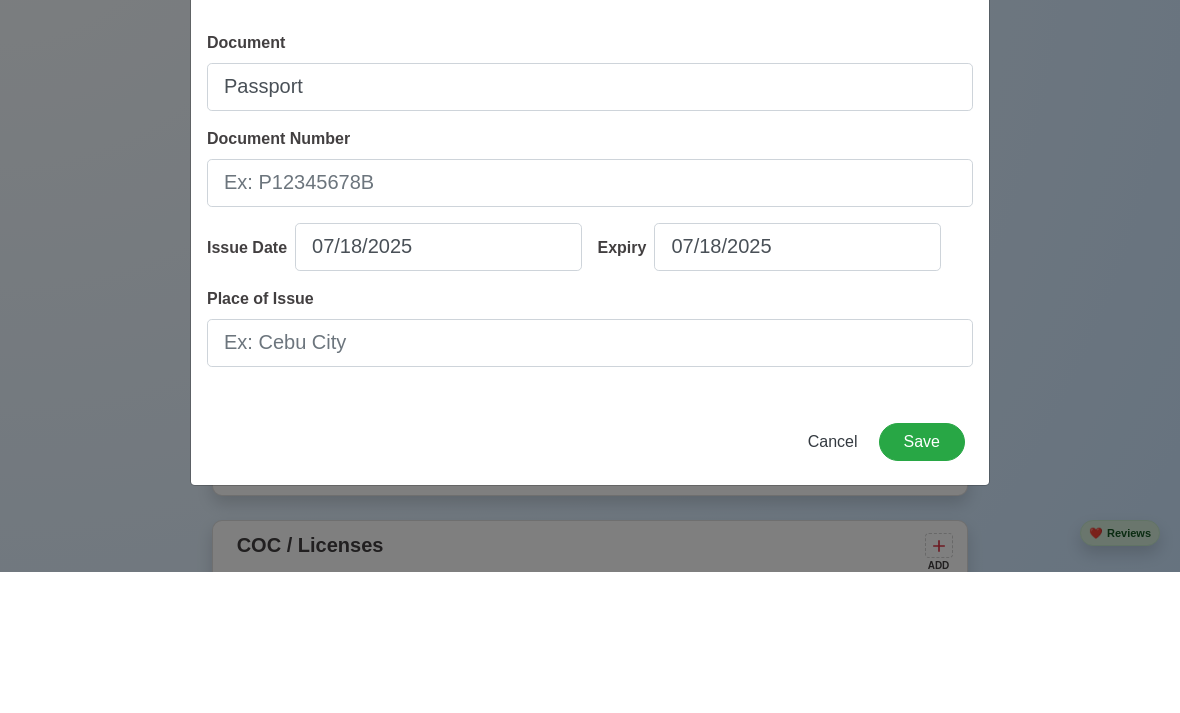 click on "Document Number" at bounding box center (590, 324) 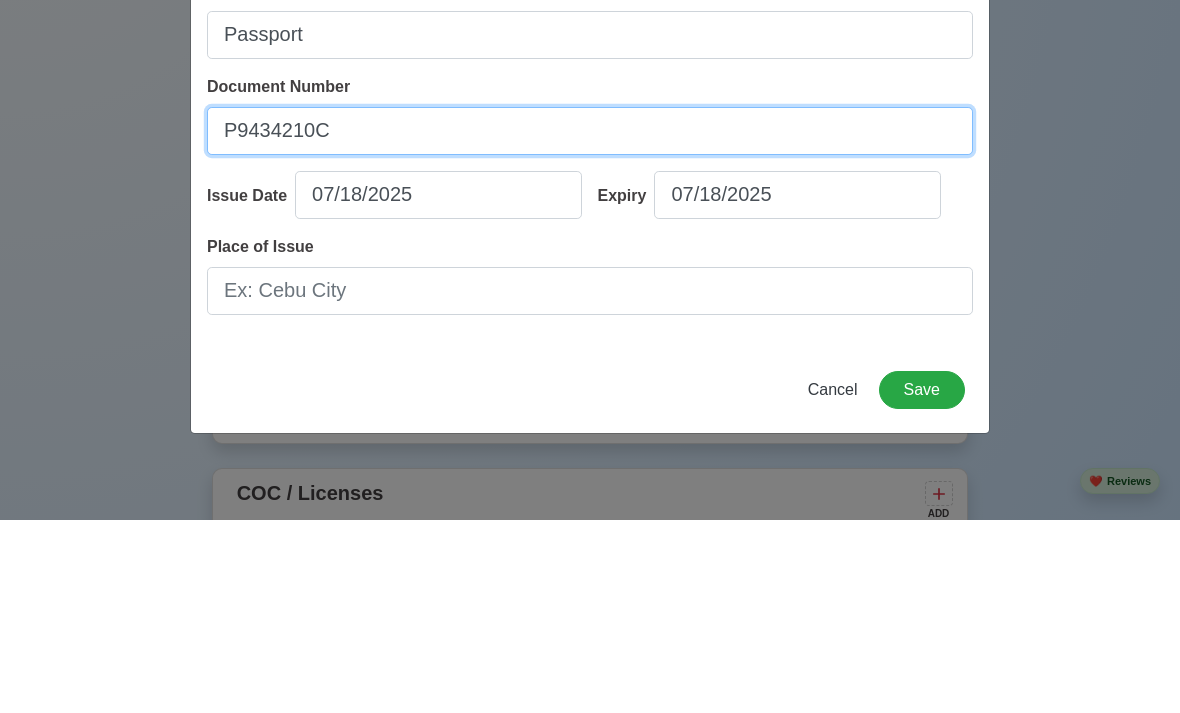 type on "P9434210C" 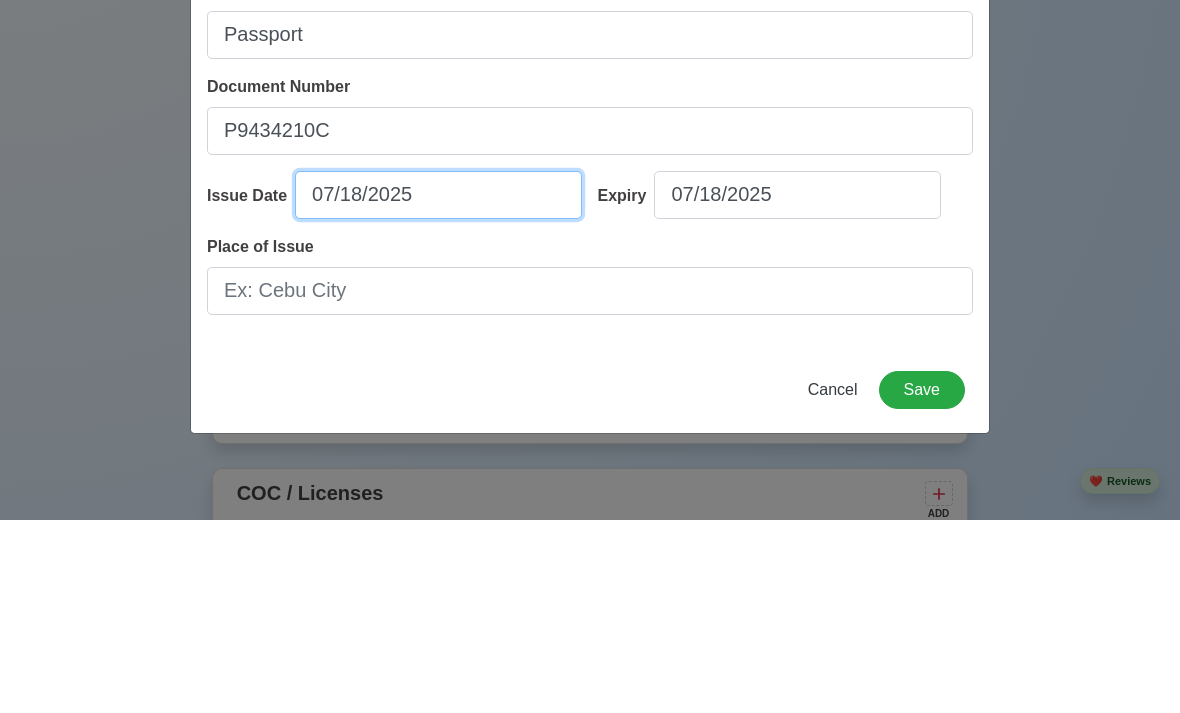 click on "07/18/2025" at bounding box center (438, 388) 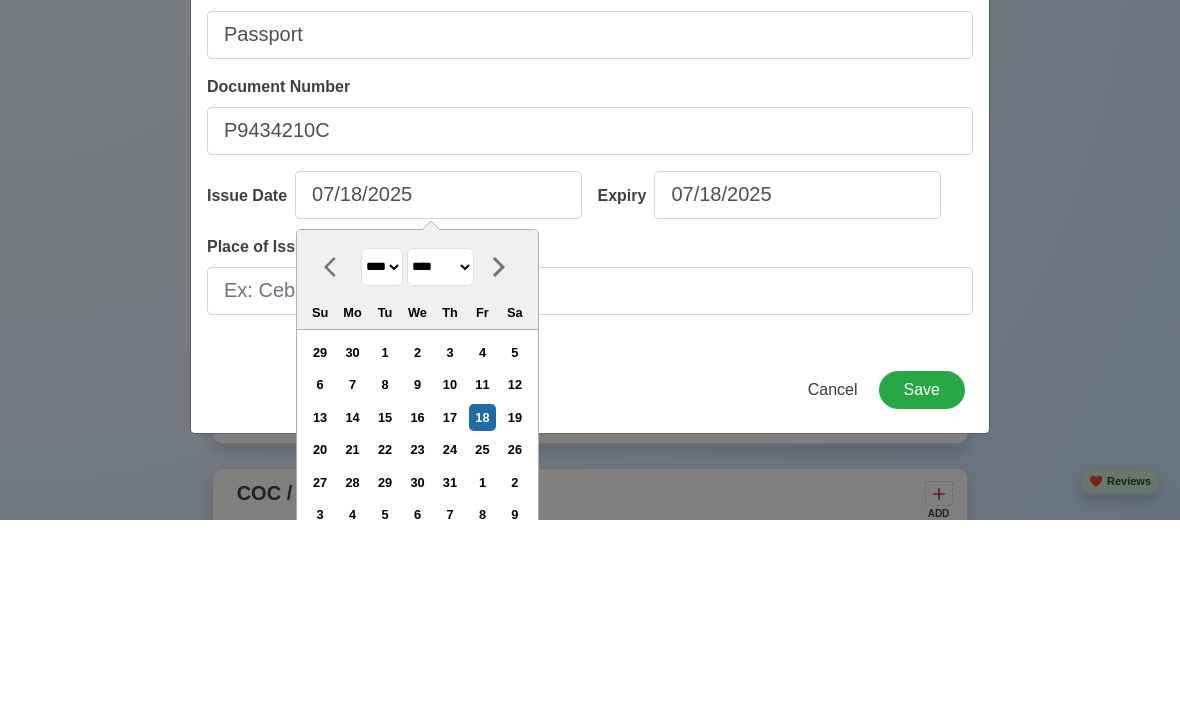 click on "**** **** **** **** **** **** **** **** **** **** **** **** **** **** **** **** **** **** **** **** **** **** **** **** **** **** **** **** **** **** **** **** **** **** **** **** **** **** **** **** **** **** **** **** **** **** **** **** **** **** **** **** **** **** **** **** **** **** **** **** **** **** **** **** **** **** **** **** **** **** **** **** **** **** **** **** **** **** **** **** **** **** **** **** **** **** **** **** **** **** **** **** **** **** **** **** **** **** **** **** **** **** **** **** **** ****" at bounding box center (382, 460) 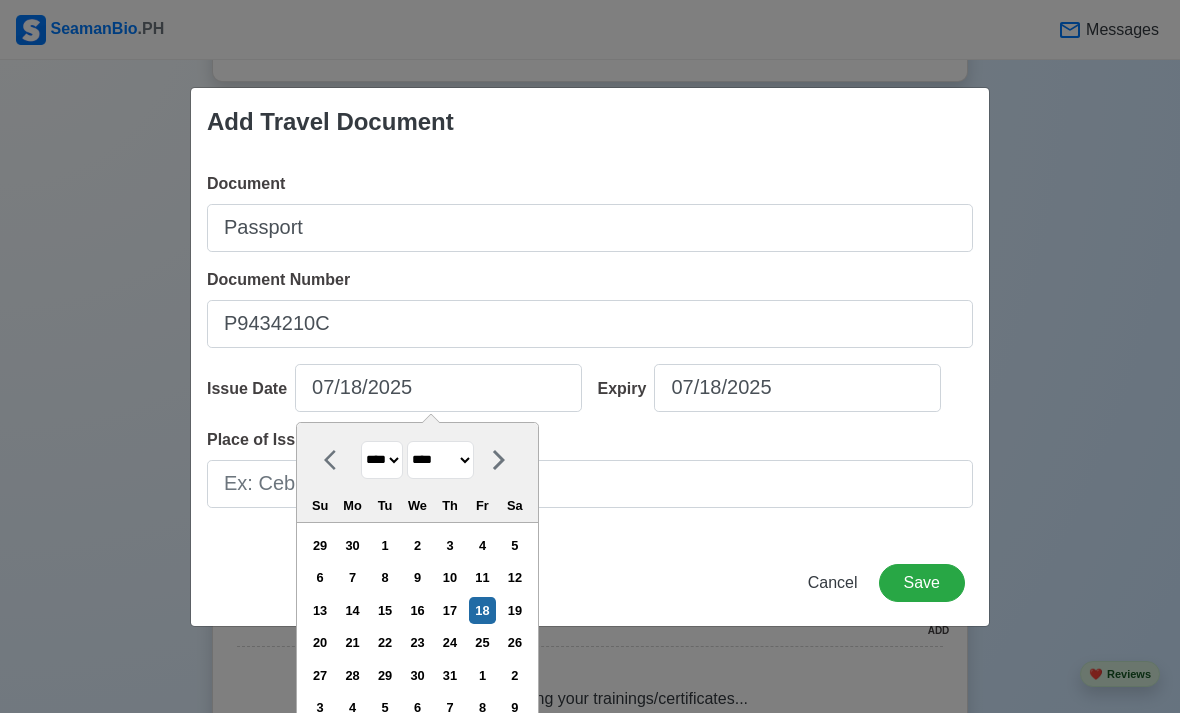 click on "******* ******** ***** ***** *** **** **** ****** ********* ******* ******** ********" at bounding box center [440, 460] 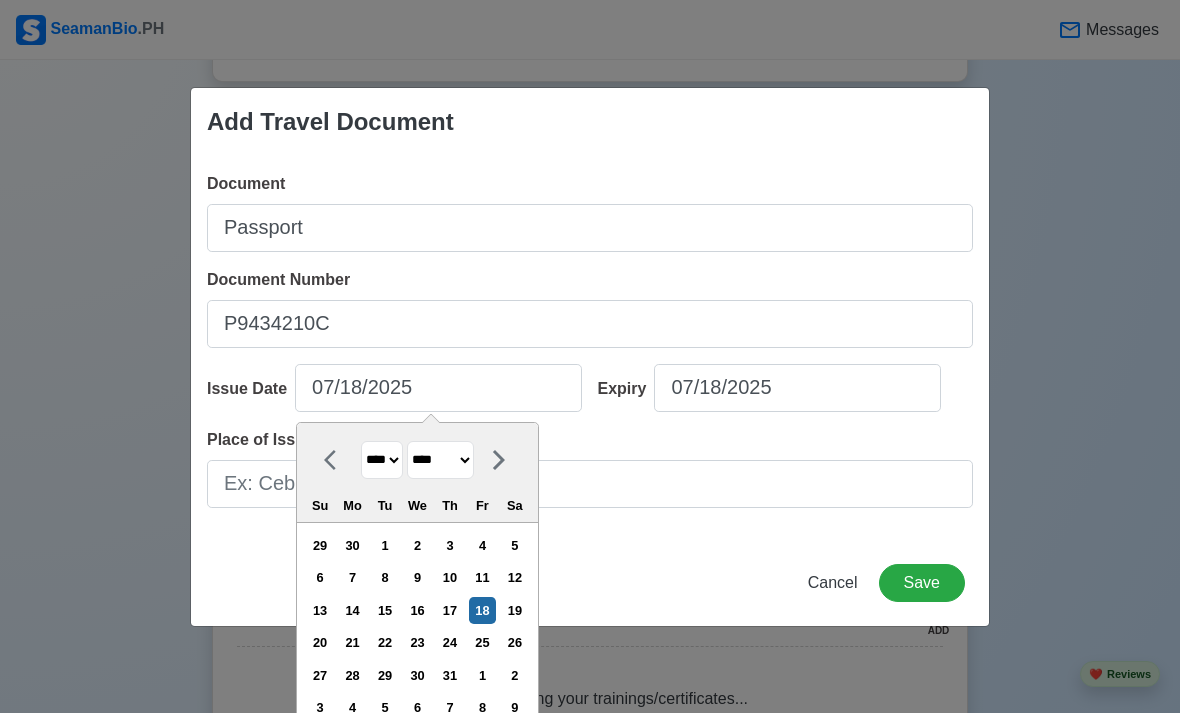 select on "*****" 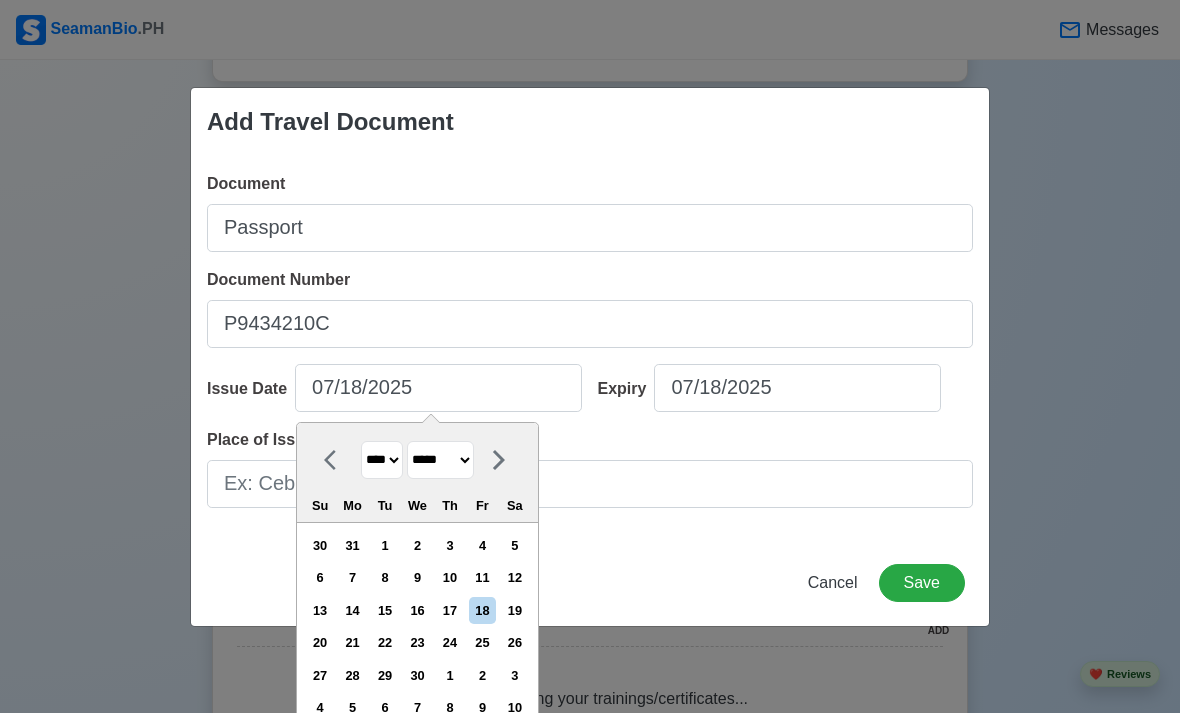 click on "14" at bounding box center (352, 610) 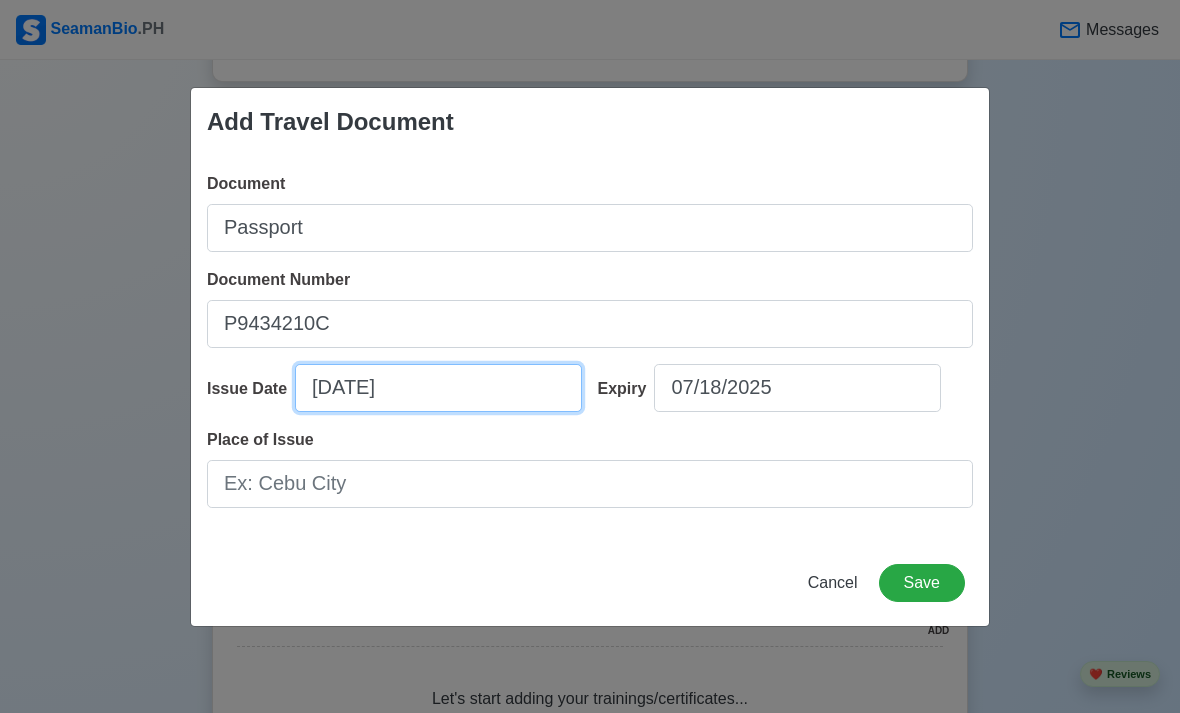 scroll, scrollTop: 1920, scrollLeft: 0, axis: vertical 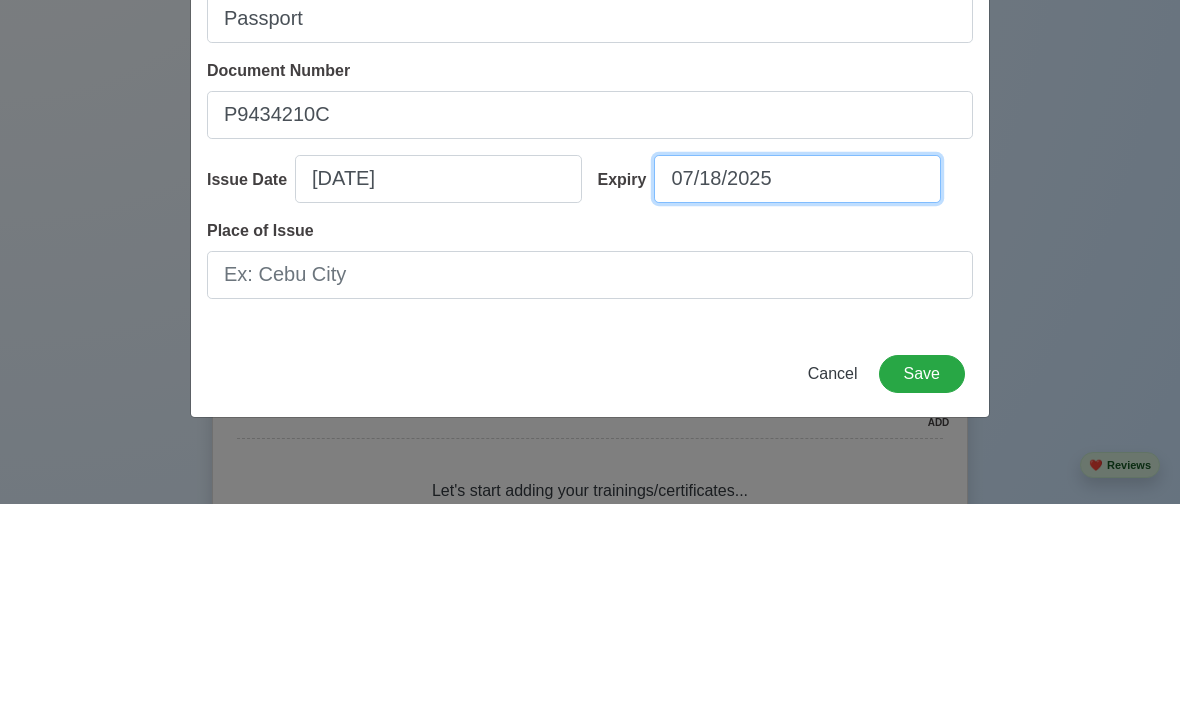 click on "07/18/2025" at bounding box center (797, 388) 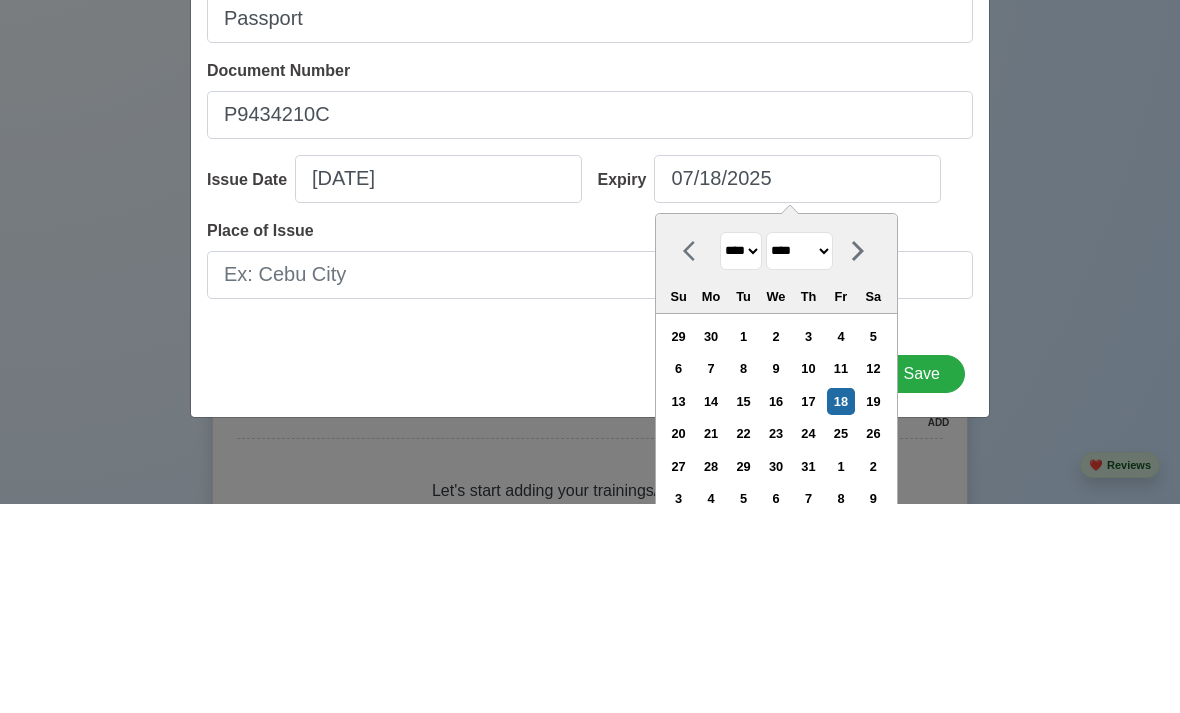 click on "**** **** **** **** **** **** **** **** **** **** **** **** **** **** **** **** **** **** **** **** **** **** **** **** **** **** **** **** **** **** **** **** **** **** **** **** **** **** **** **** **** **** **** **** **** **** **** **** **** **** **** **** **** **** **** **** **** **** **** **** **** **** **** **** **** **** **** **** **** **** **** **** **** **** **** **** **** **** **** **** **** **** **** **** **** **** **** **** **** **** **** **** **** **** **** **** **** **** **** **** **** **** **** **** **** **** **** **** **** **** **** **** **** **** **** **** **** **** **** **** ****" at bounding box center (741, 460) 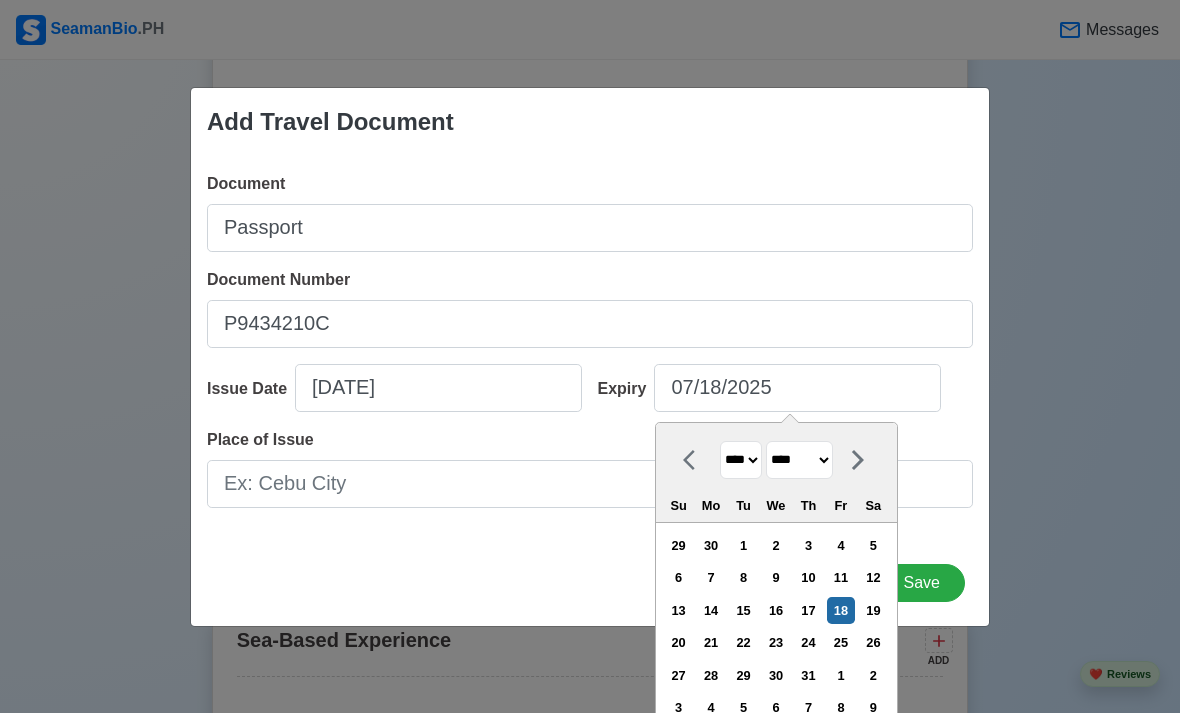 select on "****" 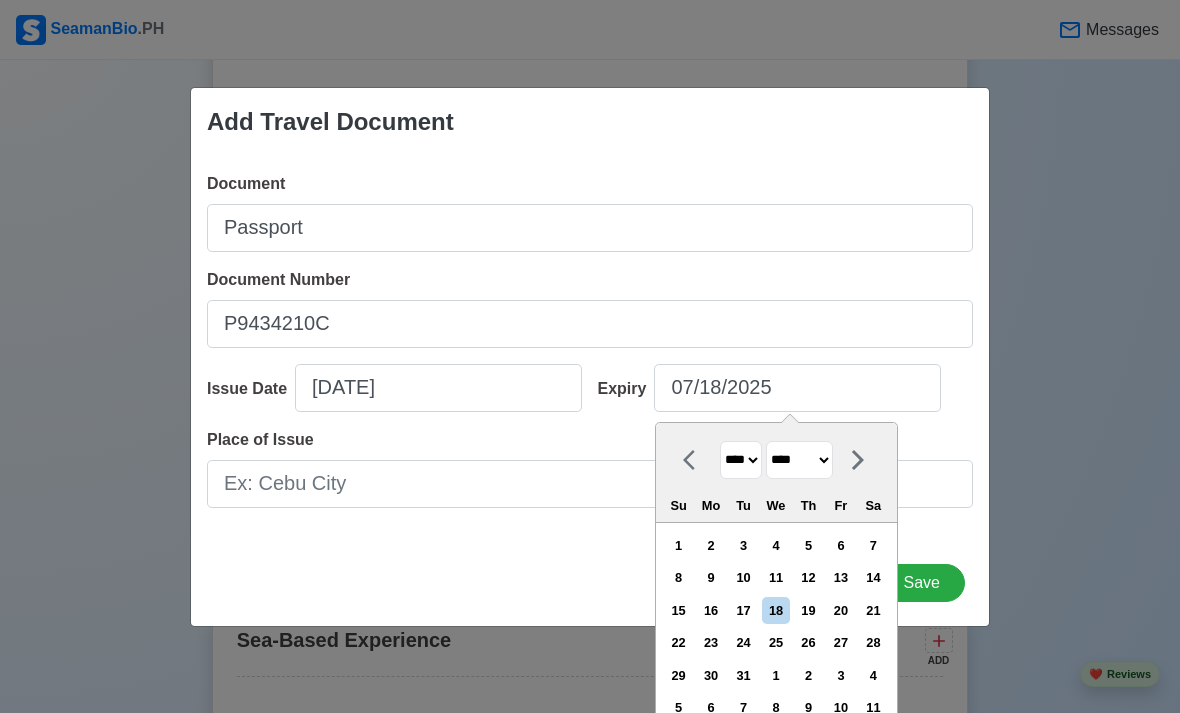 click on "******* ******** ***** ***** *** **** **** ****** ********* ******* ******** ********" at bounding box center (799, 460) 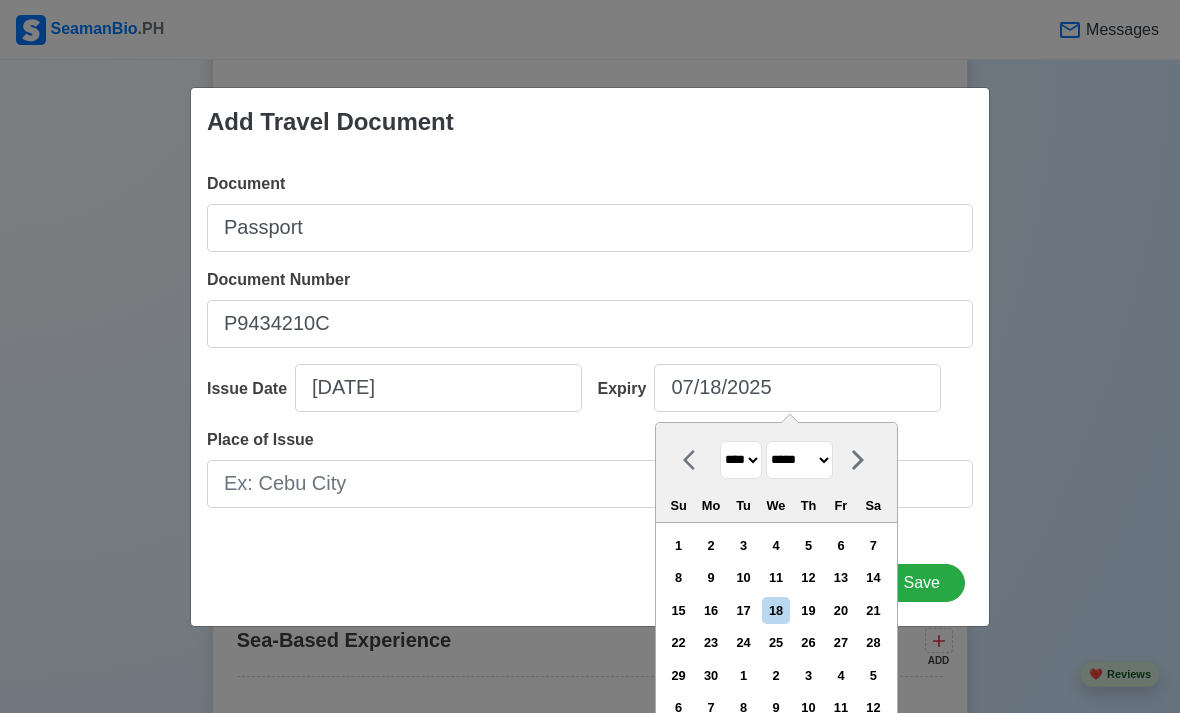click on "13" at bounding box center (840, 577) 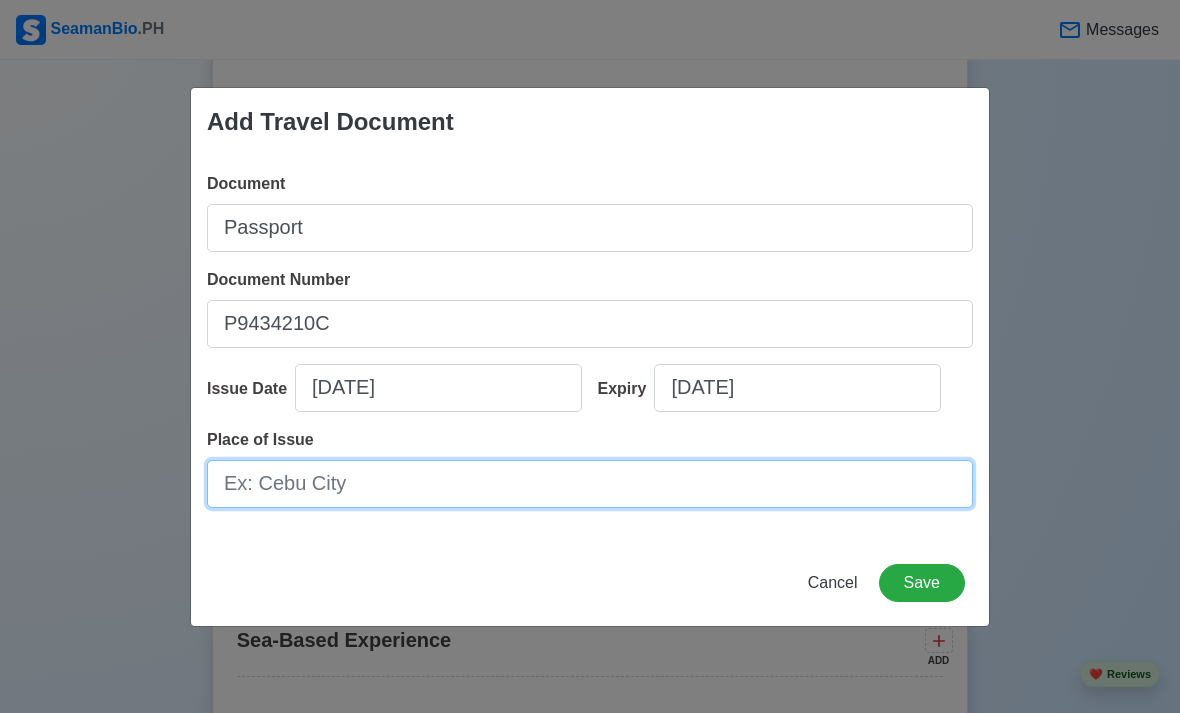 click on "Place of Issue" at bounding box center [590, 484] 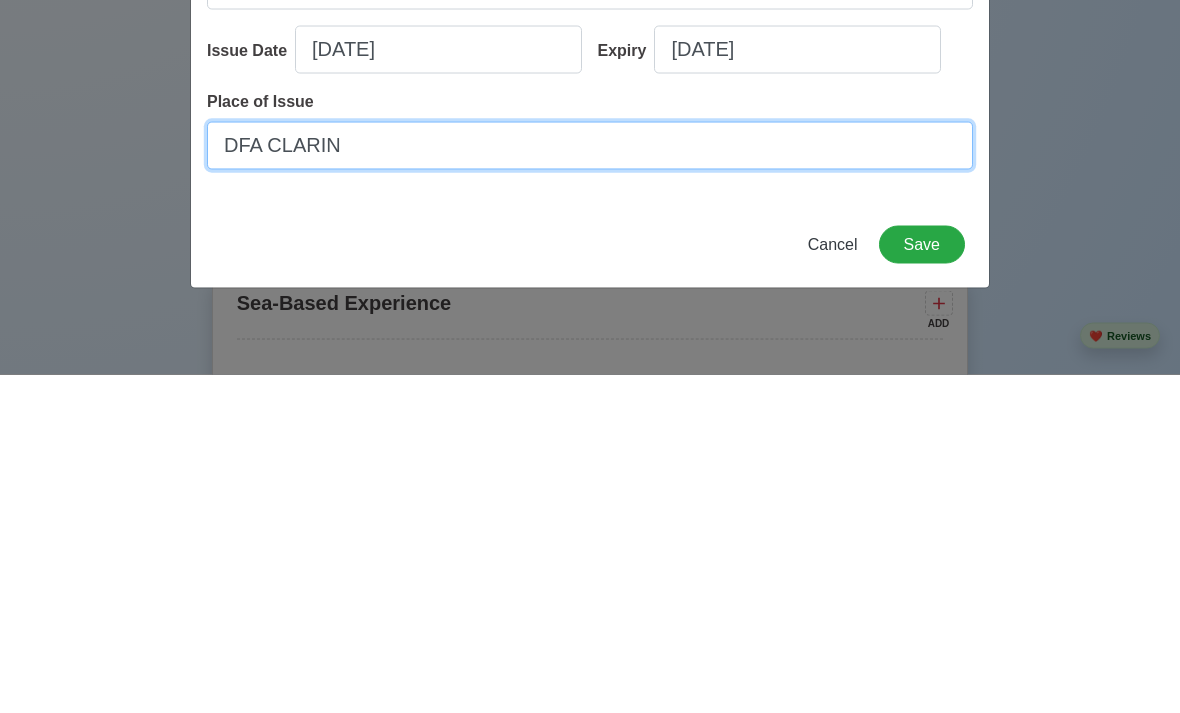 type on "DFA CLARIN" 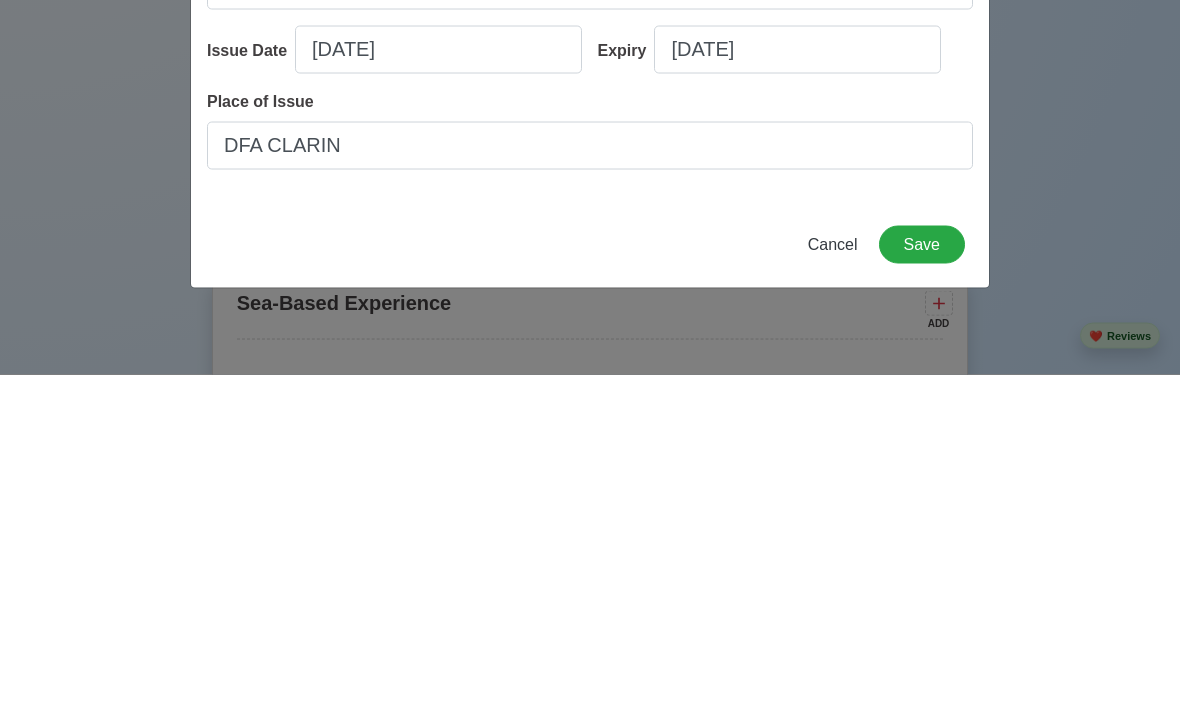 click on "Save" at bounding box center [922, 583] 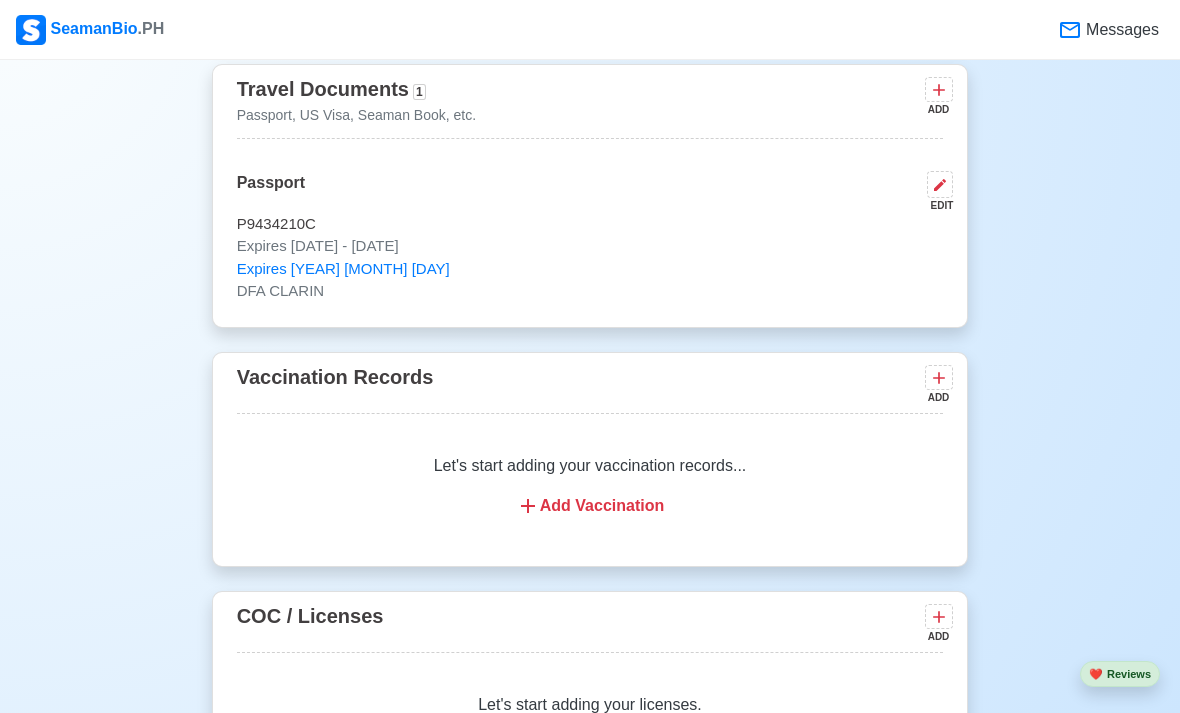 scroll, scrollTop: 1726, scrollLeft: 0, axis: vertical 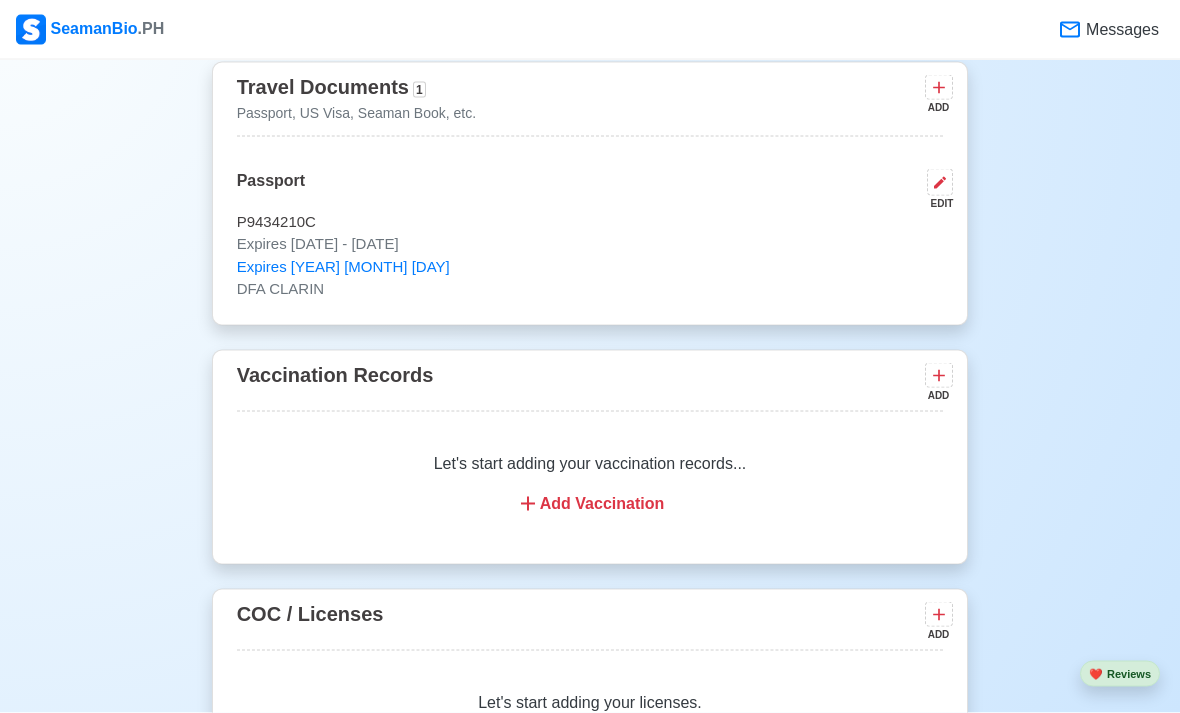 click on "Add Vaccination" at bounding box center (590, 504) 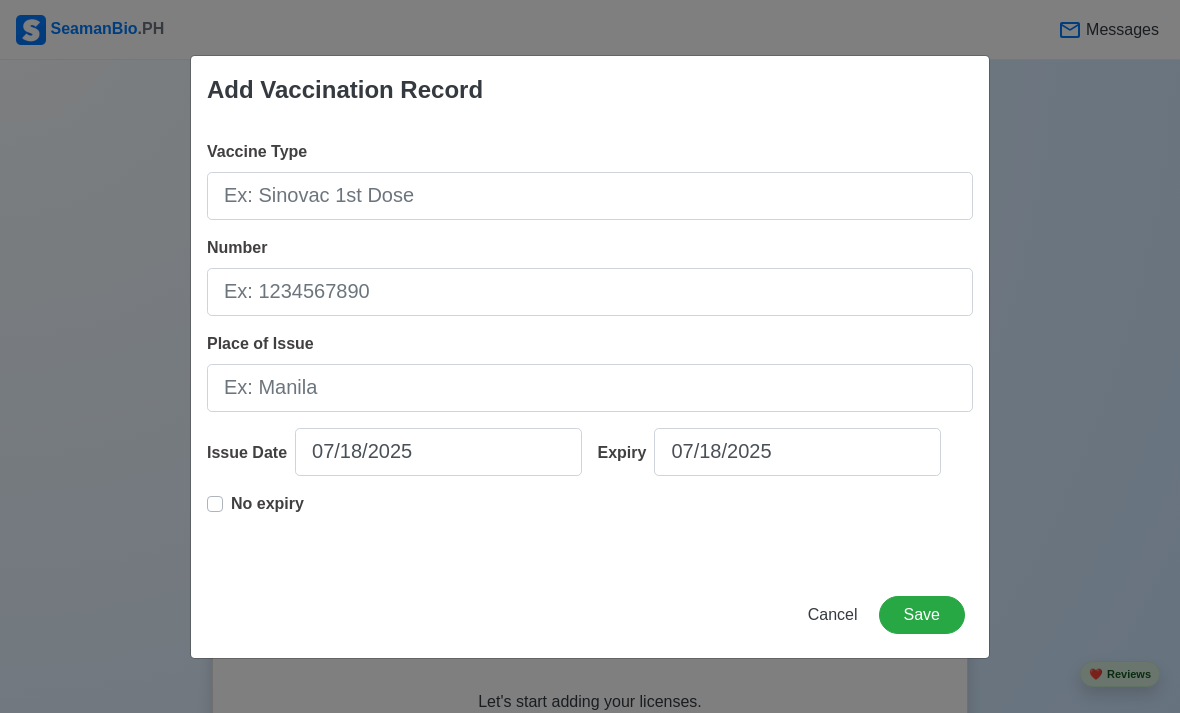click on "Cancel" at bounding box center [833, 614] 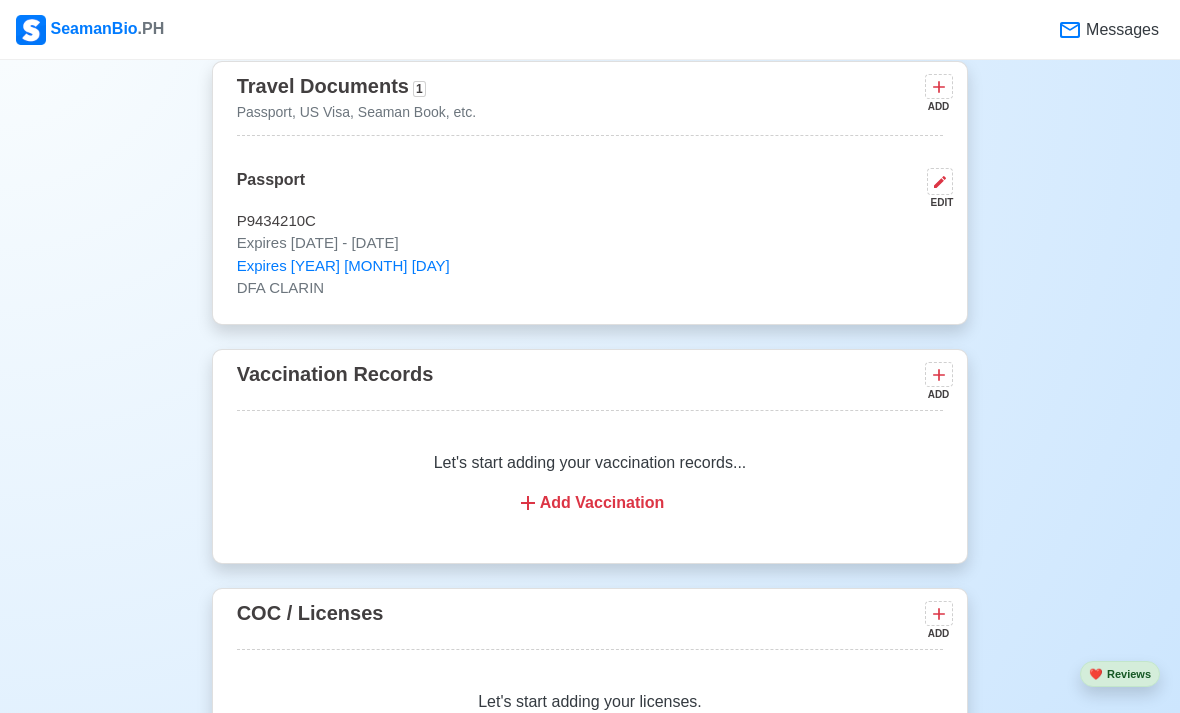 click on "Add Vaccination" at bounding box center (590, 503) 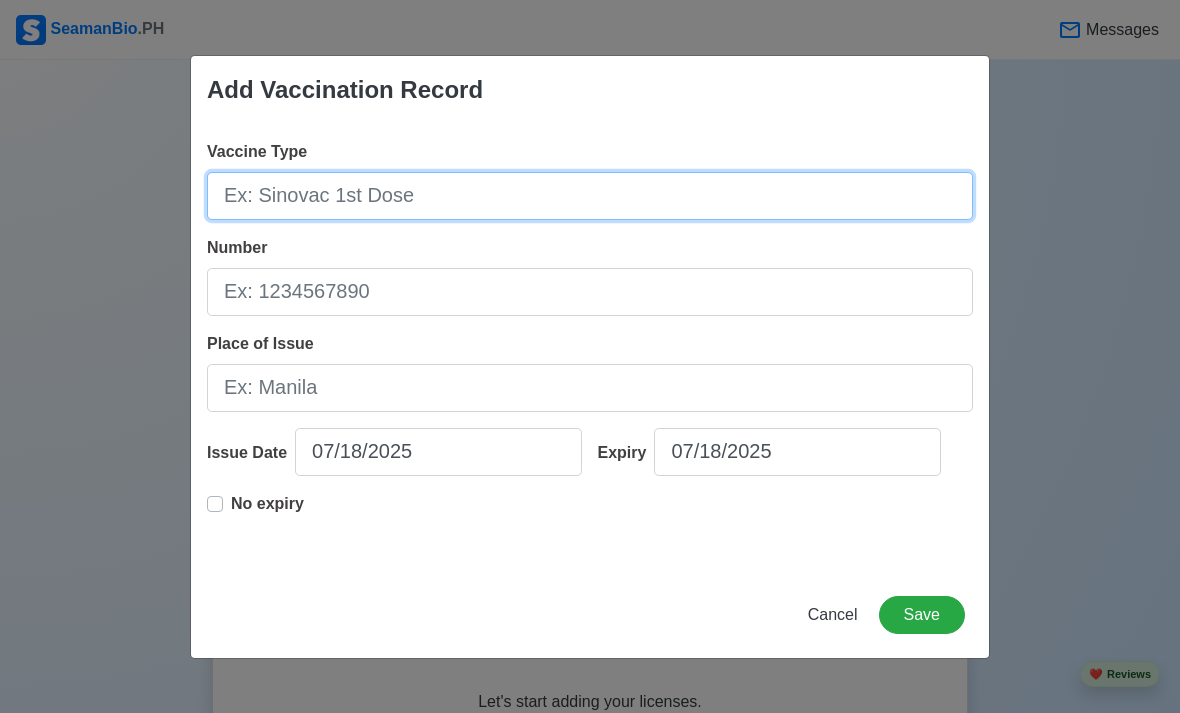 click on "Vaccine Type" at bounding box center (590, 196) 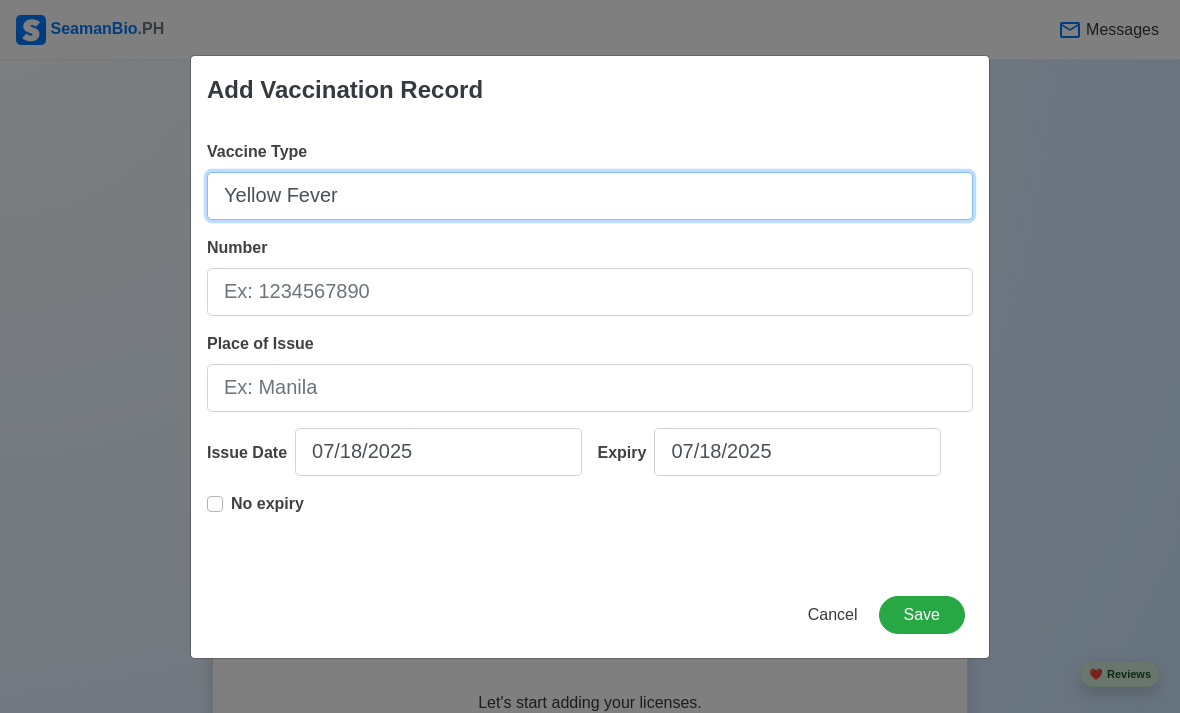 type on "Yellow Fever" 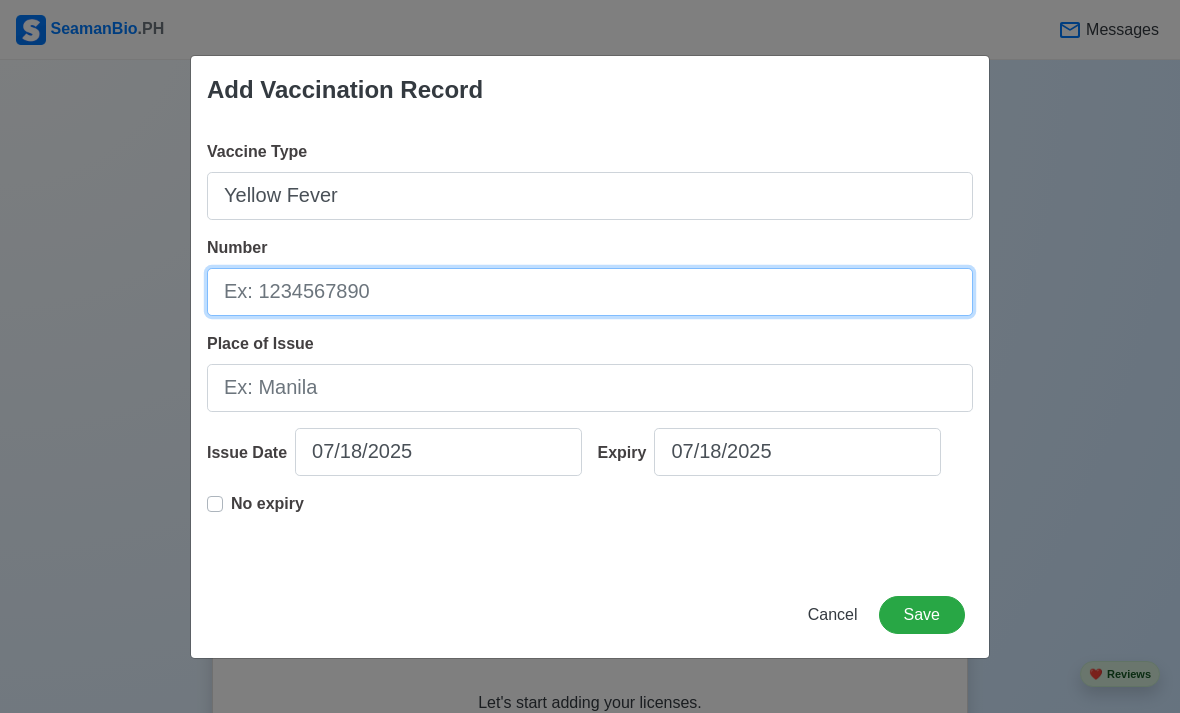 click on "Number" at bounding box center (590, 292) 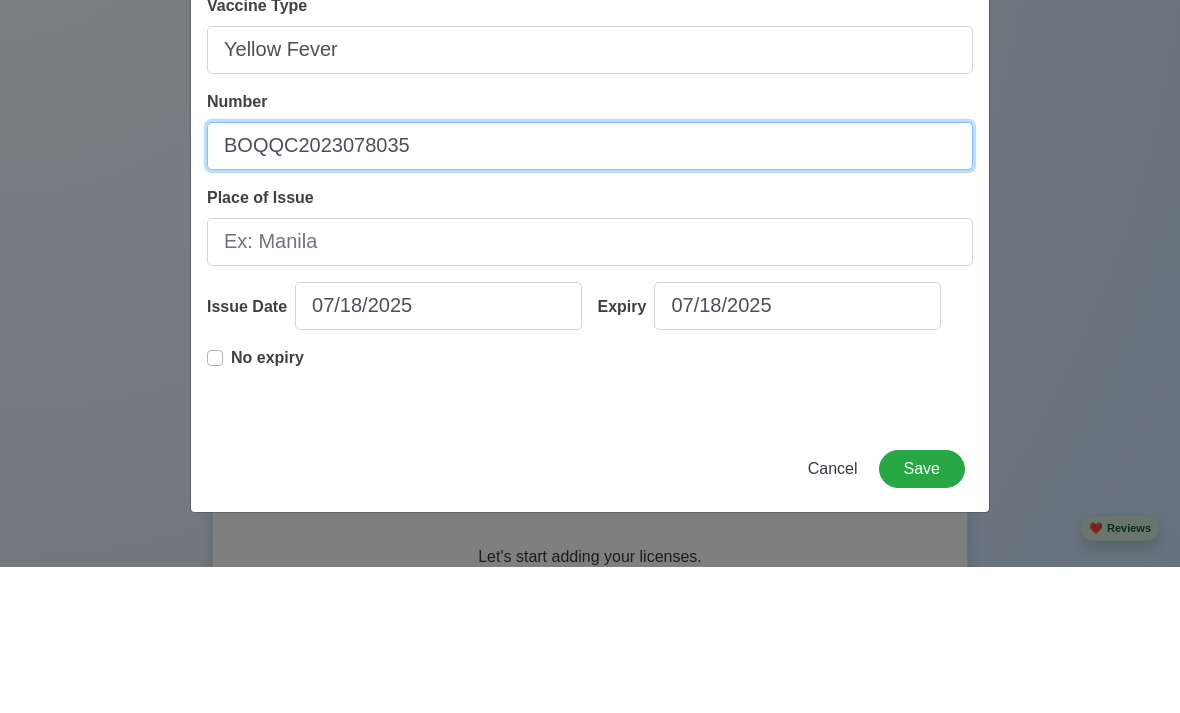 type on "BOQQC2023078035" 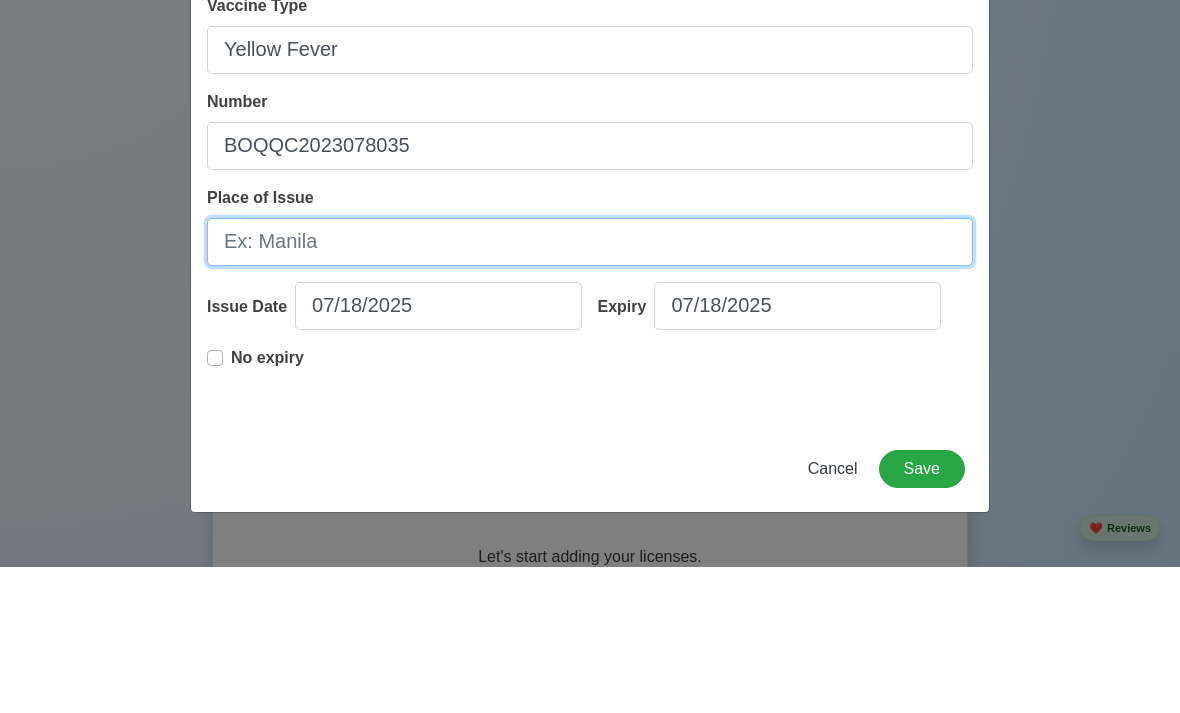 click on "Place of Issue" at bounding box center (590, 388) 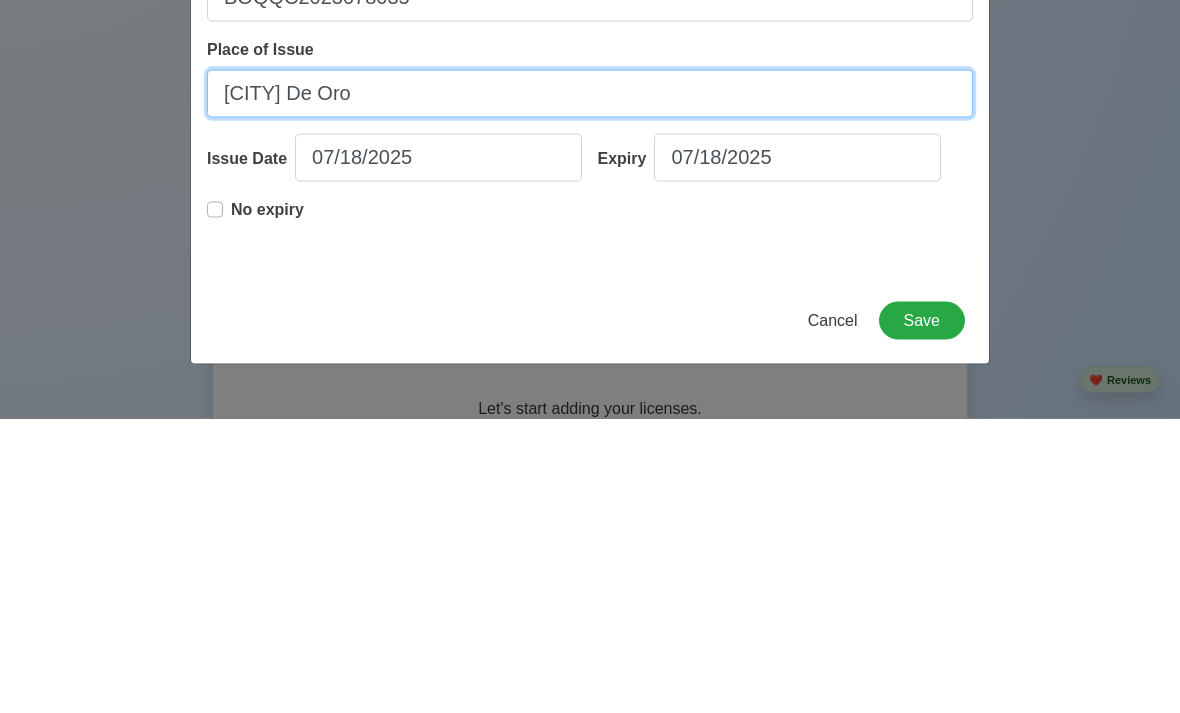 type on "[CITY] De Oro" 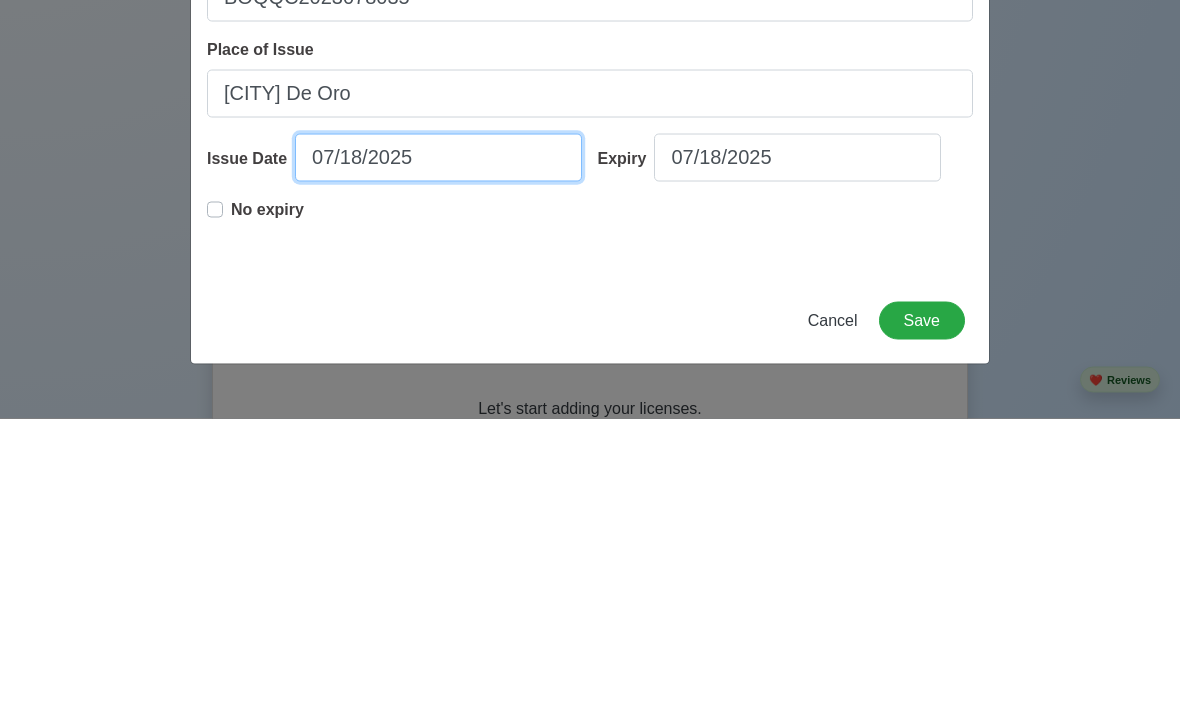 click on "07/18/2025" at bounding box center [438, 452] 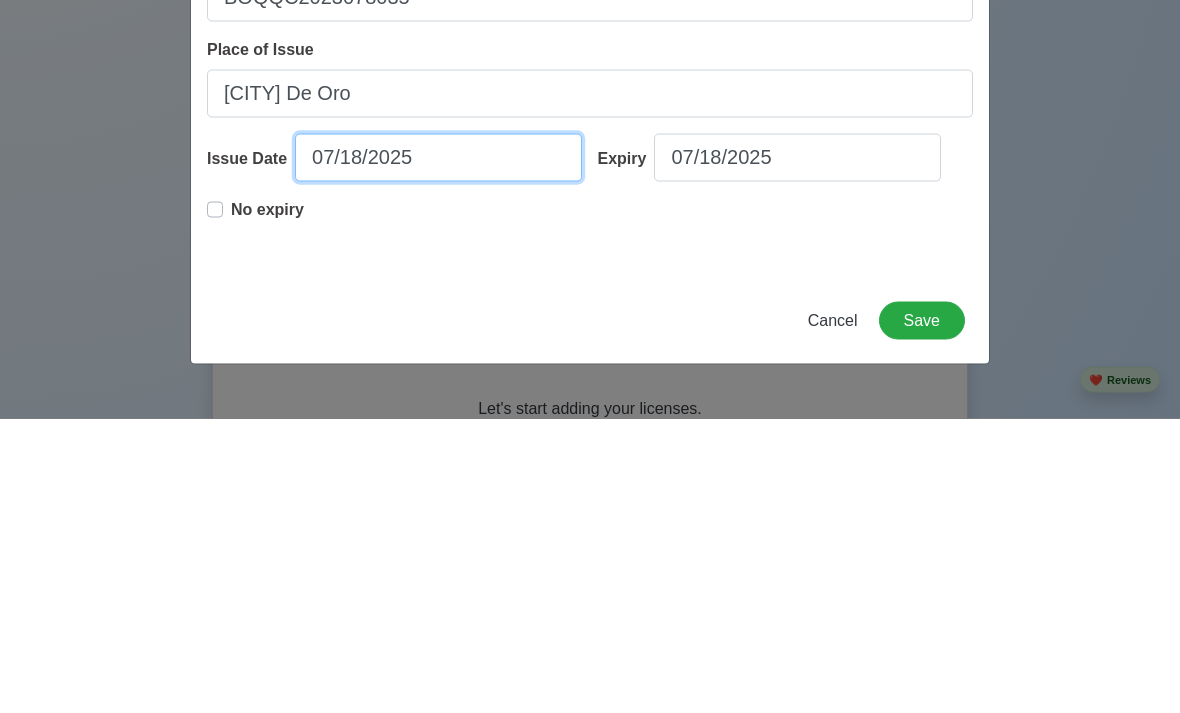 select on "****" 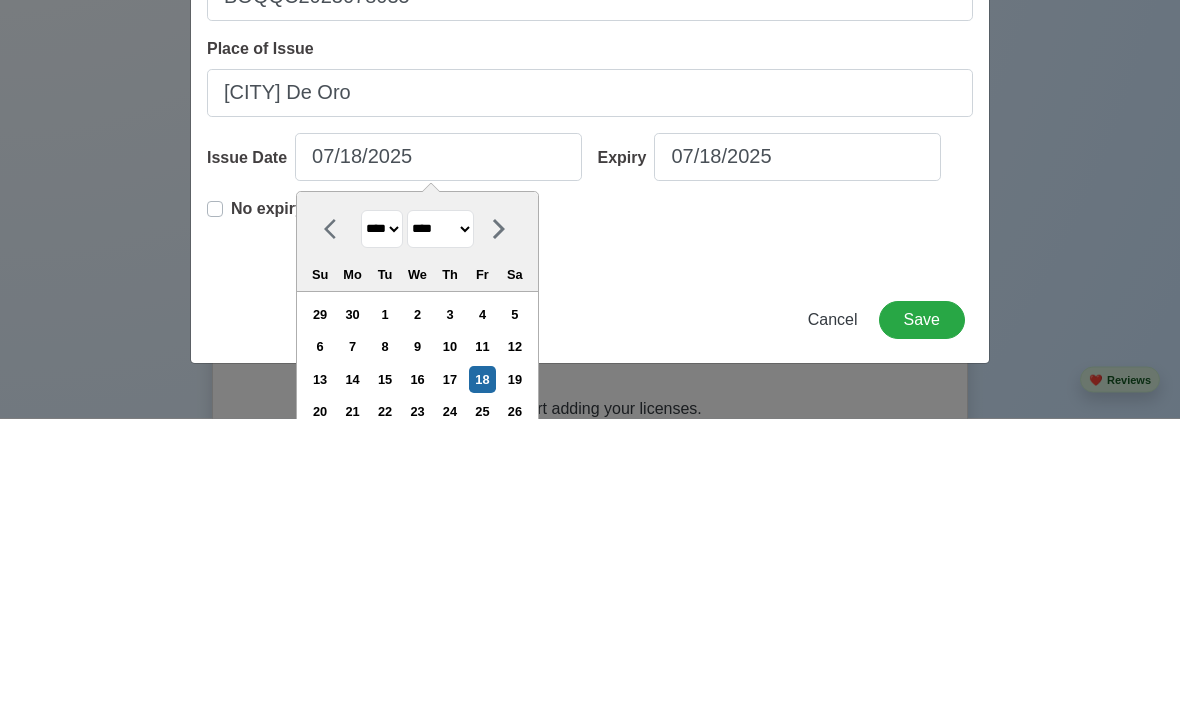 click on "**** **** **** **** **** **** **** **** **** **** **** **** **** **** **** **** **** **** **** **** **** **** **** **** **** **** **** **** **** **** **** **** **** **** **** **** **** **** **** **** **** **** **** **** **** **** **** **** **** **** **** **** **** **** **** **** **** **** **** **** **** **** **** **** **** **** **** **** **** **** **** **** **** **** **** **** **** **** **** **** **** **** **** **** **** **** **** **** **** **** **** **** **** **** **** **** **** **** **** **** **** **** **** **** **** ****" at bounding box center (382, 524) 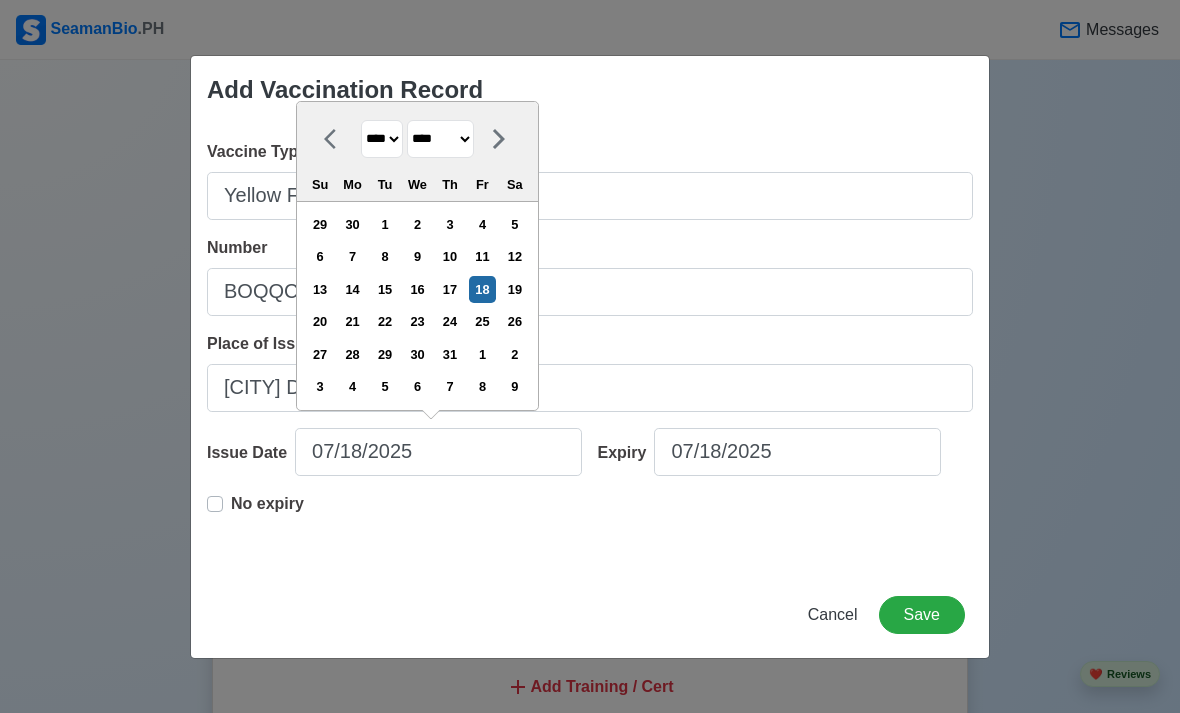 click on "******* ******** ***** ***** *** **** **** ****** ********* ******* ******** ********" at bounding box center [440, 139] 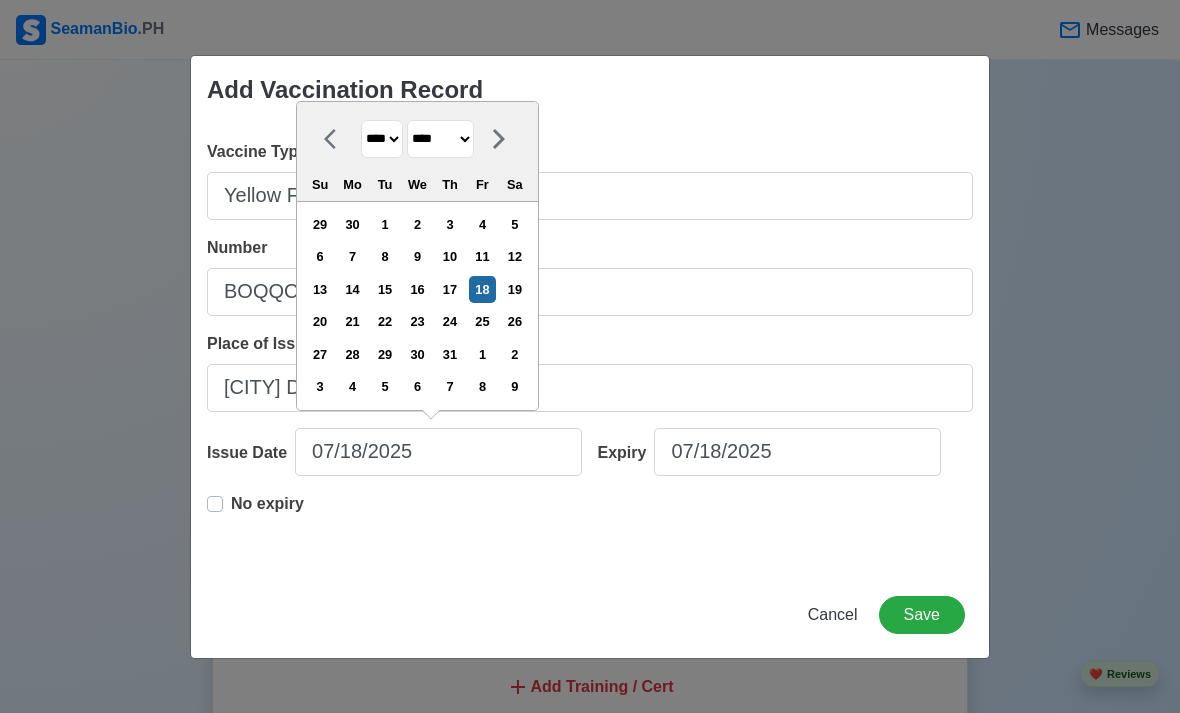 select on "****" 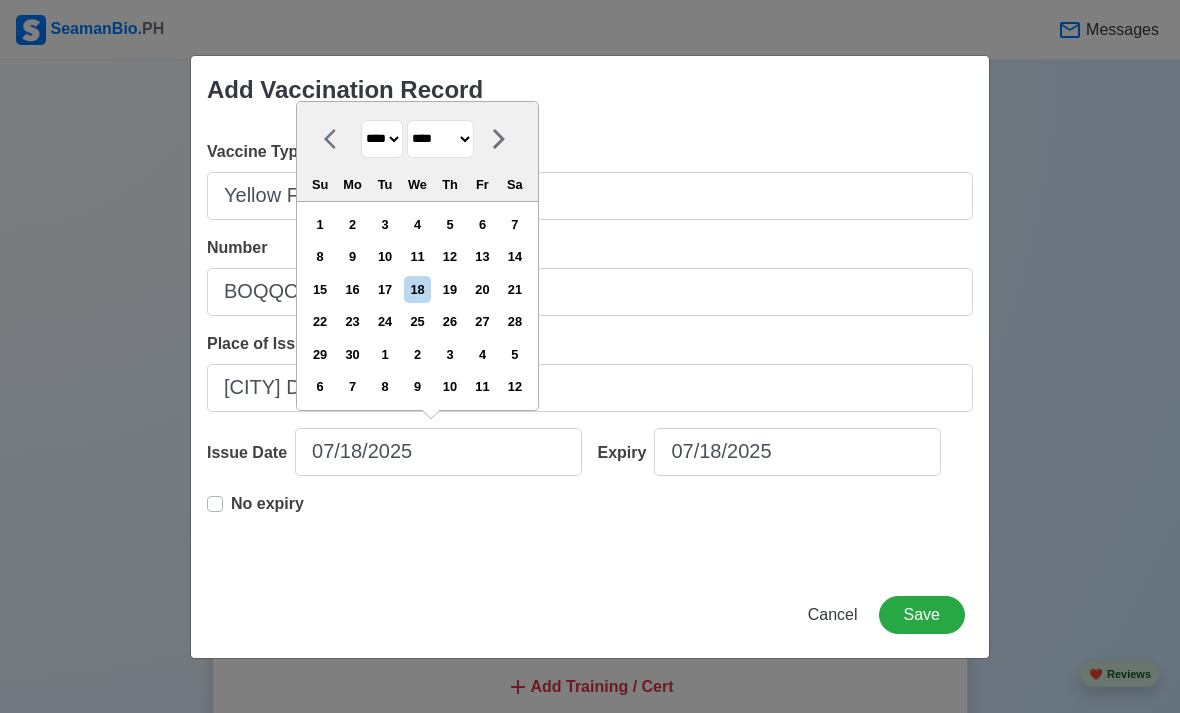click on "19" at bounding box center (449, 289) 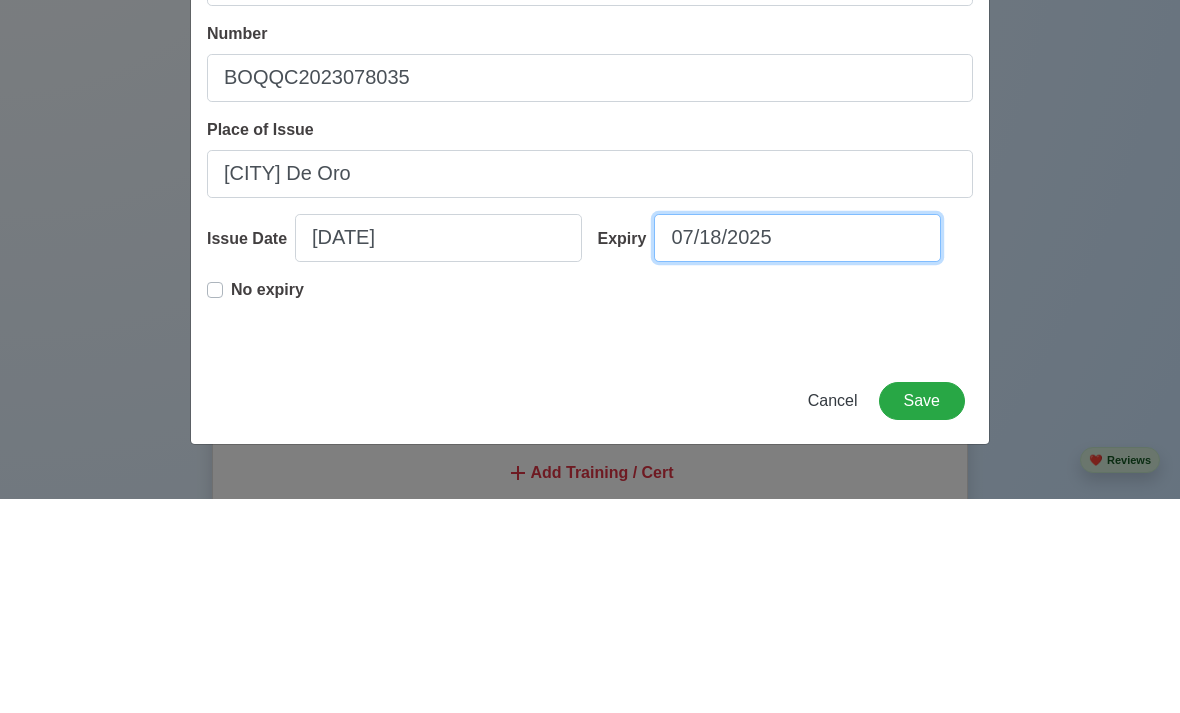 click on "07/18/2025" at bounding box center [797, 452] 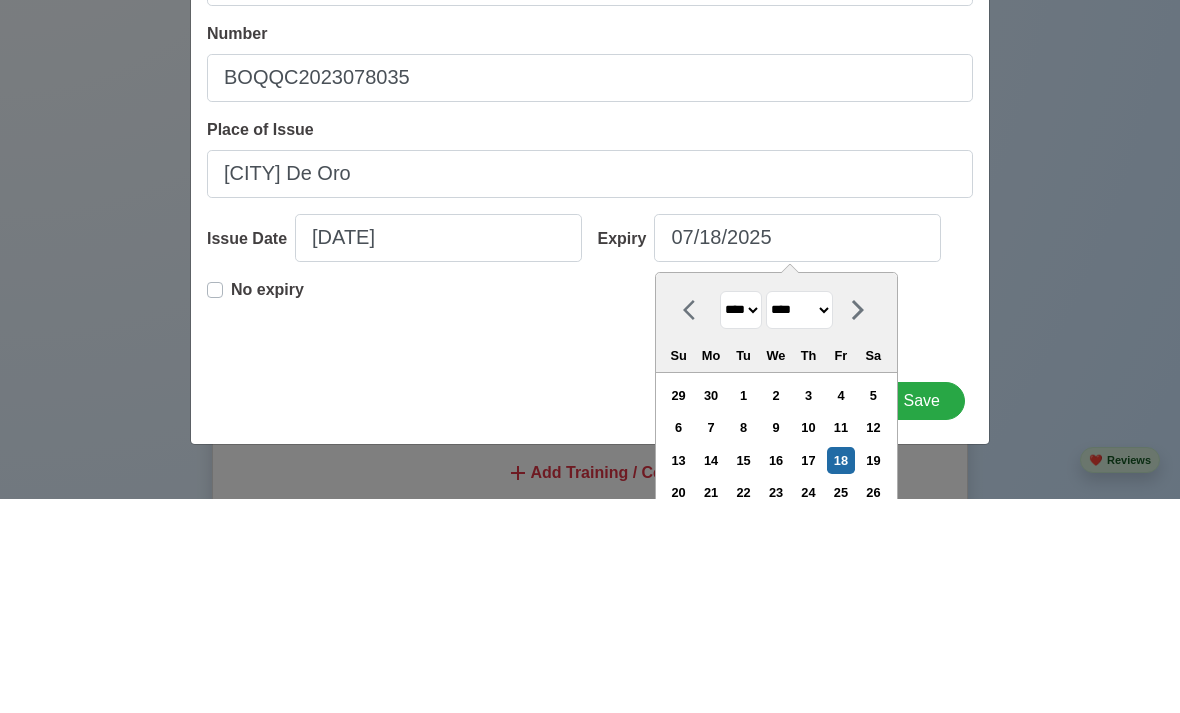 click on "**** **** **** **** **** **** **** **** **** **** **** **** **** **** **** **** **** **** **** **** **** **** **** **** **** **** **** **** **** **** **** **** **** **** **** **** **** **** **** **** **** **** **** **** **** **** **** **** **** **** **** **** **** **** **** **** **** **** **** **** **** **** **** **** **** **** **** **** **** **** **** **** **** **** **** **** **** **** **** **** **** **** **** **** **** **** **** **** **** **** **** **** **** **** **** **** **** **** **** **** **** **** **** **** **** **** **** **** **** **** **** **** **** **** **** **** **** **** **** **** ****" at bounding box center [741, 524] 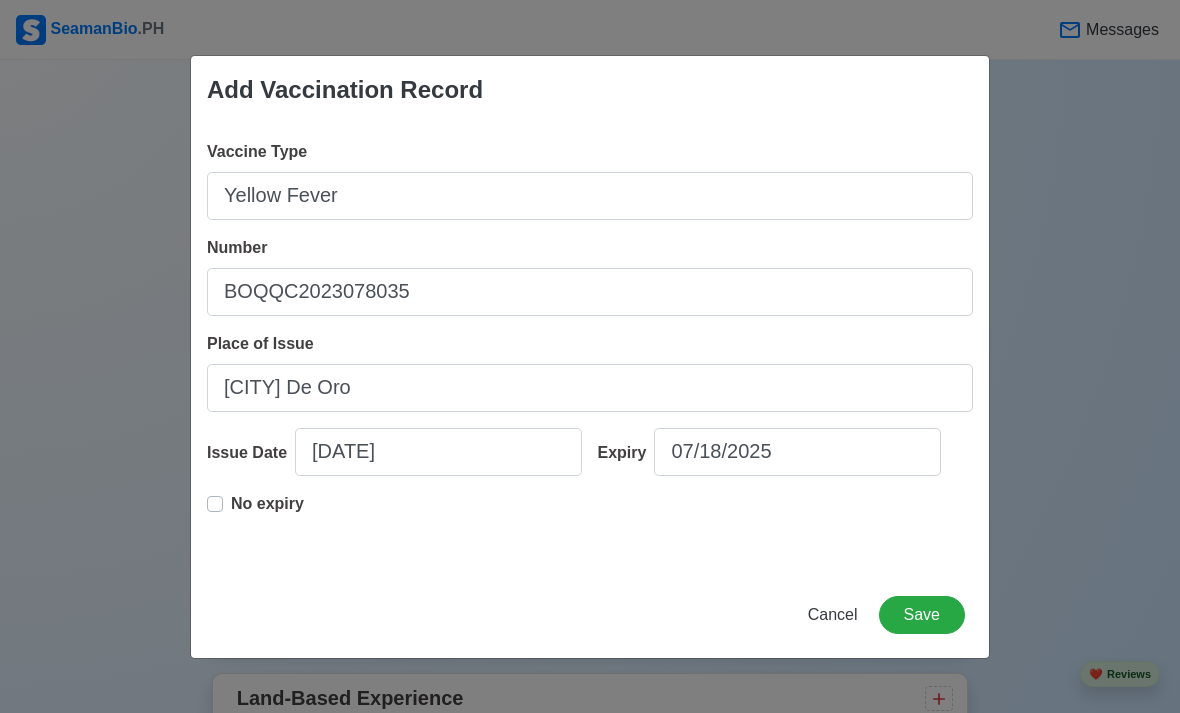 click on "Vaccine Type Yellow Fever Number BOQQC2023078035 Place of Issue [CITY] Issue Date [DATE] Expiry [DATE] No expiry" at bounding box center (590, 348) 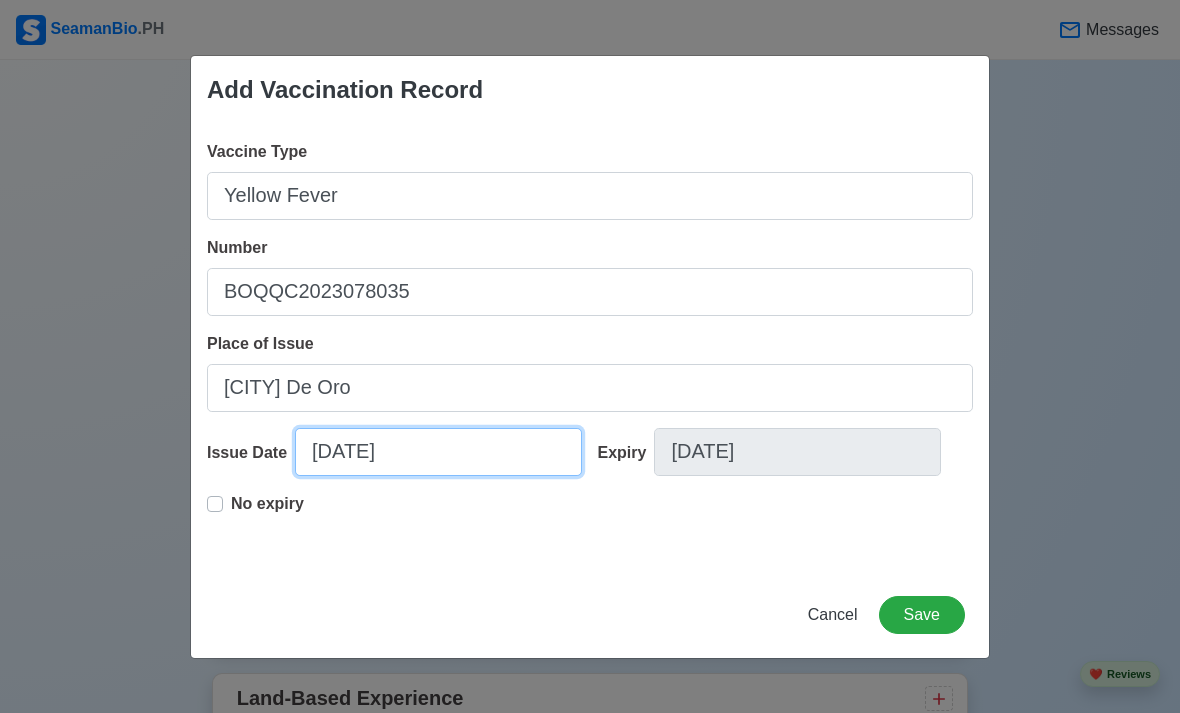click on "[DATE]" at bounding box center (438, 452) 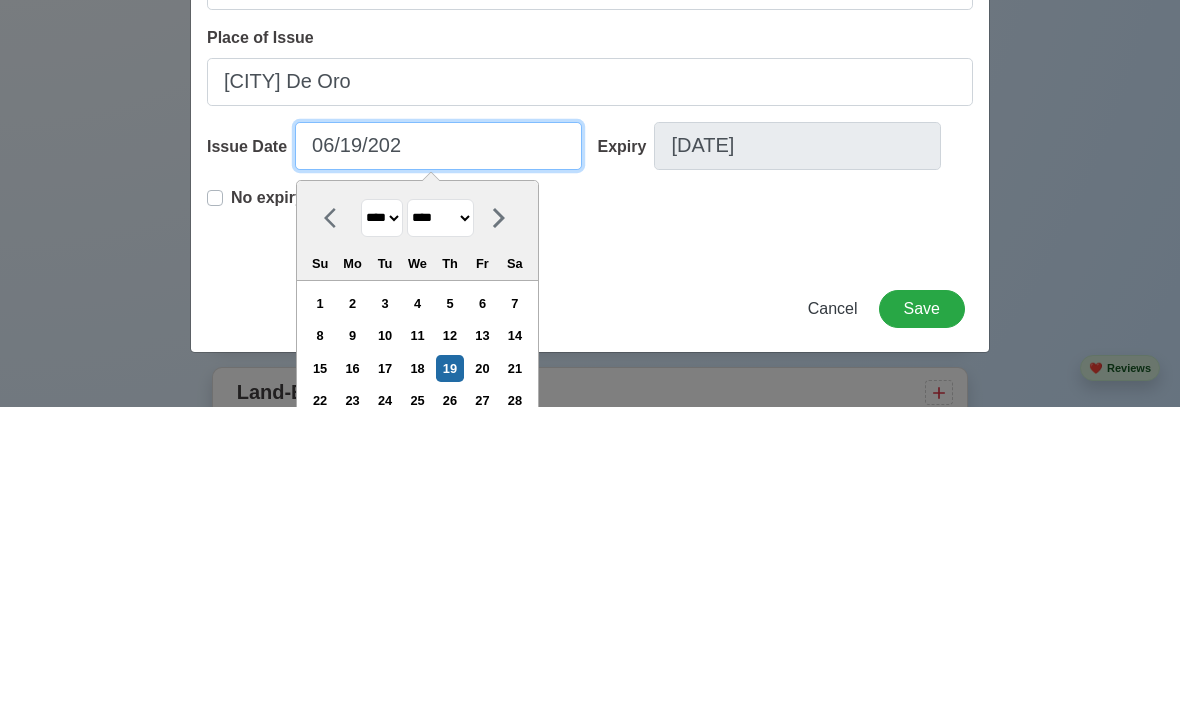 type on "[DATE]" 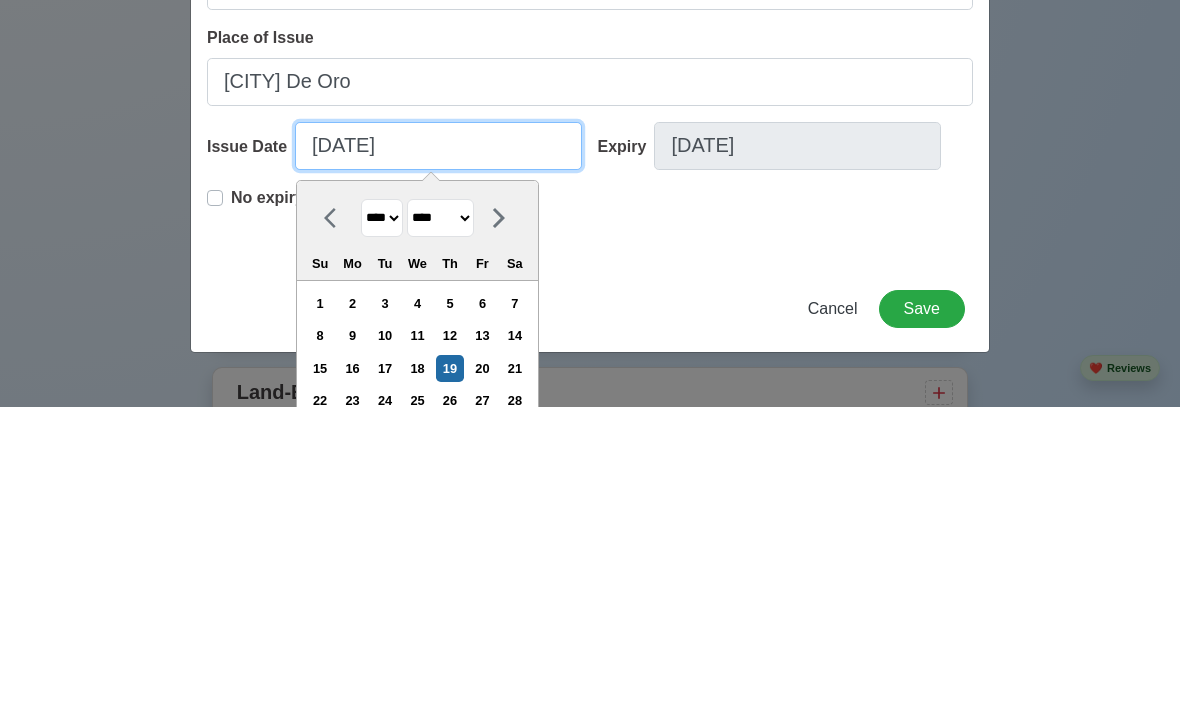 select on "****" 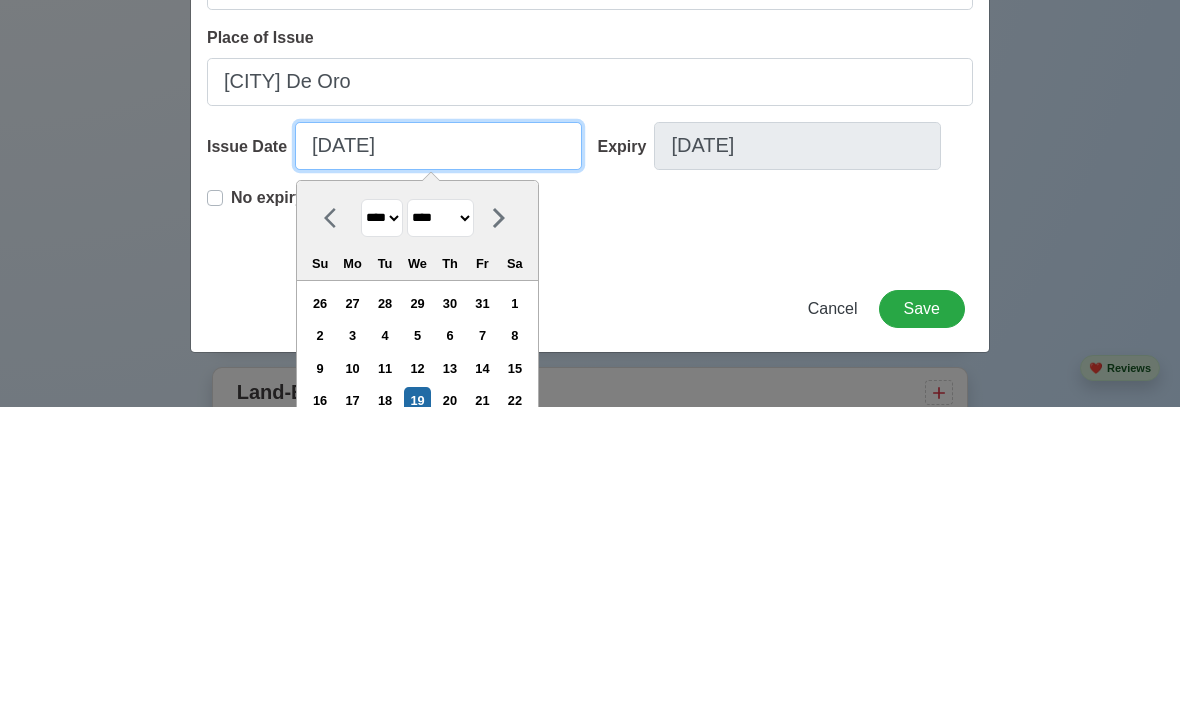 type on "06/19/" 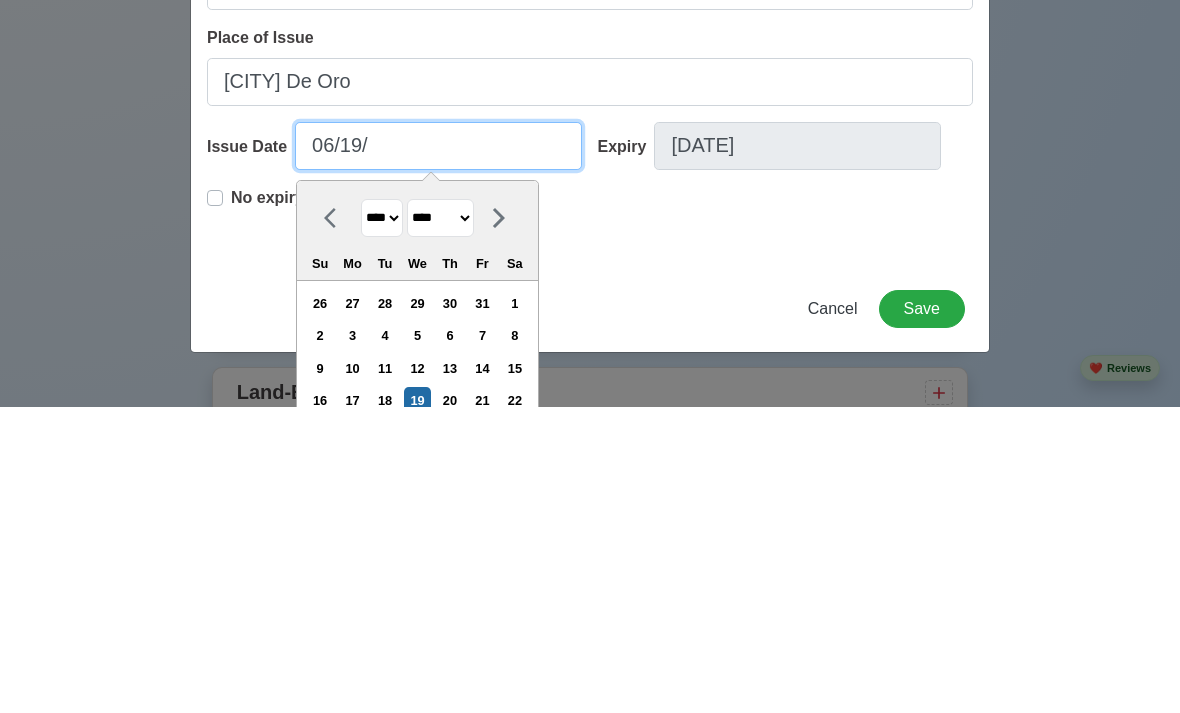 select on "****" 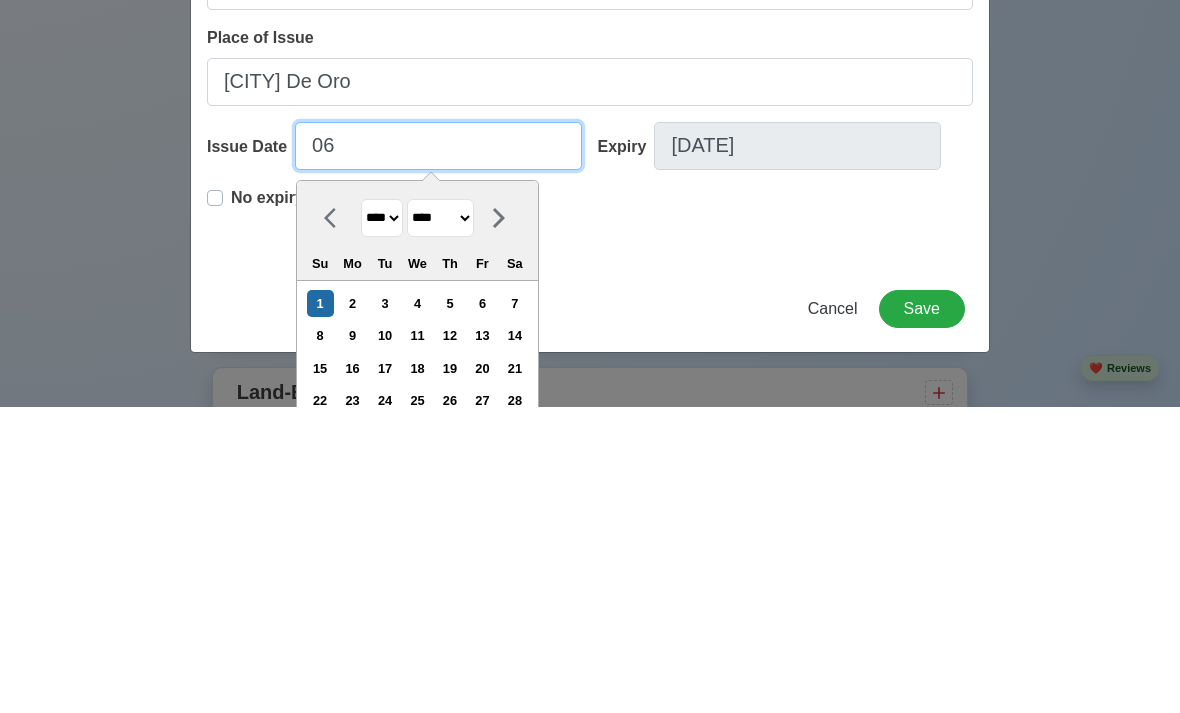 type on "0" 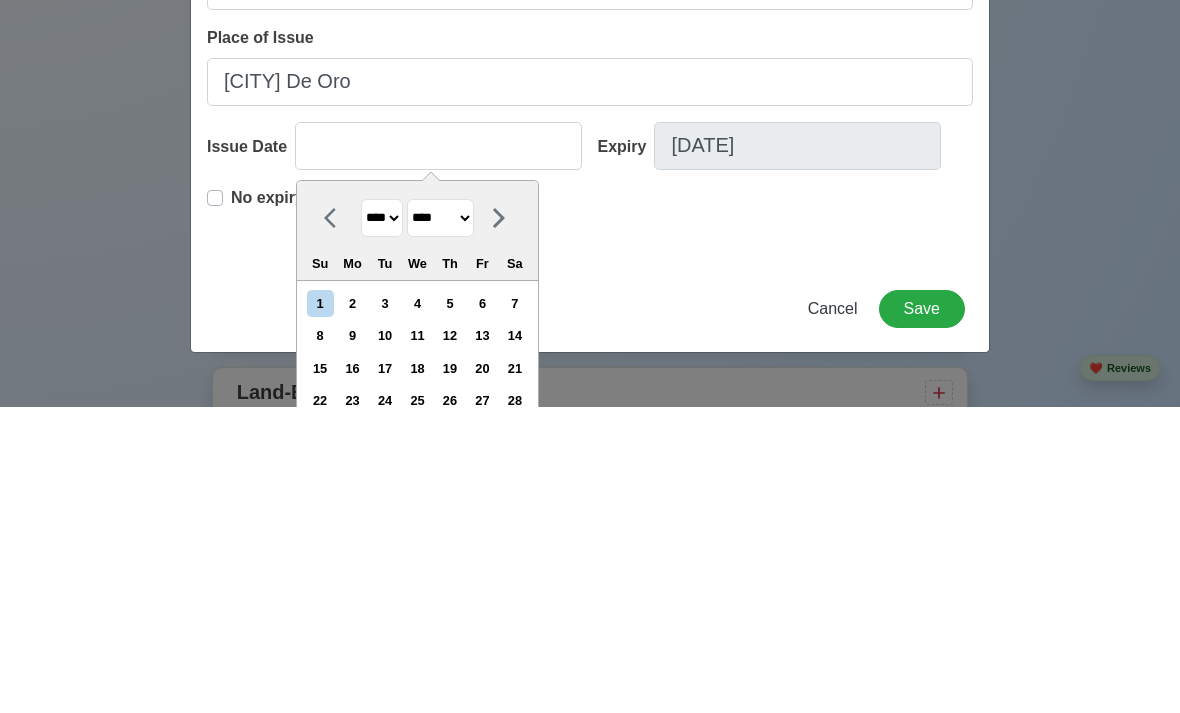 type on "07/18/2025" 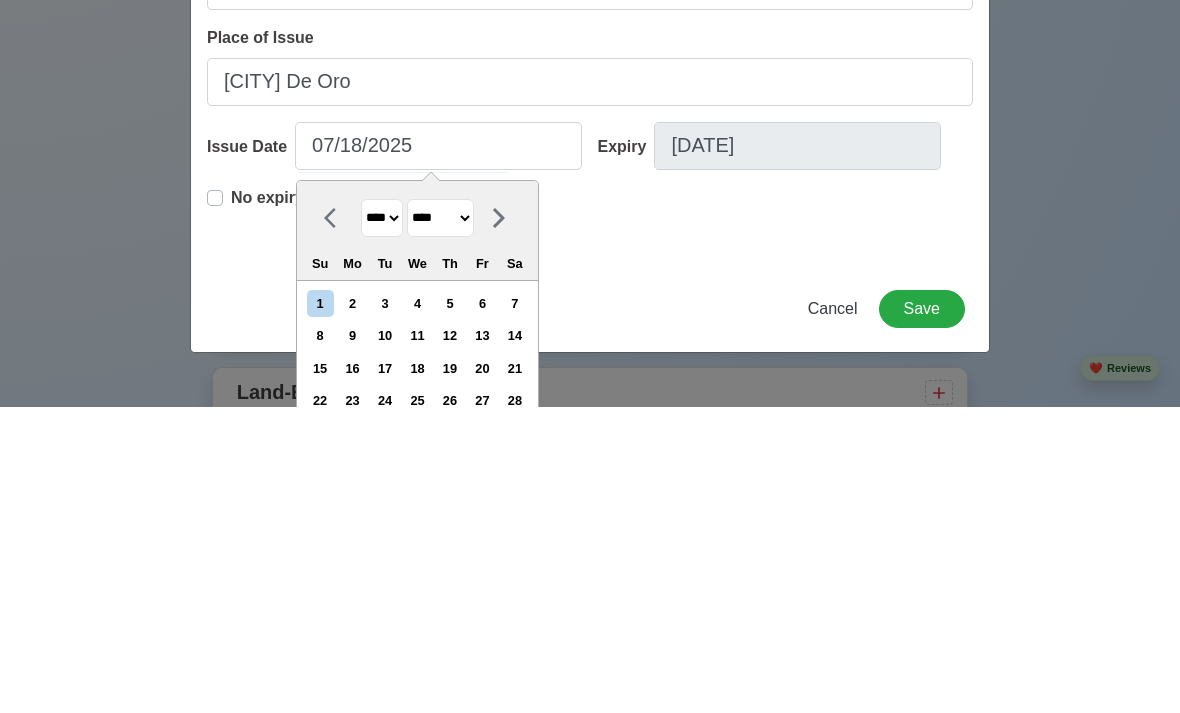 scroll, scrollTop: 2706, scrollLeft: 0, axis: vertical 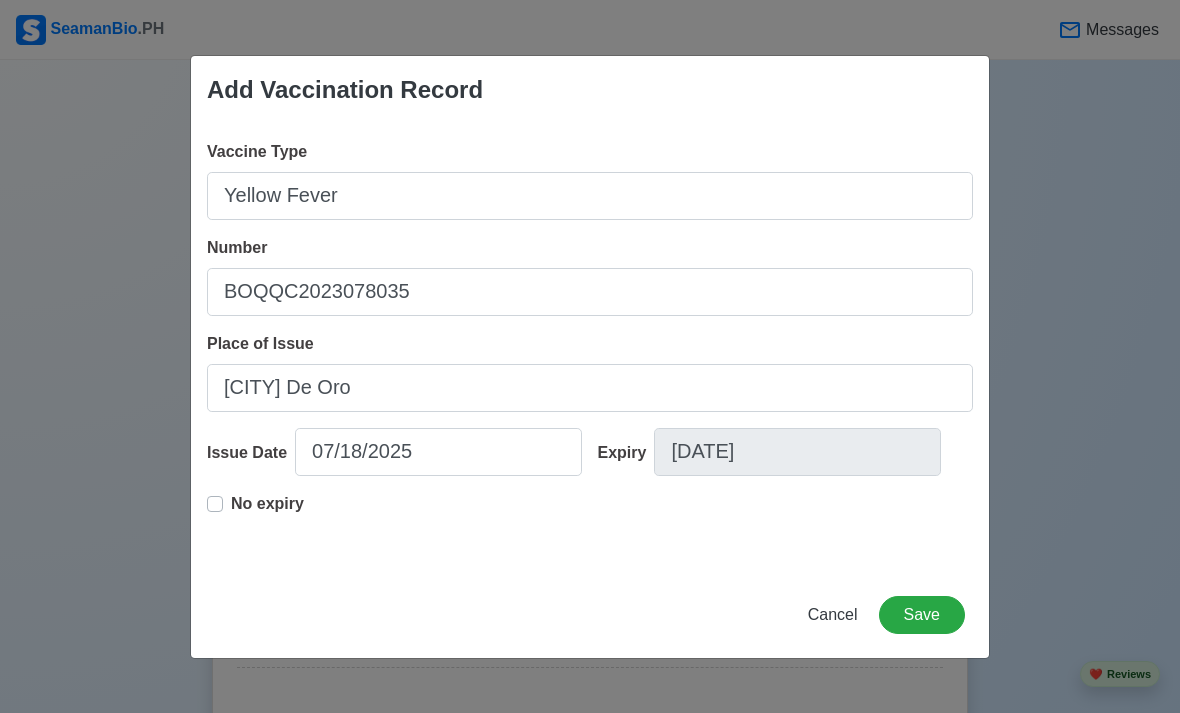 click on "Vaccine Type Yellow Fever" at bounding box center (590, 180) 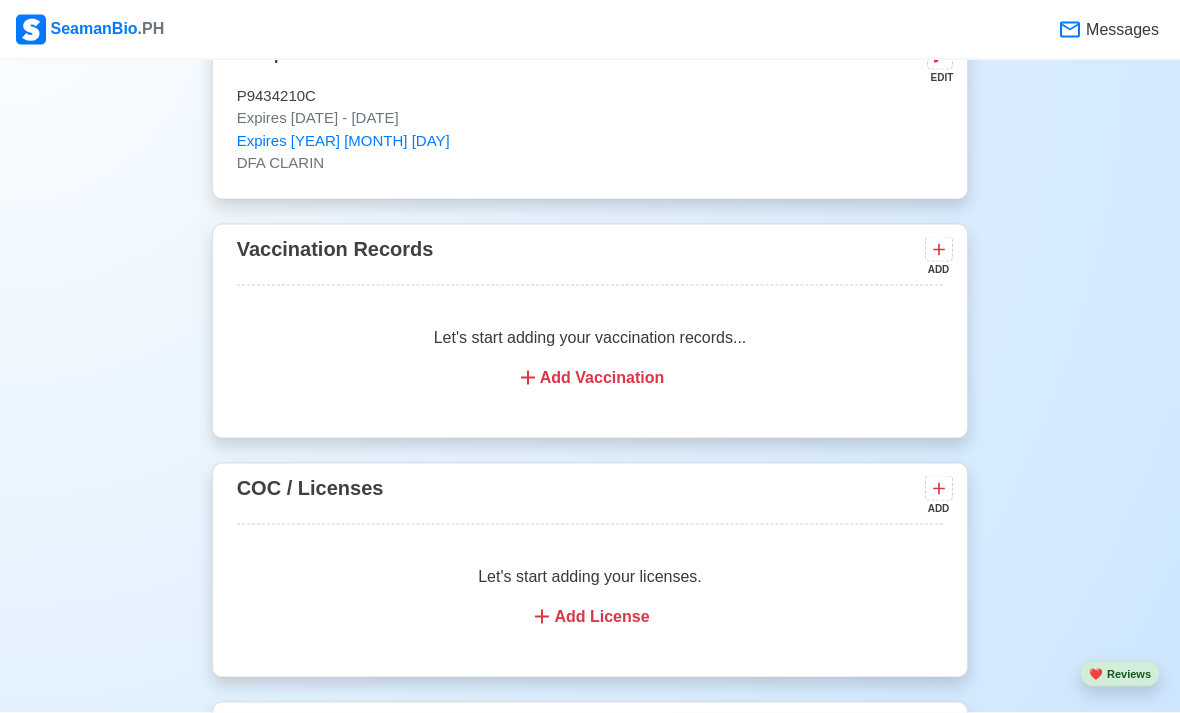 scroll, scrollTop: 1849, scrollLeft: 0, axis: vertical 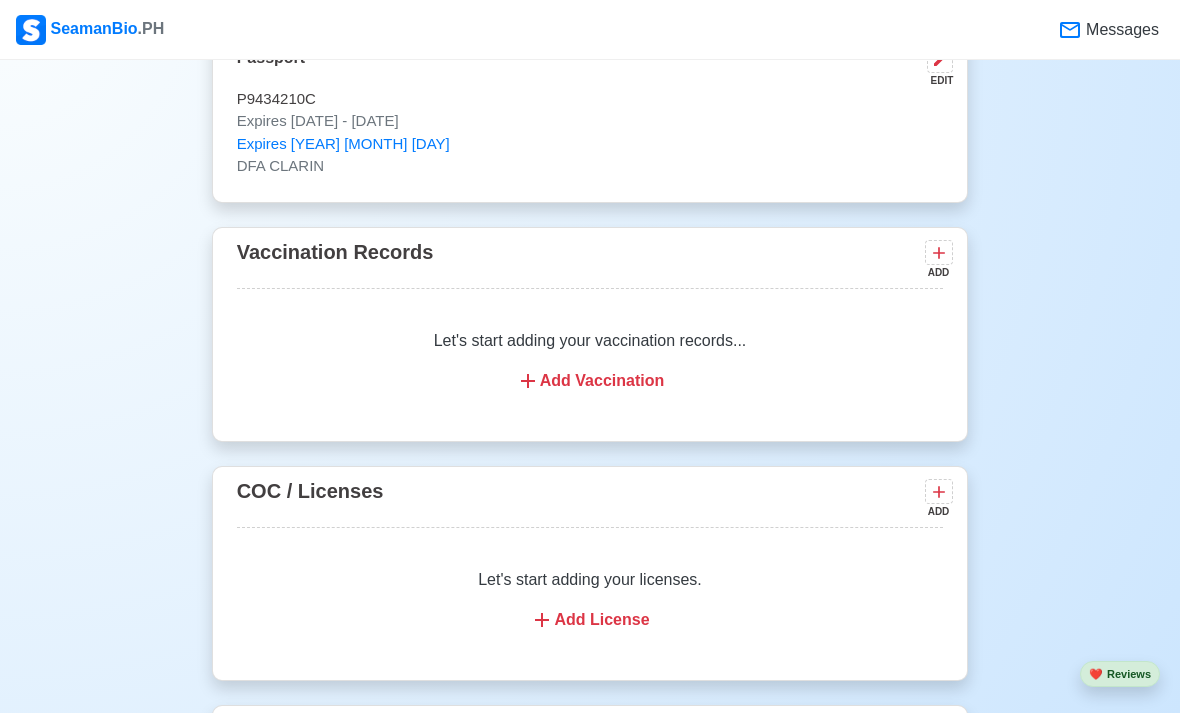click on "Add Vaccination" at bounding box center [590, 381] 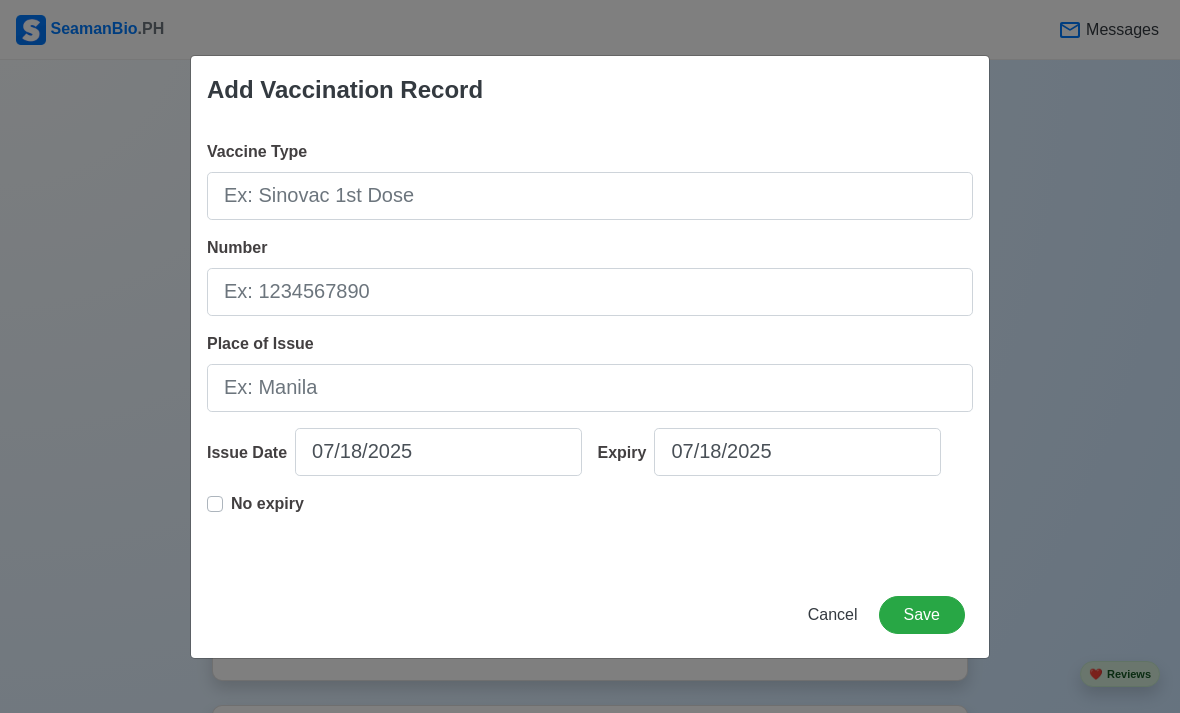 click on "No expiry" at bounding box center (267, 512) 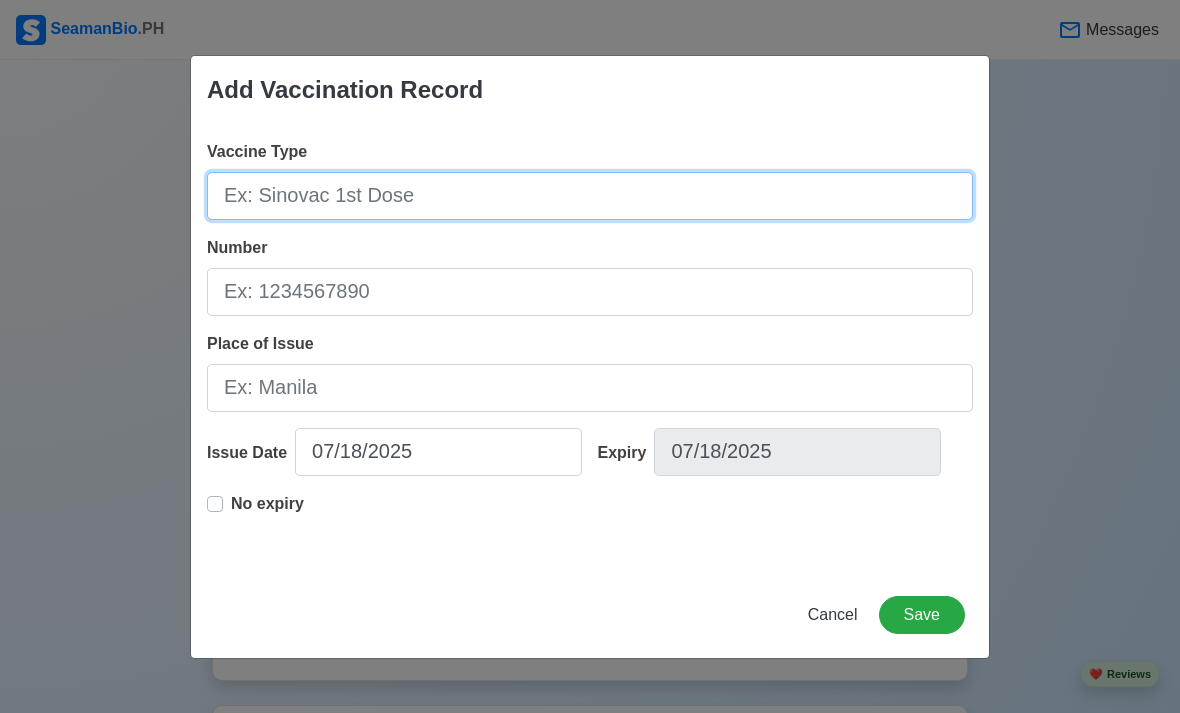click on "Vaccine Type" at bounding box center (590, 196) 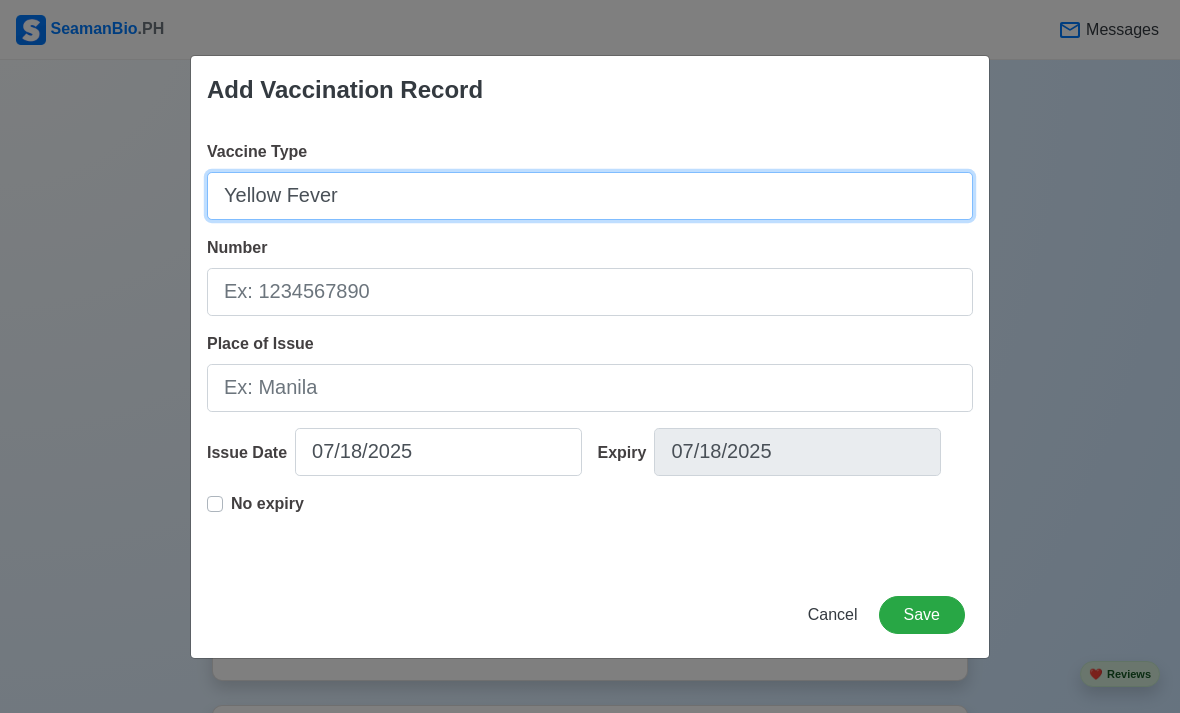 type on "Yellow Fever" 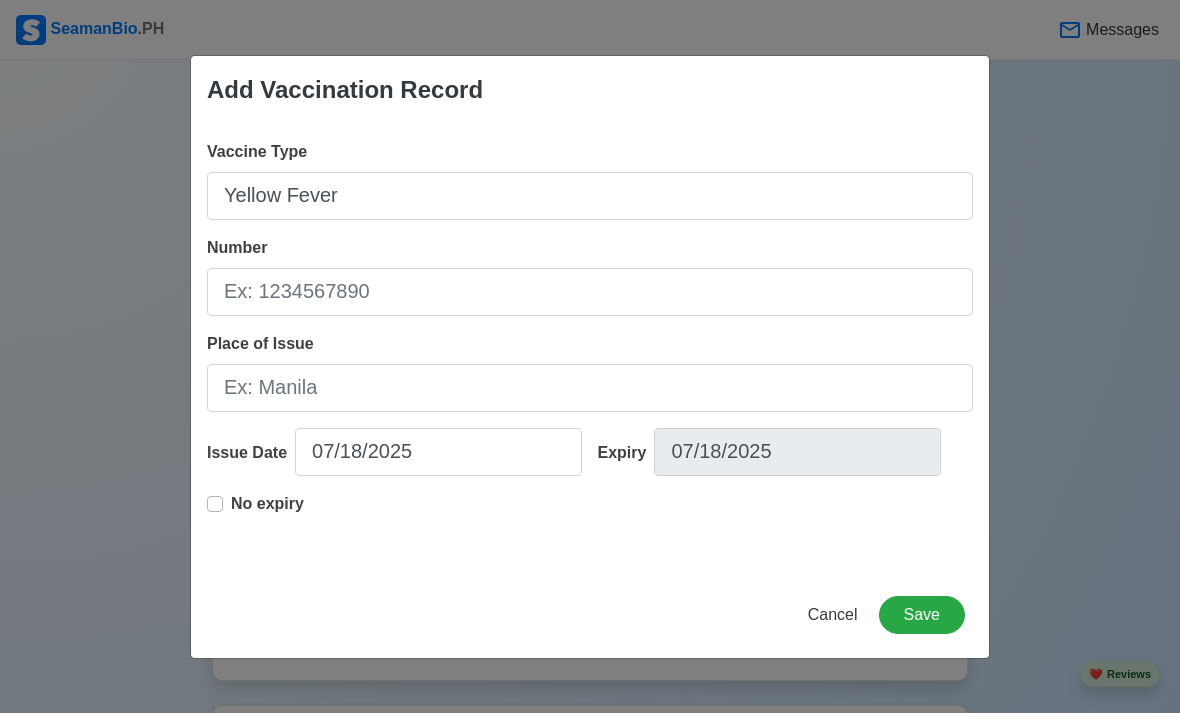 click on "Number" at bounding box center (590, 292) 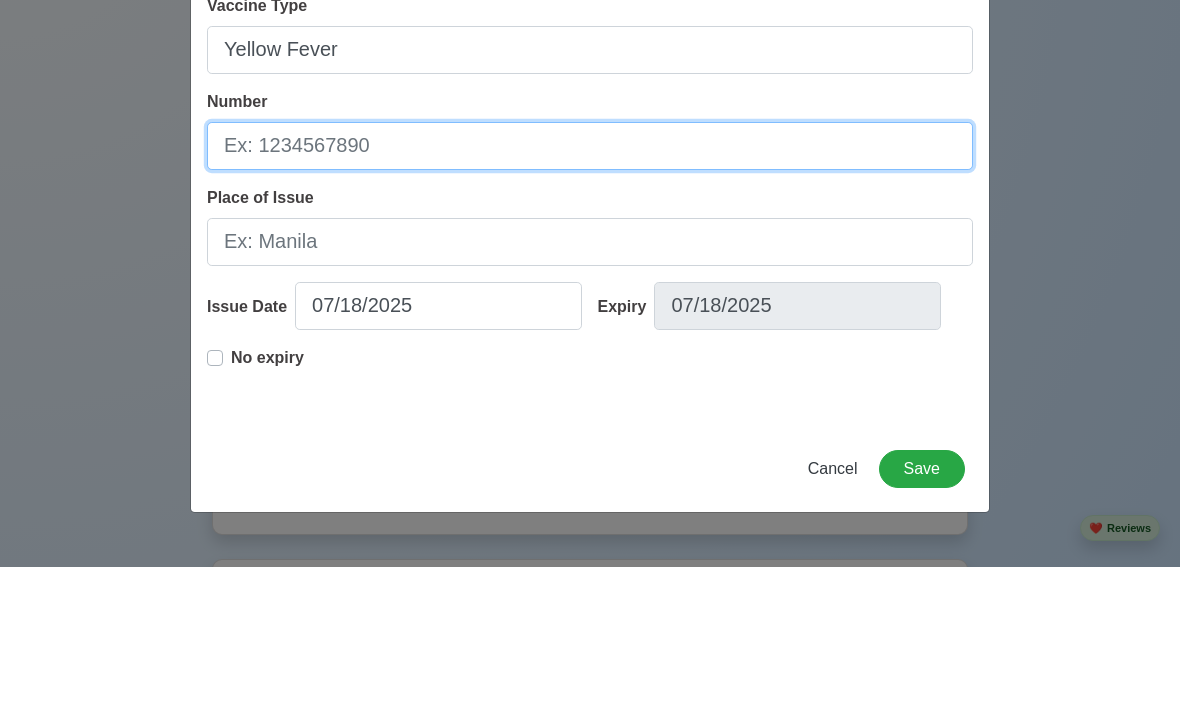 type on "b" 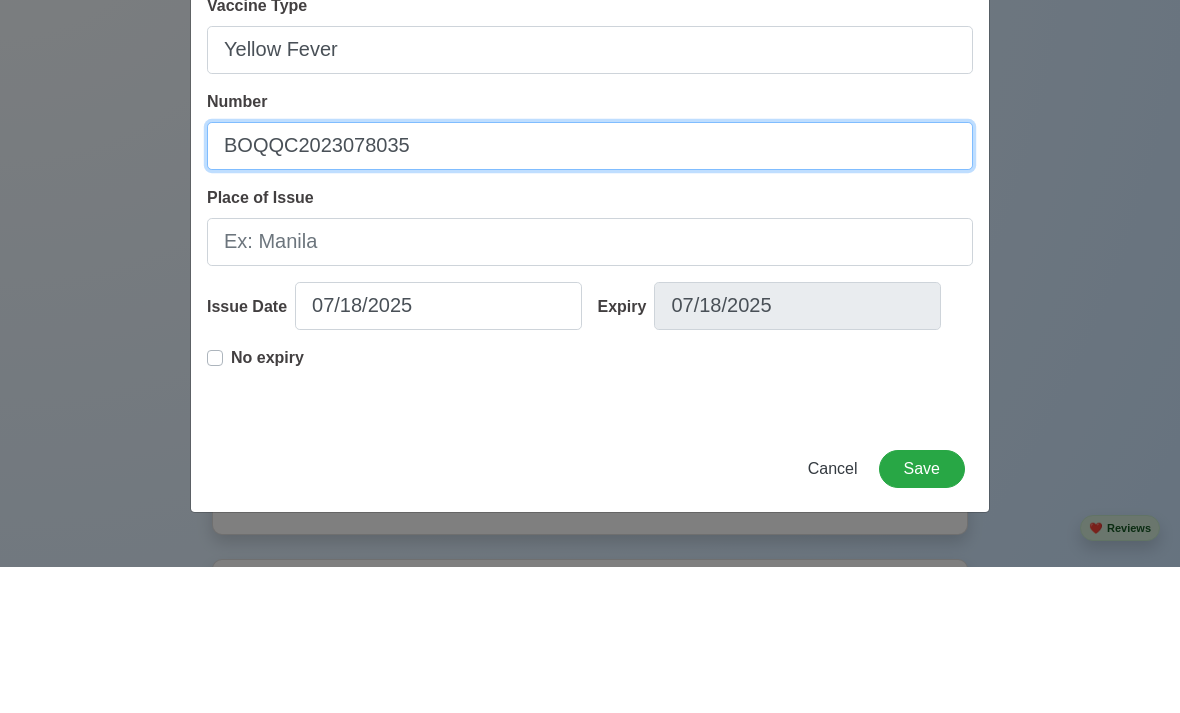 type on "BOQQC2023078035" 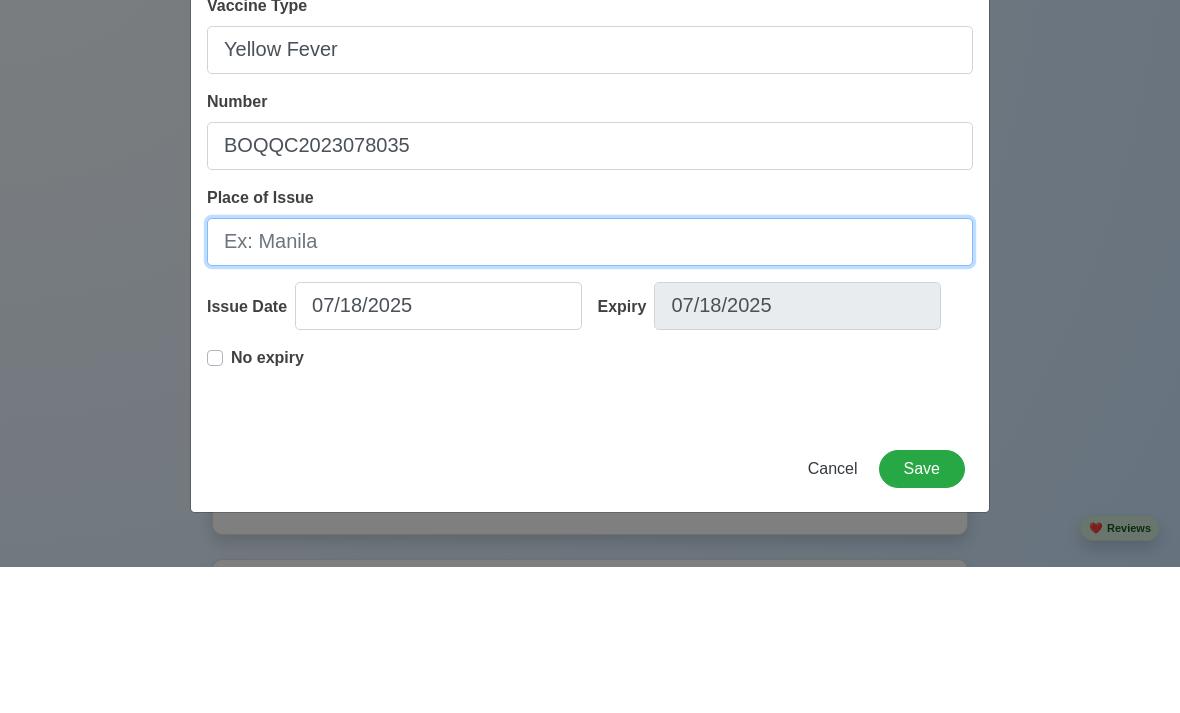 click on "Place of Issue" at bounding box center [590, 388] 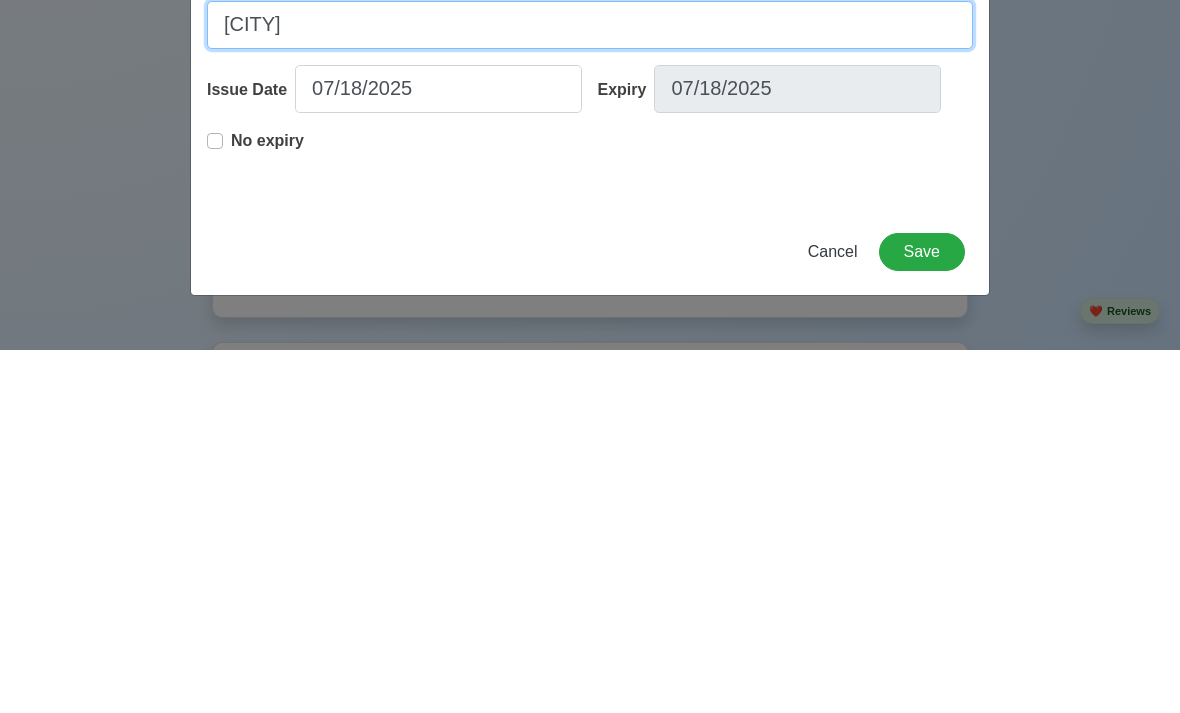 type on "[CITY]" 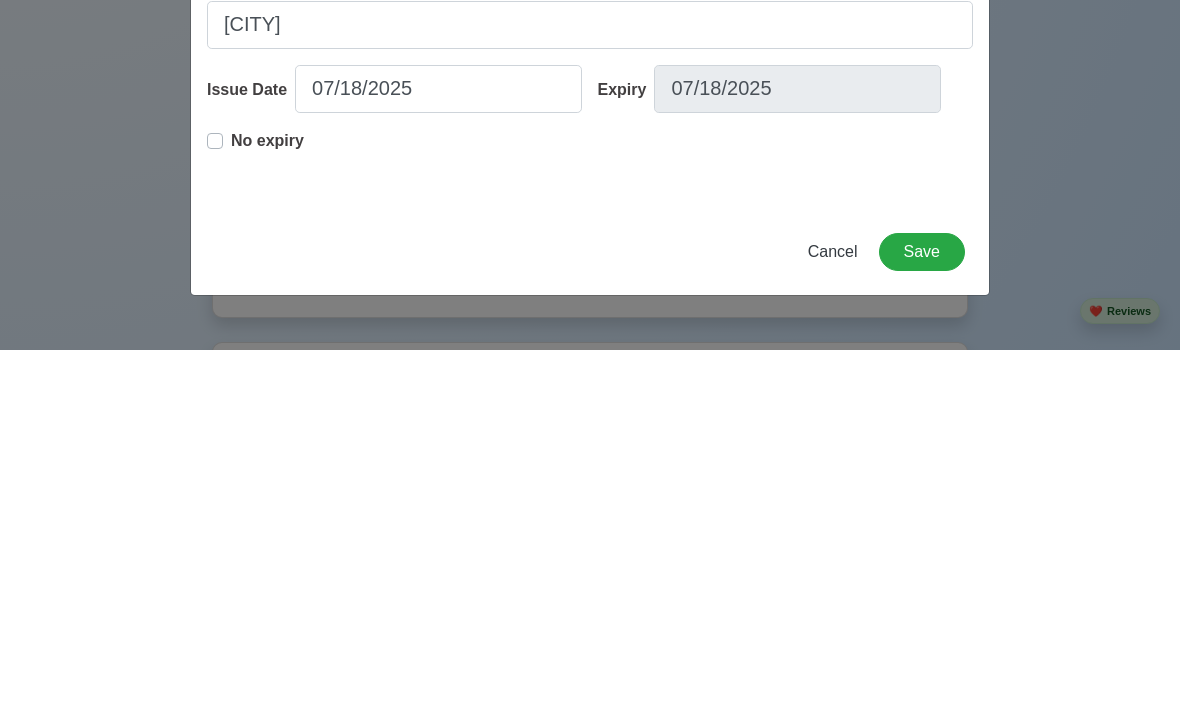 click on "Save" at bounding box center [922, 615] 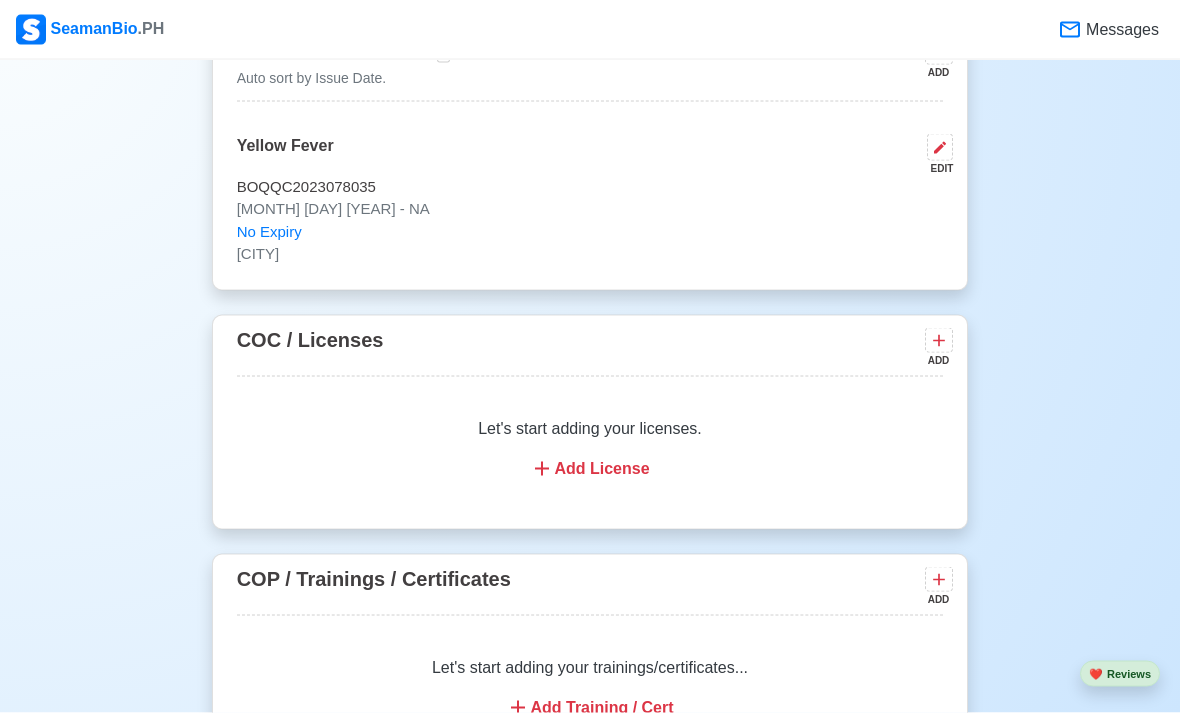 scroll, scrollTop: 2053, scrollLeft: 0, axis: vertical 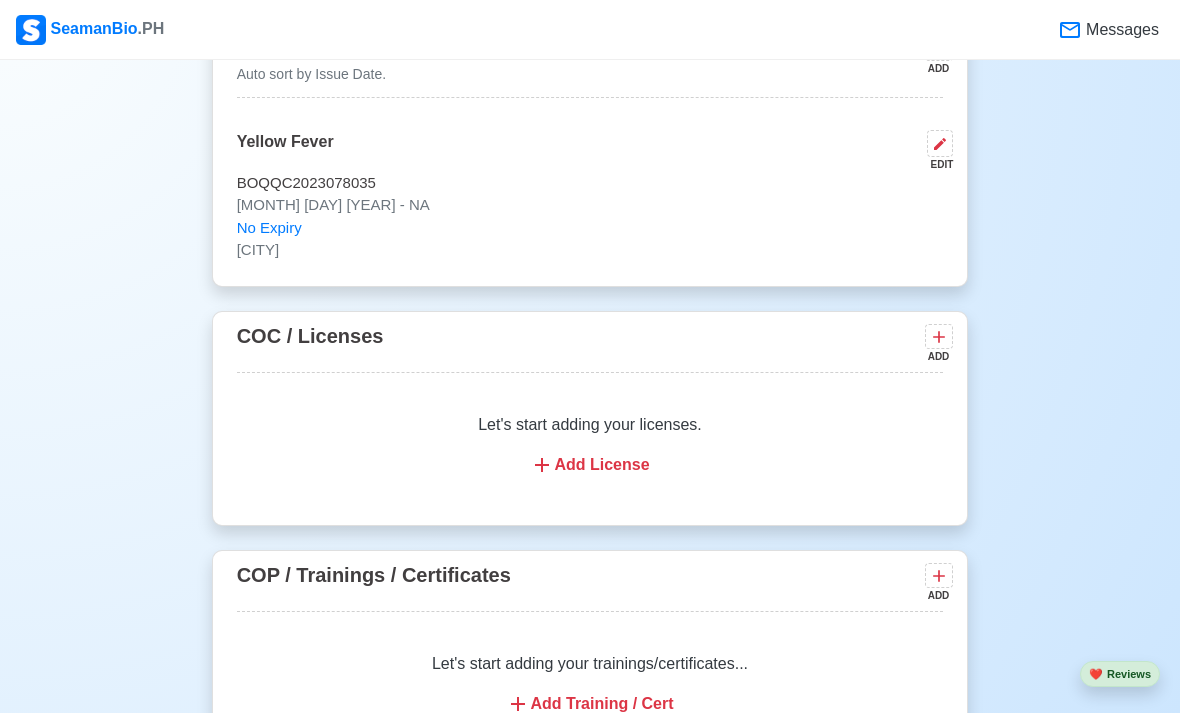 click on "Add License" at bounding box center [590, 465] 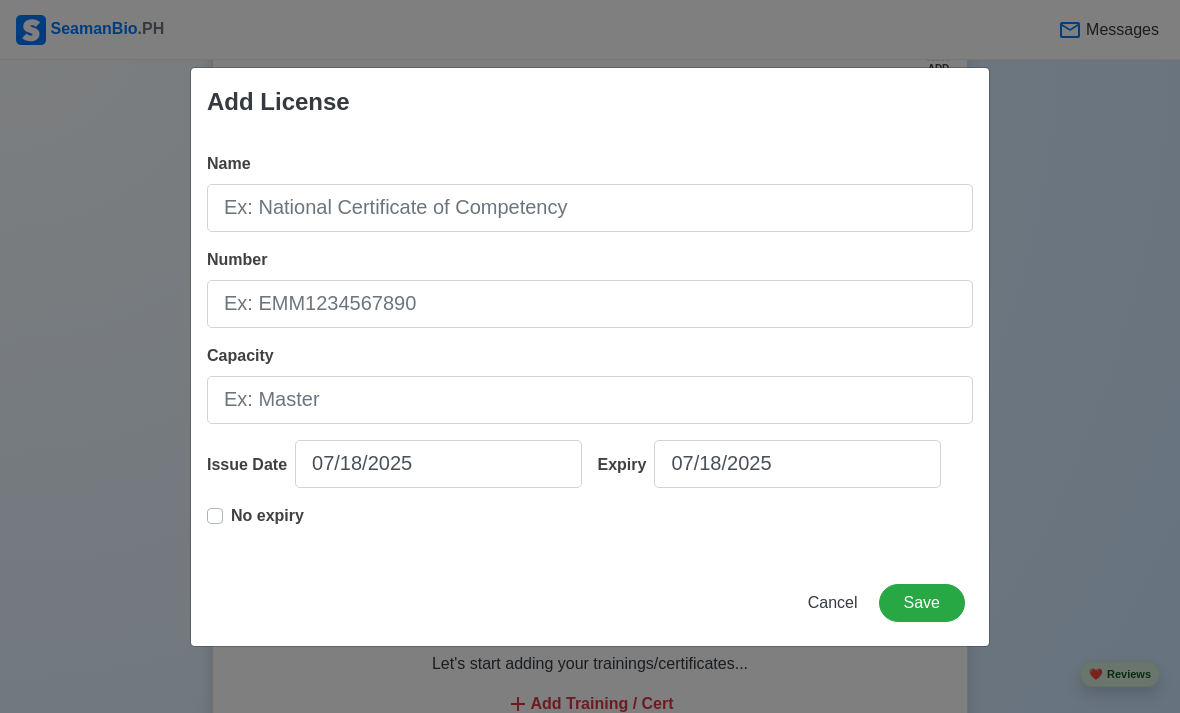 click on "Cancel" at bounding box center [833, 602] 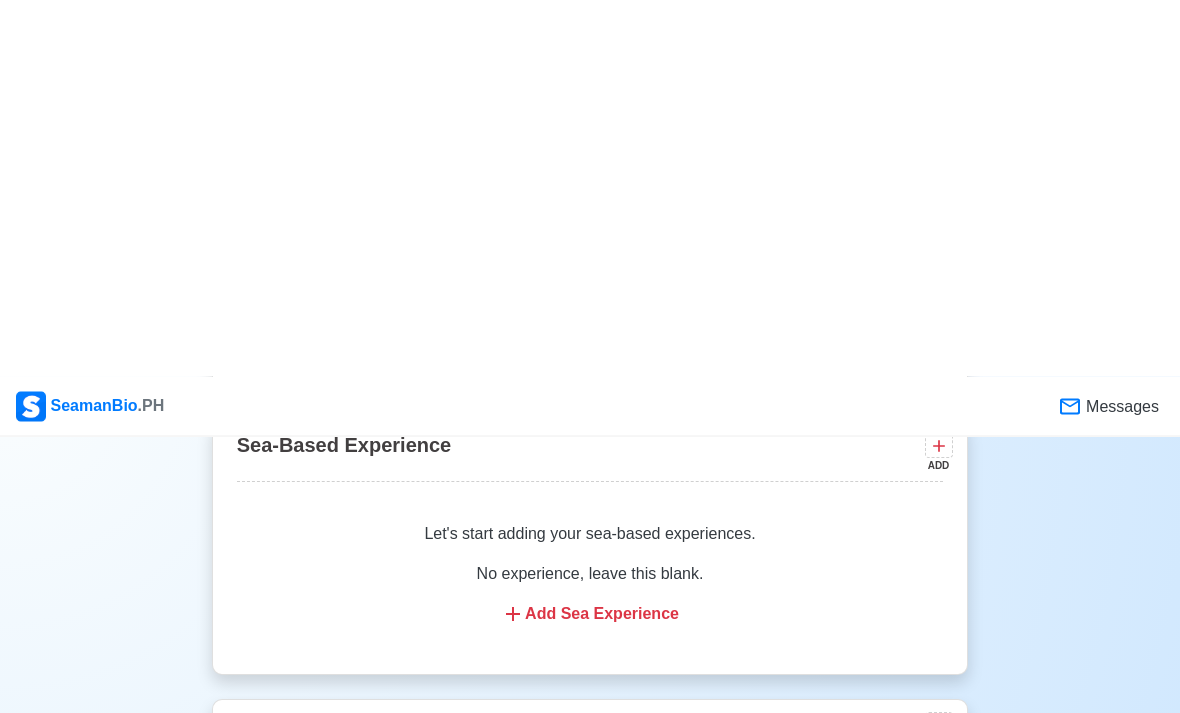 scroll, scrollTop: 2423, scrollLeft: 0, axis: vertical 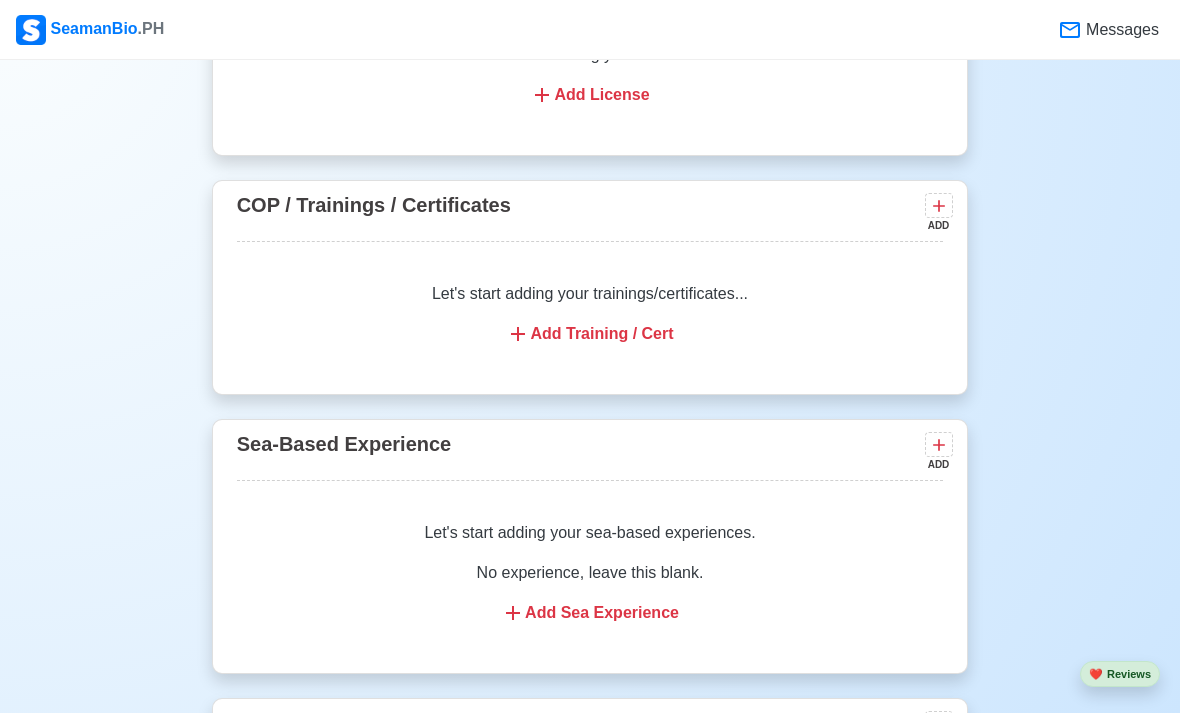 click on "Add Training / Cert" at bounding box center (590, 334) 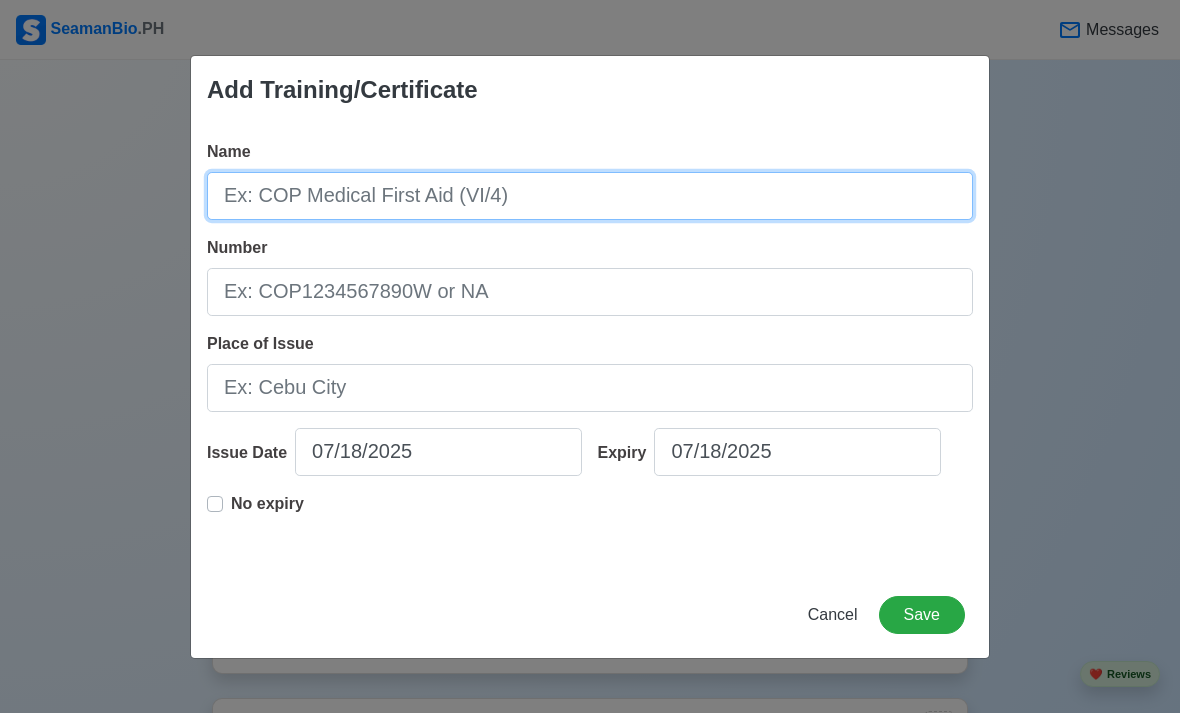 click on "Name" at bounding box center [590, 196] 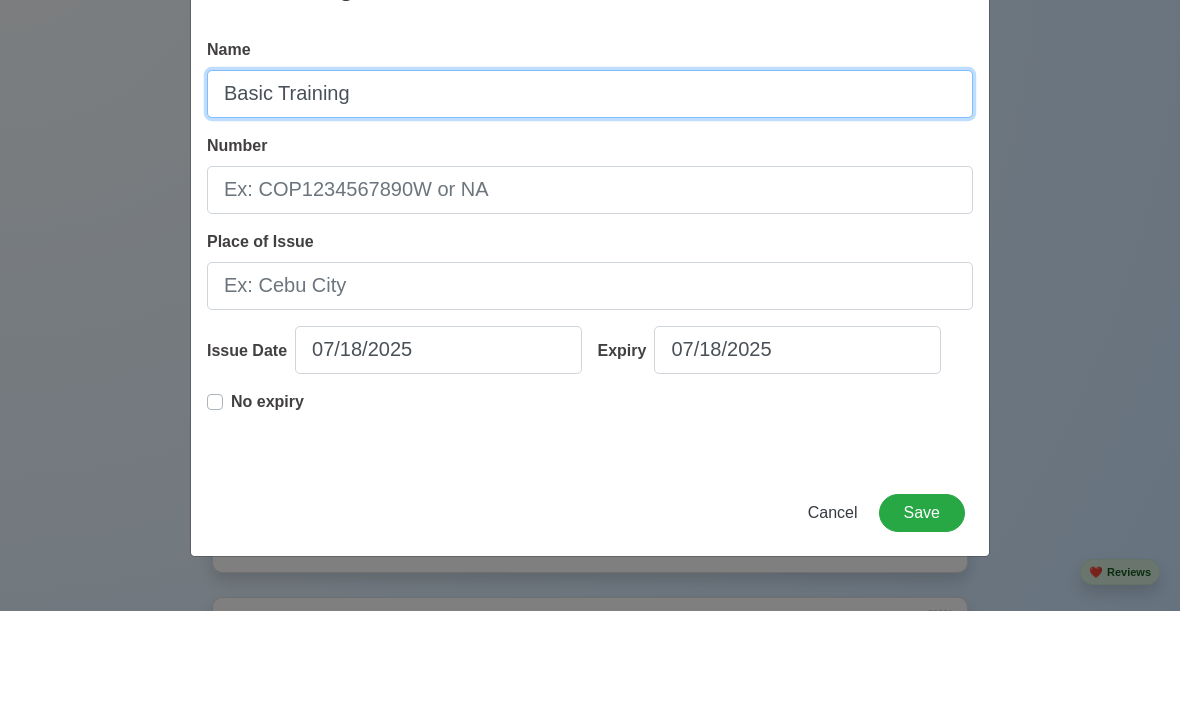type on "Basic Training" 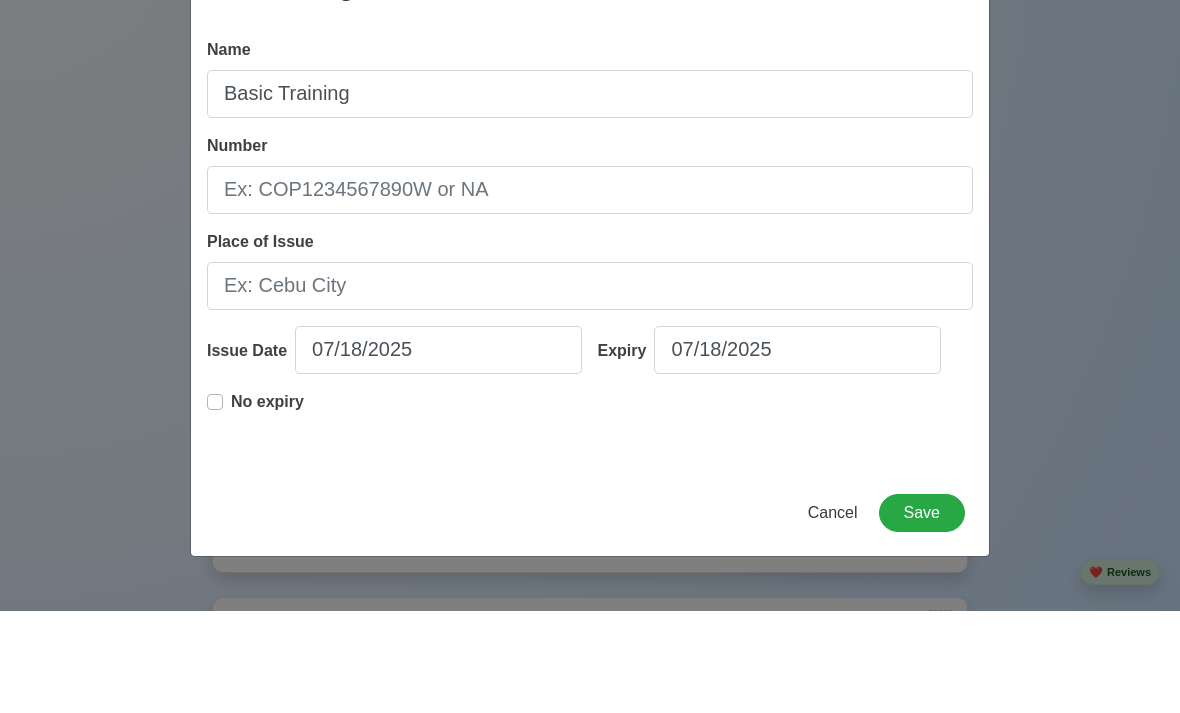 click on "Number" at bounding box center [590, 292] 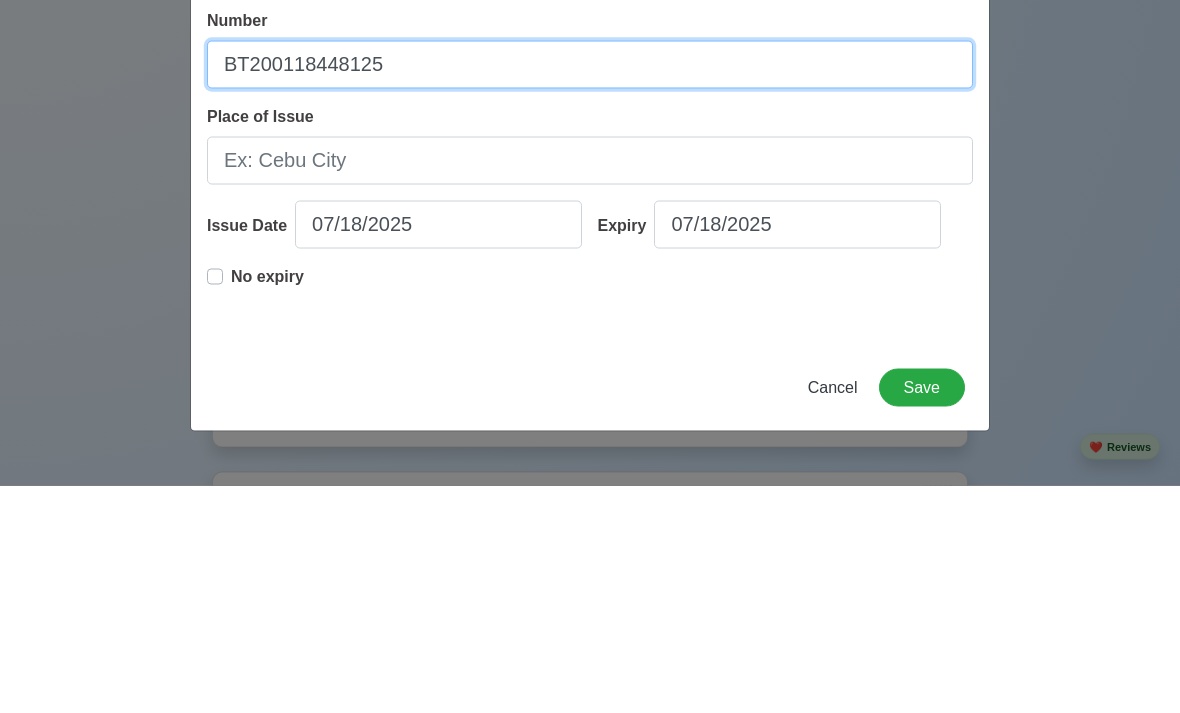 type on "BT200118448125" 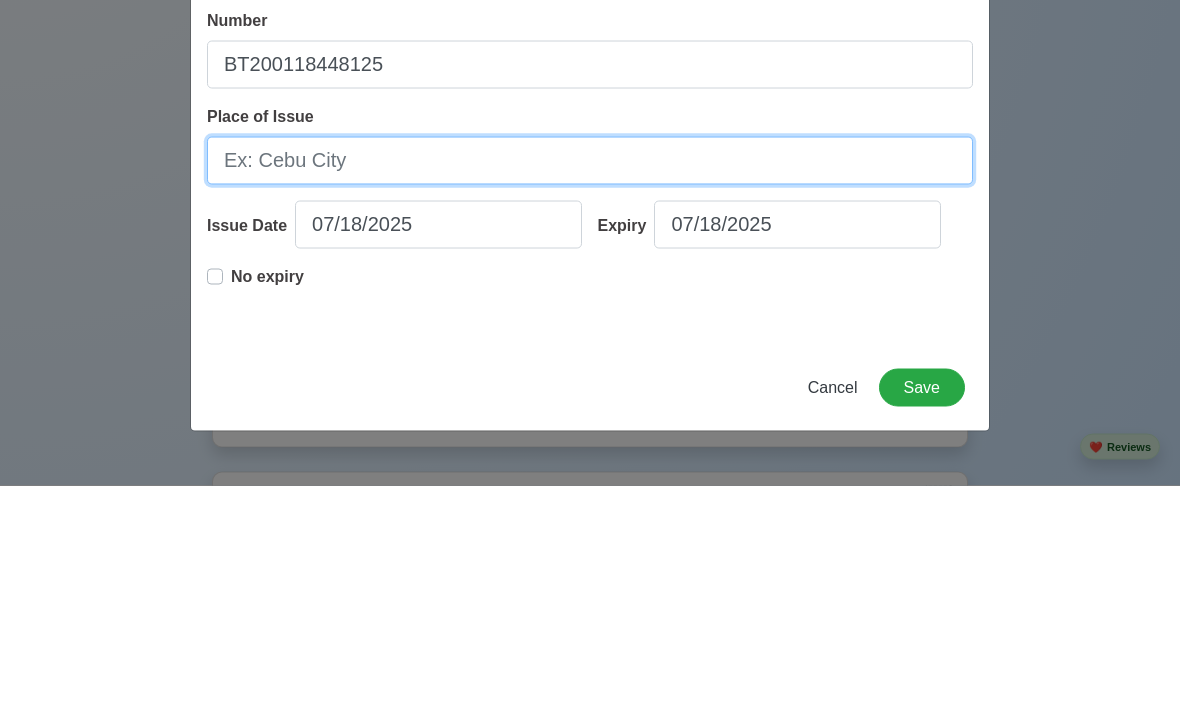 click on "Place of Issue" at bounding box center (590, 388) 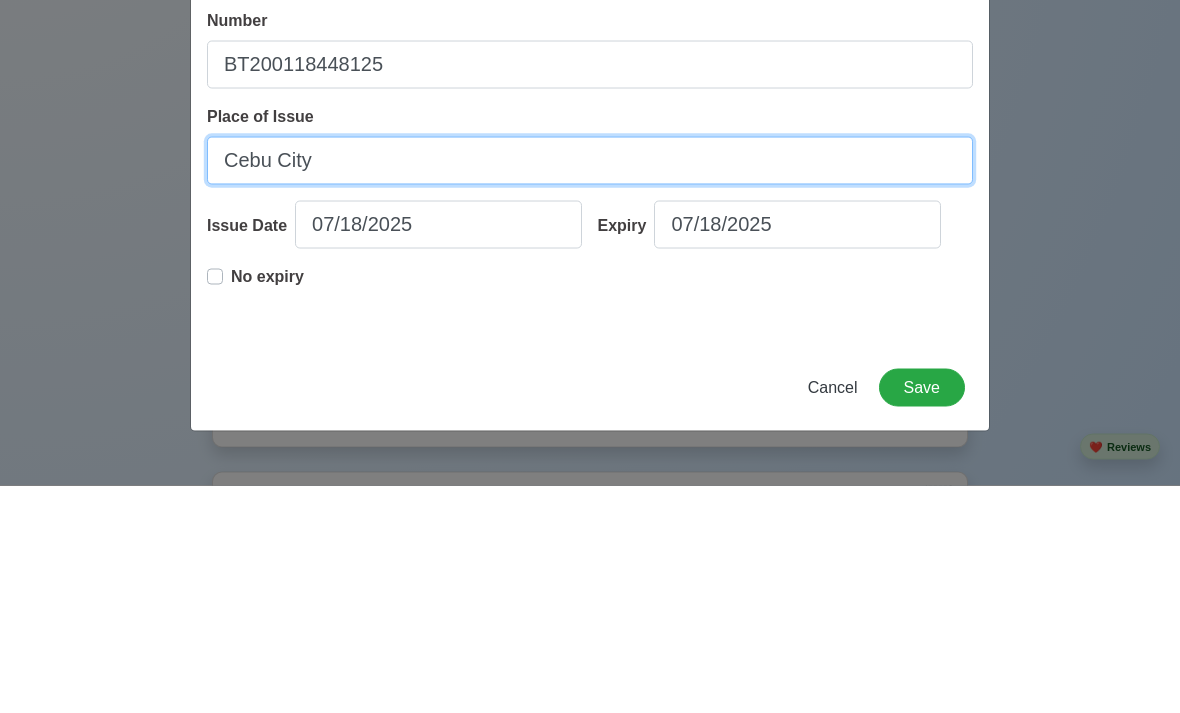 type on "Cebu City" 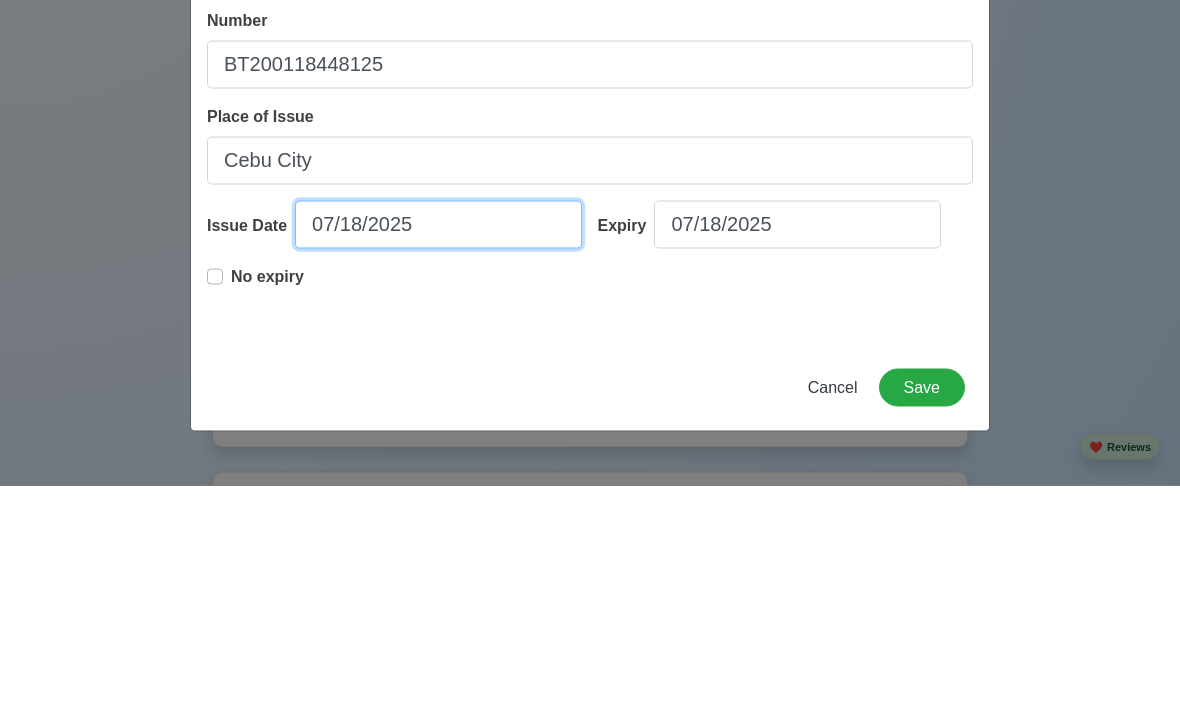 click on "07/18/2025" at bounding box center [438, 452] 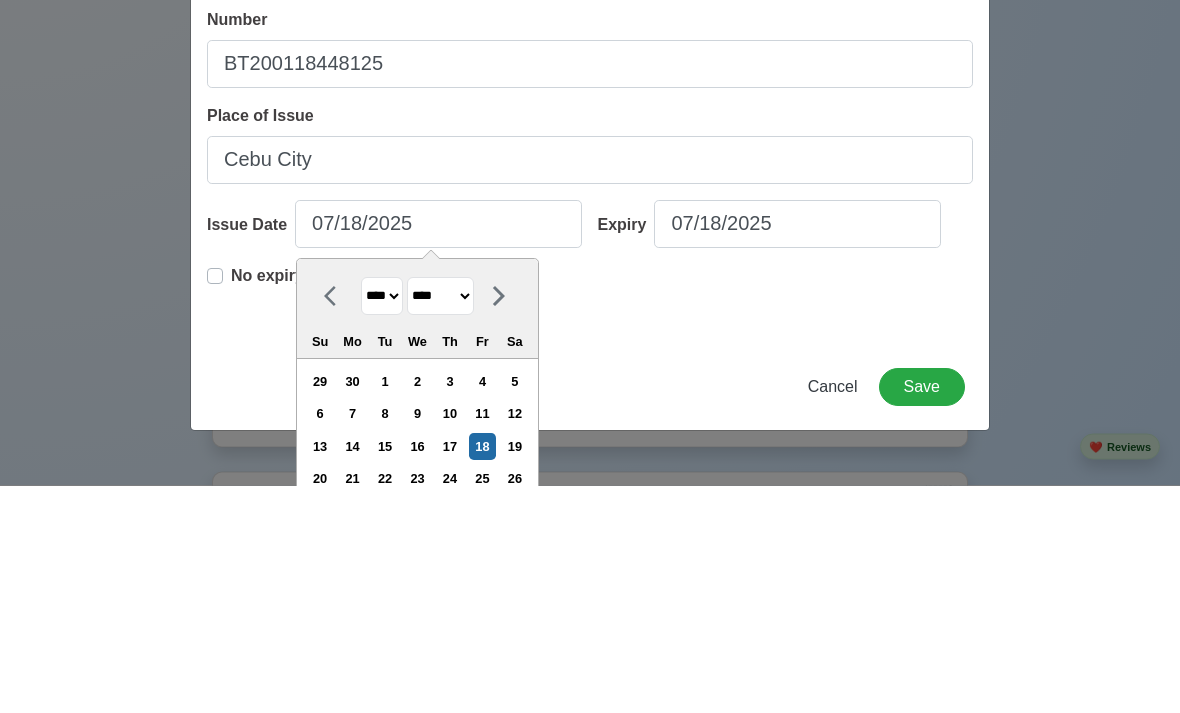click on "**** **** **** **** **** **** **** **** **** **** **** **** **** **** **** **** **** **** **** **** **** **** **** **** **** **** **** **** **** **** **** **** **** **** **** **** **** **** **** **** **** **** **** **** **** **** **** **** **** **** **** **** **** **** **** **** **** **** **** **** **** **** **** **** **** **** **** **** **** **** **** **** **** **** **** **** **** **** **** **** **** **** **** **** **** **** **** **** **** **** **** **** **** **** **** **** **** **** **** **** **** **** **** **** **** ****" at bounding box center [382, 524] 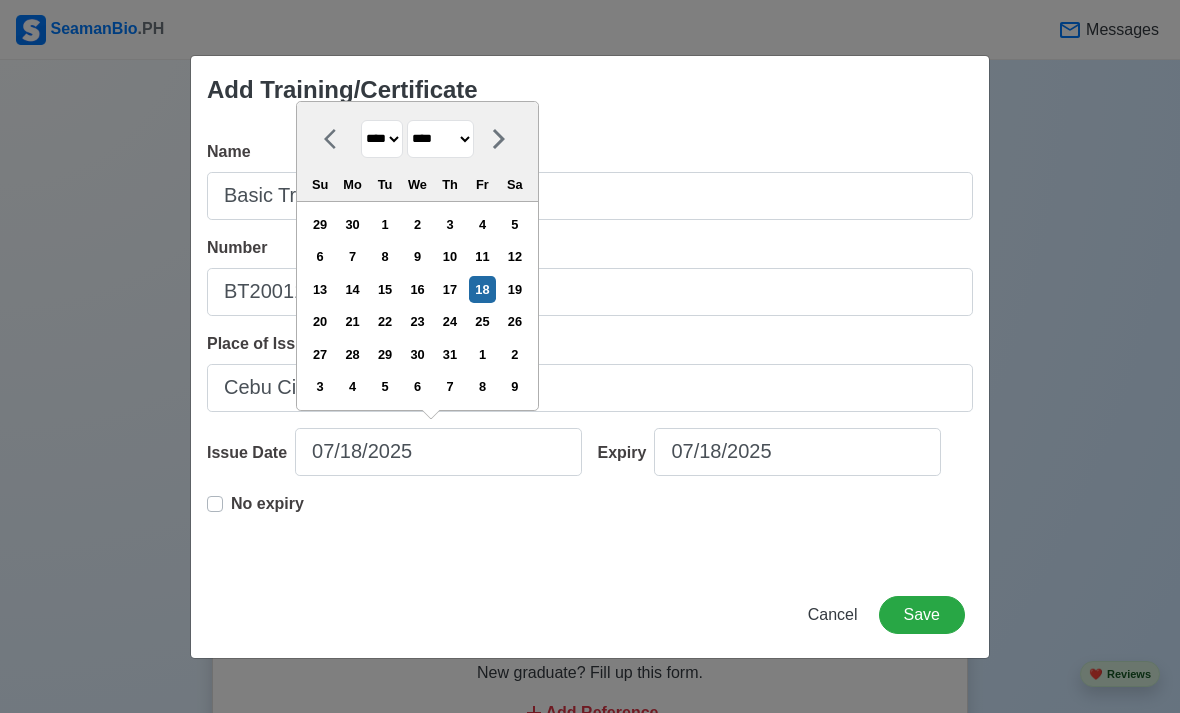 click on "4" at bounding box center (482, 224) 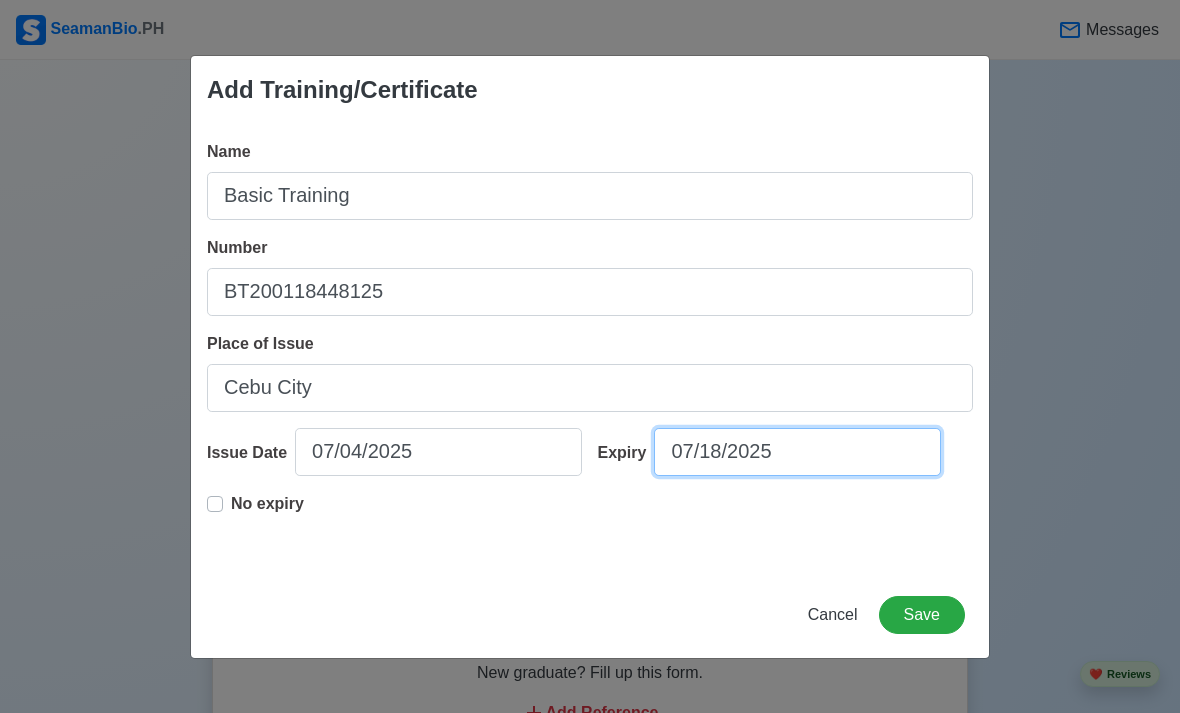click on "07/18/2025" at bounding box center [797, 452] 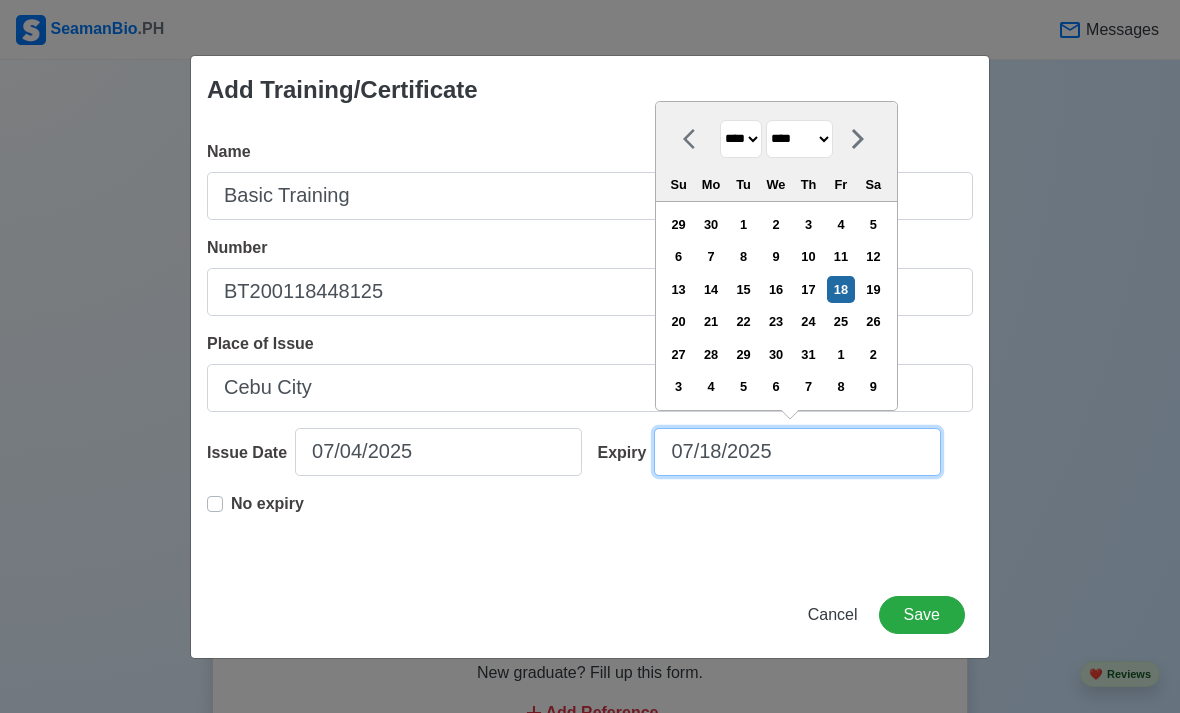 scroll, scrollTop: 2801, scrollLeft: 0, axis: vertical 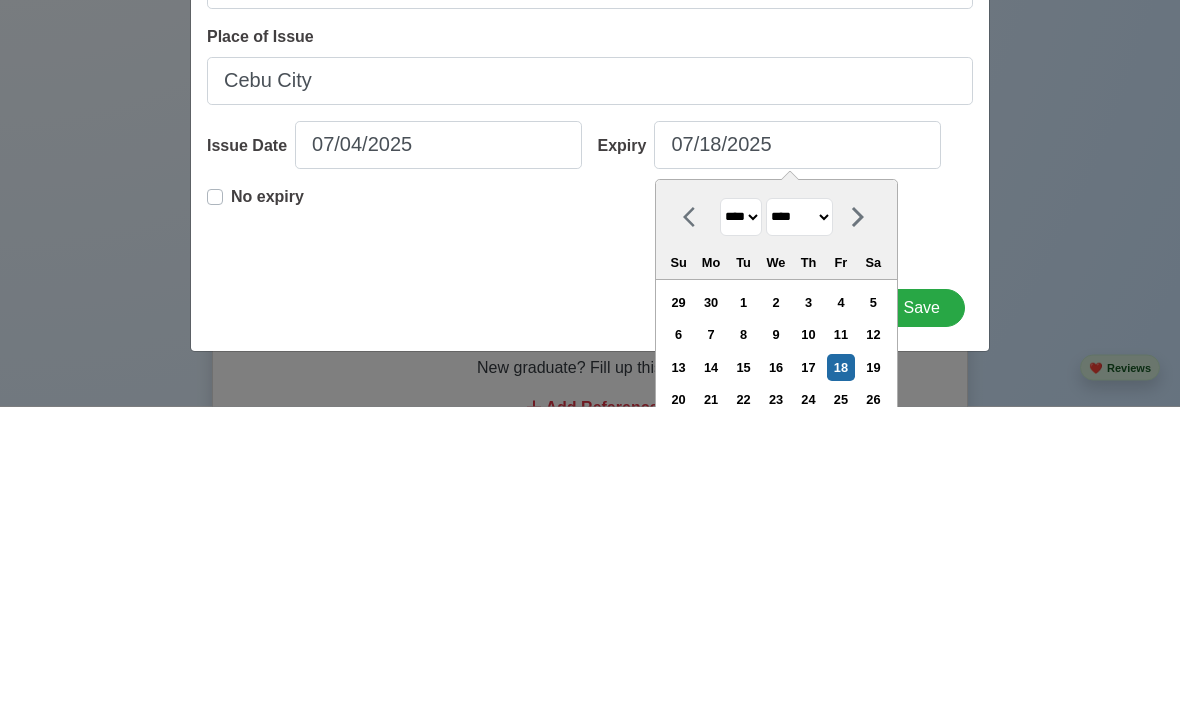 click on "******* ******** ***** ***** *** **** **** ****** ********* ******* ******** ********" at bounding box center [799, 524] 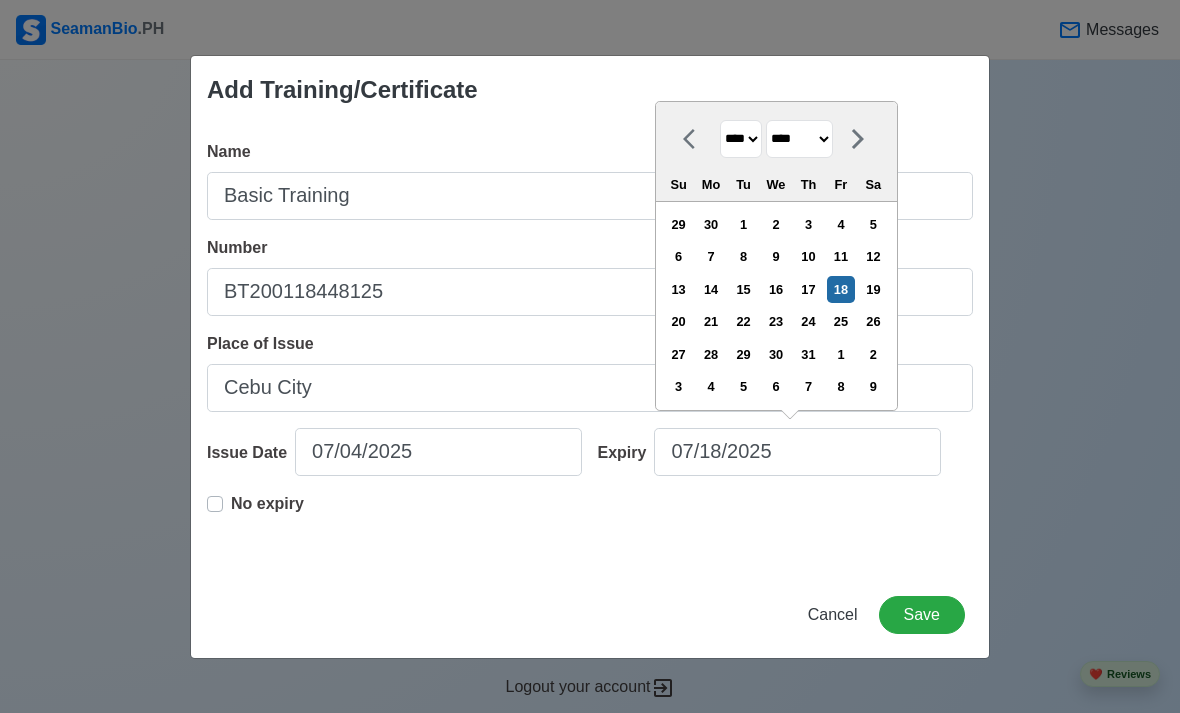 click on "4" at bounding box center [840, 224] 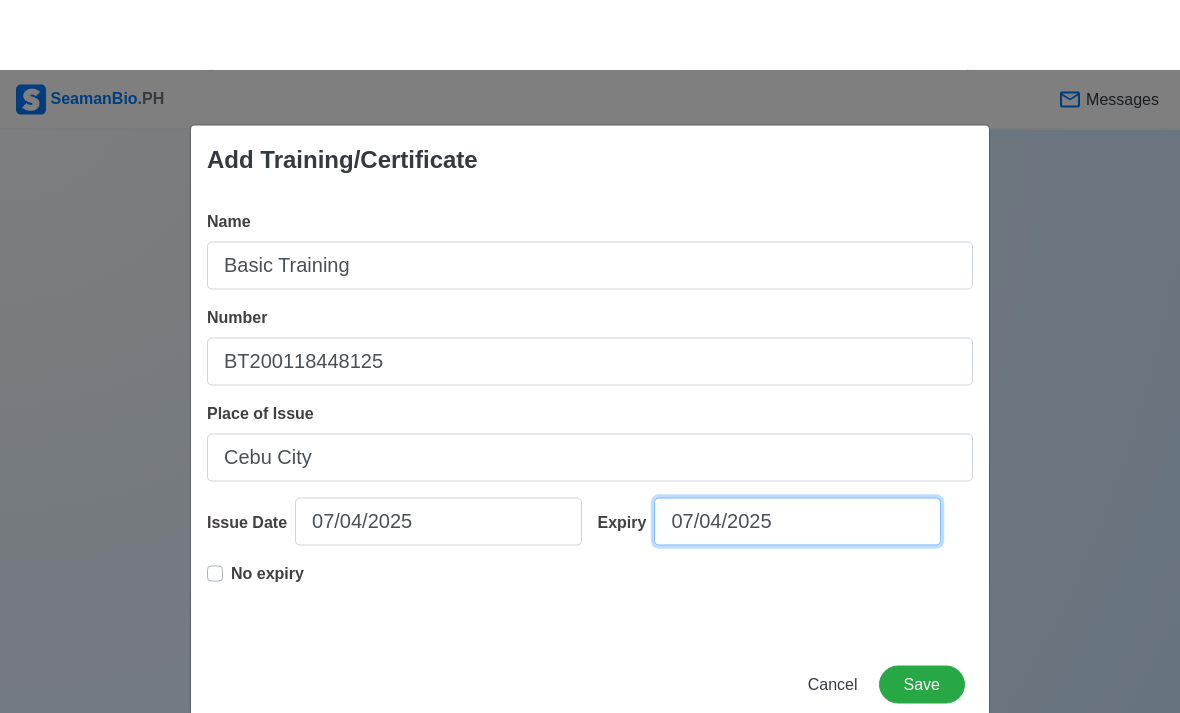 scroll, scrollTop: 3294, scrollLeft: 0, axis: vertical 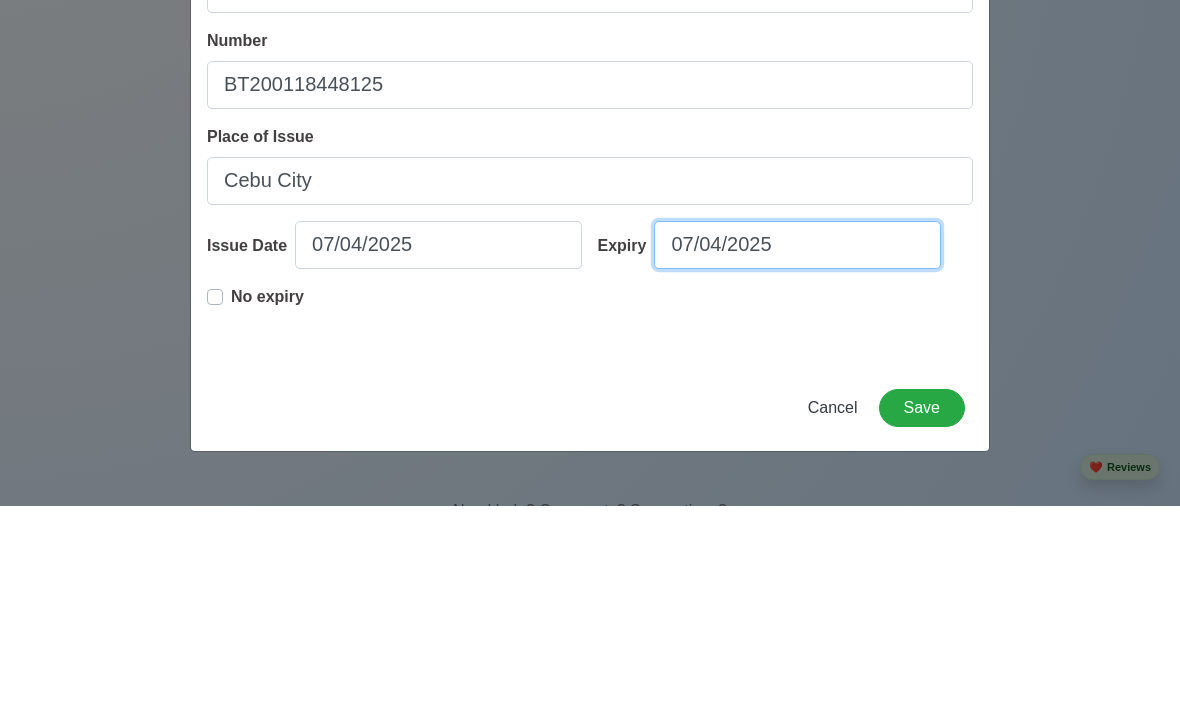 click on "07/04/2025" at bounding box center [797, 452] 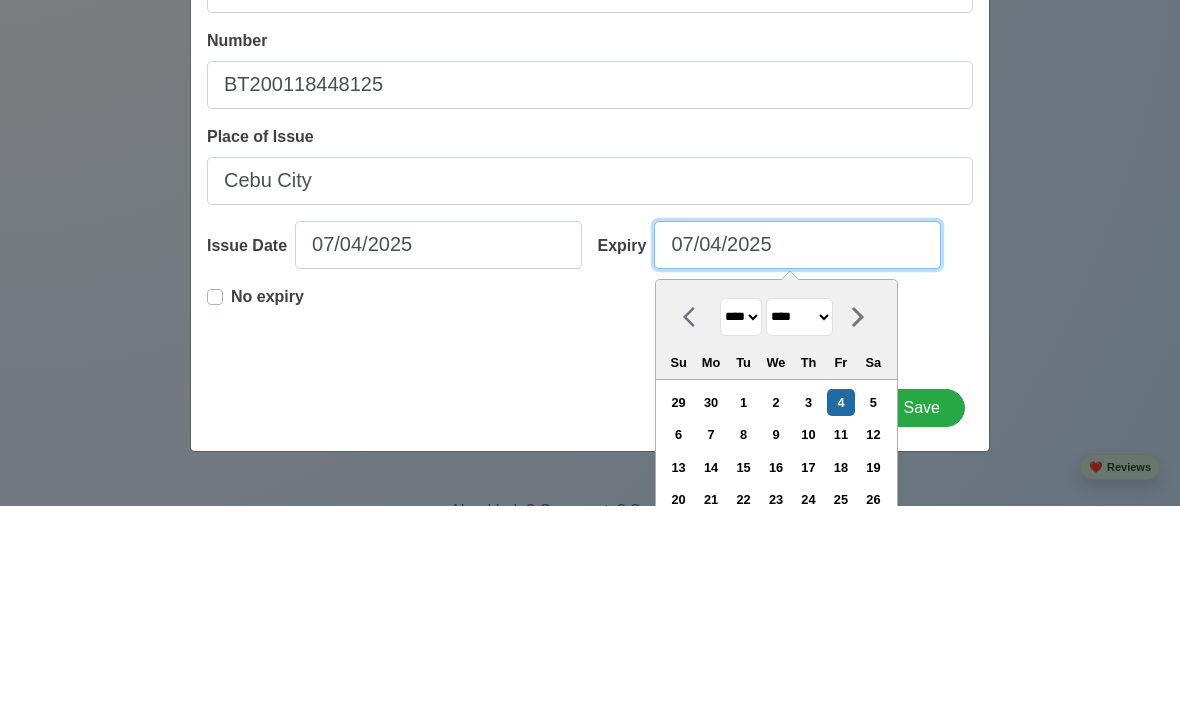 click on "07/04/2025" at bounding box center [797, 452] 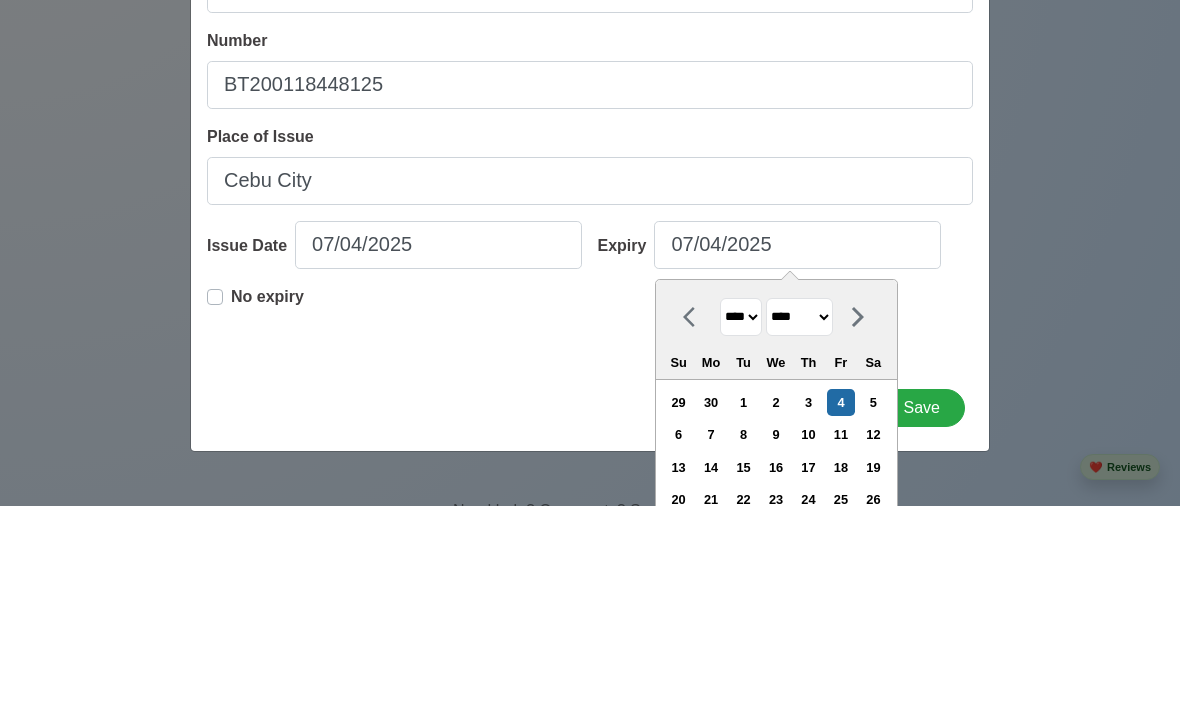 click on "**** **** **** **** **** **** **** **** **** **** **** **** **** **** **** **** **** **** **** **** **** **** **** **** **** **** **** **** **** **** **** **** **** **** **** **** **** **** **** **** **** **** **** **** **** **** **** **** **** **** **** **** **** **** **** **** **** **** **** **** **** **** **** **** **** **** **** **** **** **** **** **** **** **** **** **** **** **** **** **** **** **** **** **** **** **** **** **** **** **** **** **** **** **** **** **** **** **** **** **** **** **** **** **** **** **** **** **** **** **** **** **** **** **** **** **** **** **** **** **** ****" at bounding box center [741, 524] 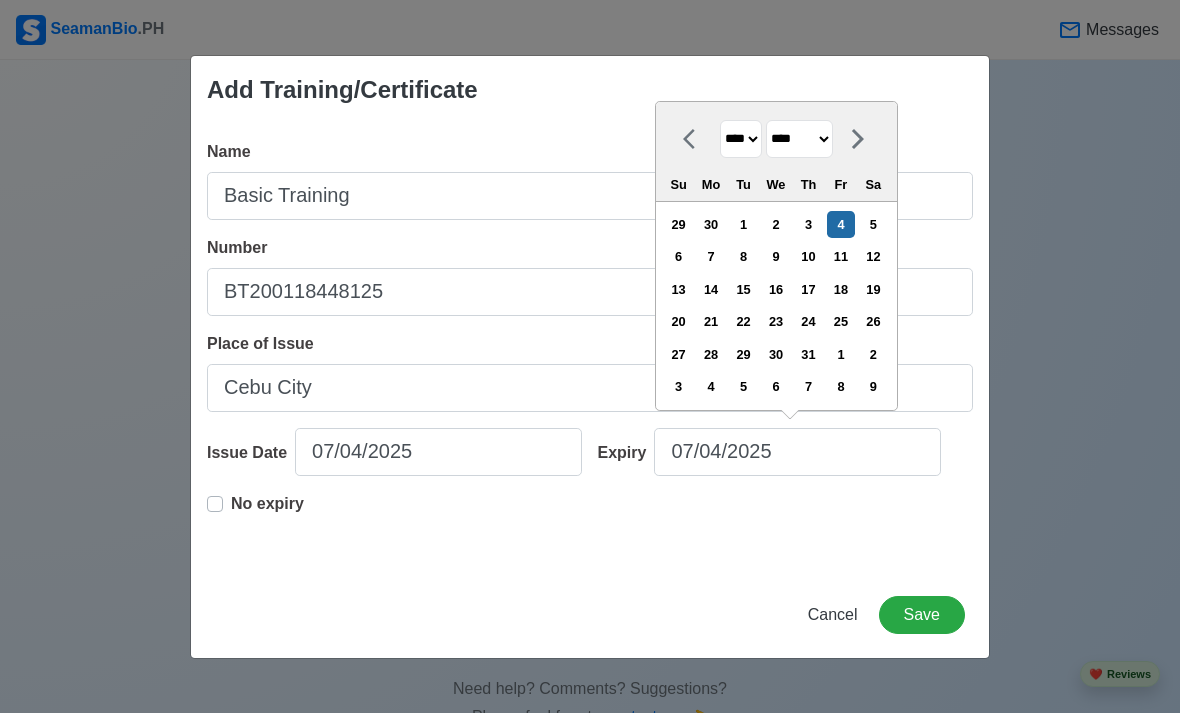 select on "****" 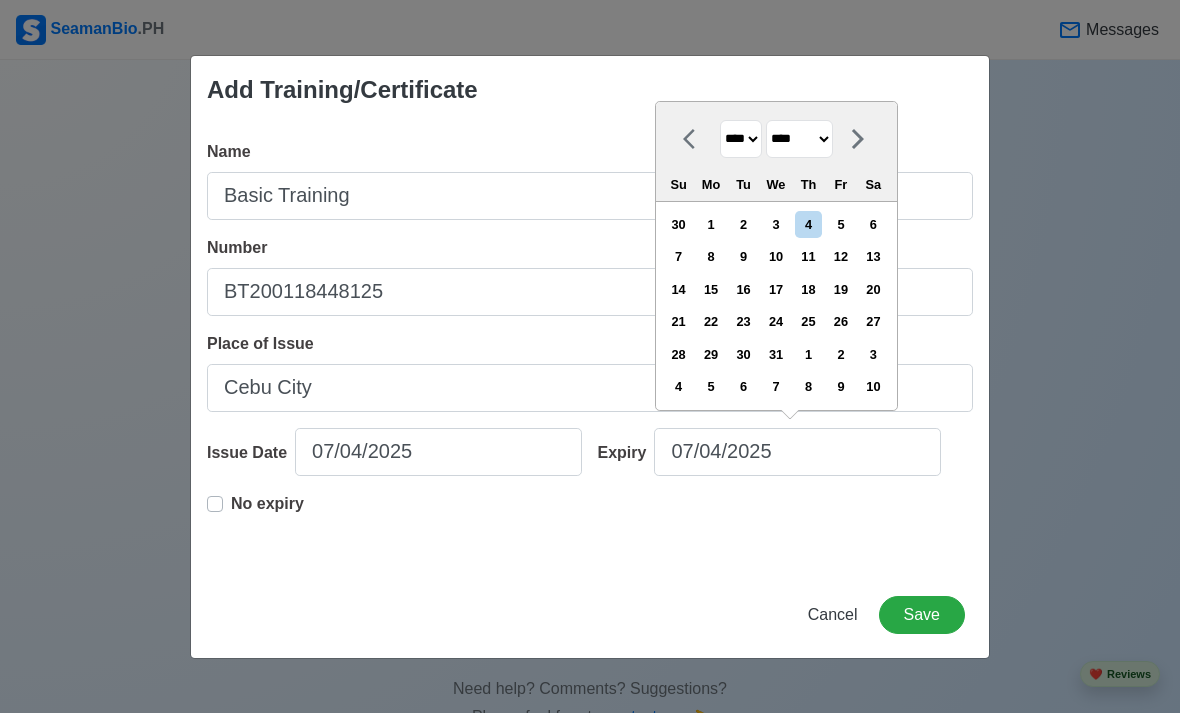click on "Save" at bounding box center (922, 615) 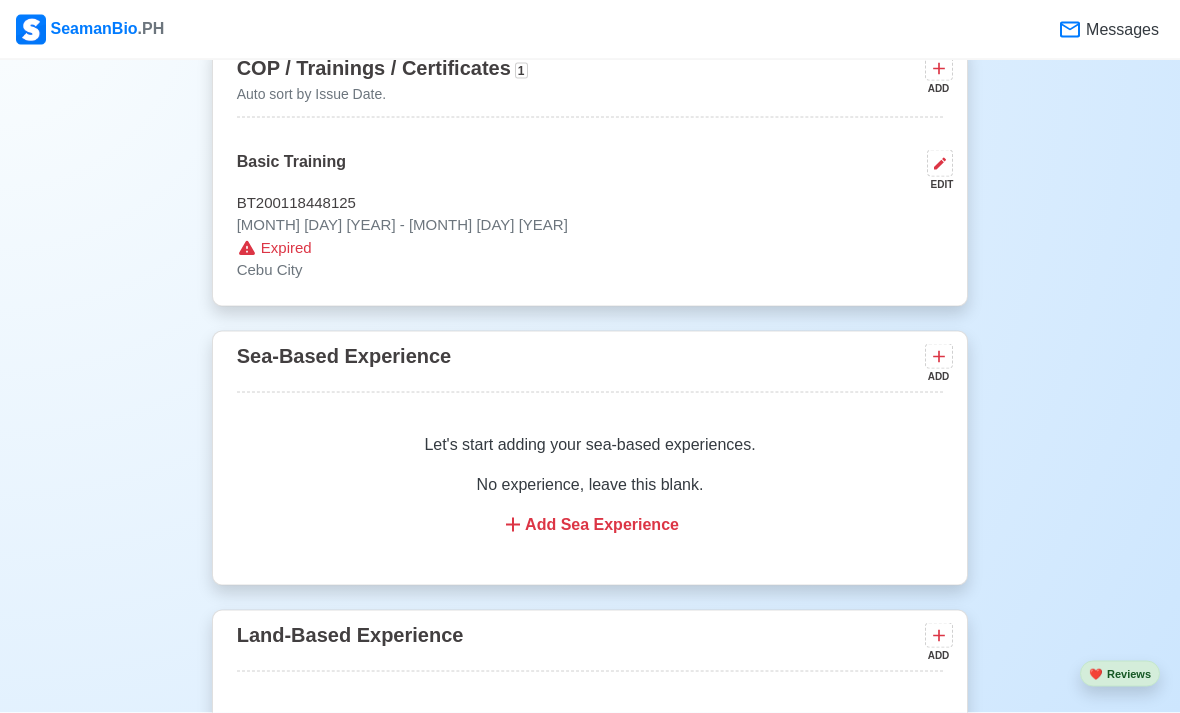 scroll, scrollTop: 2555, scrollLeft: 0, axis: vertical 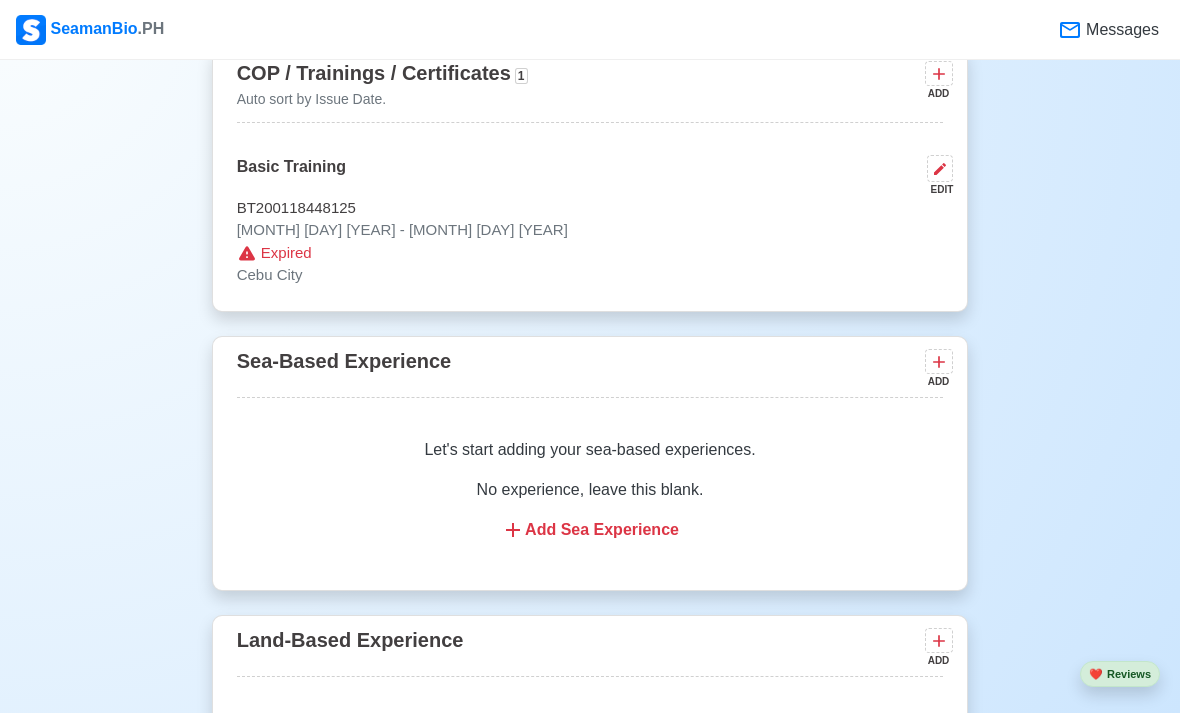 click at bounding box center (940, 168) 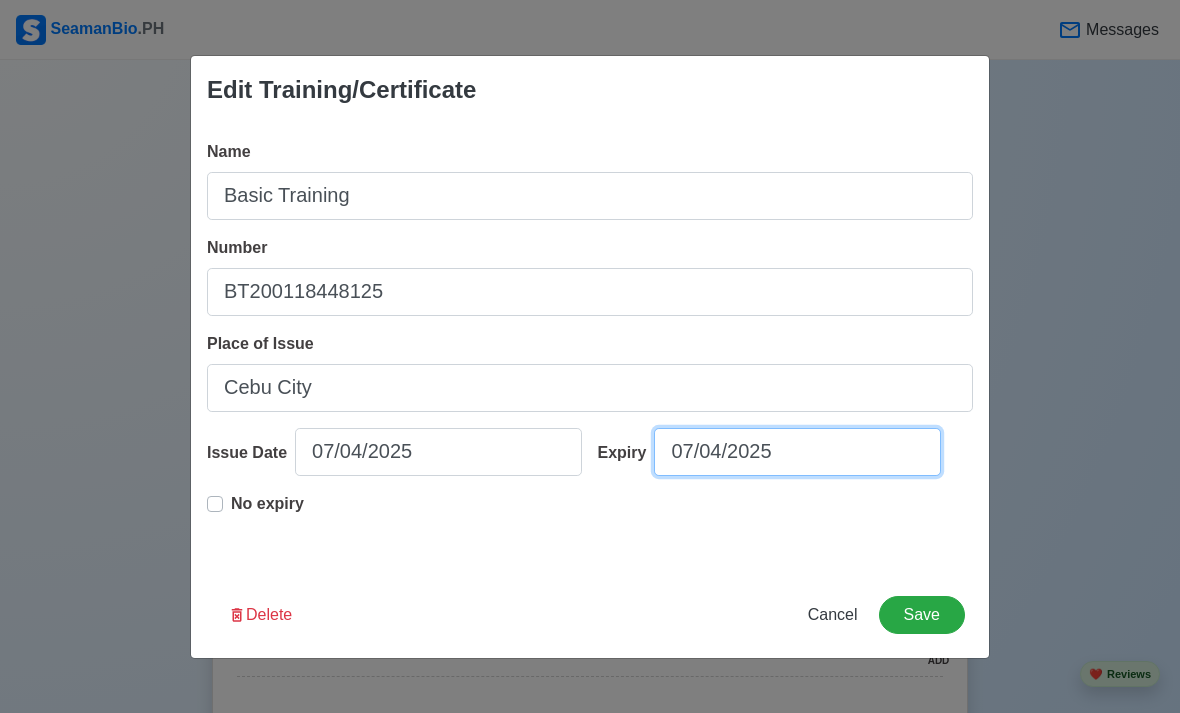 click on "07/04/2025" at bounding box center (797, 452) 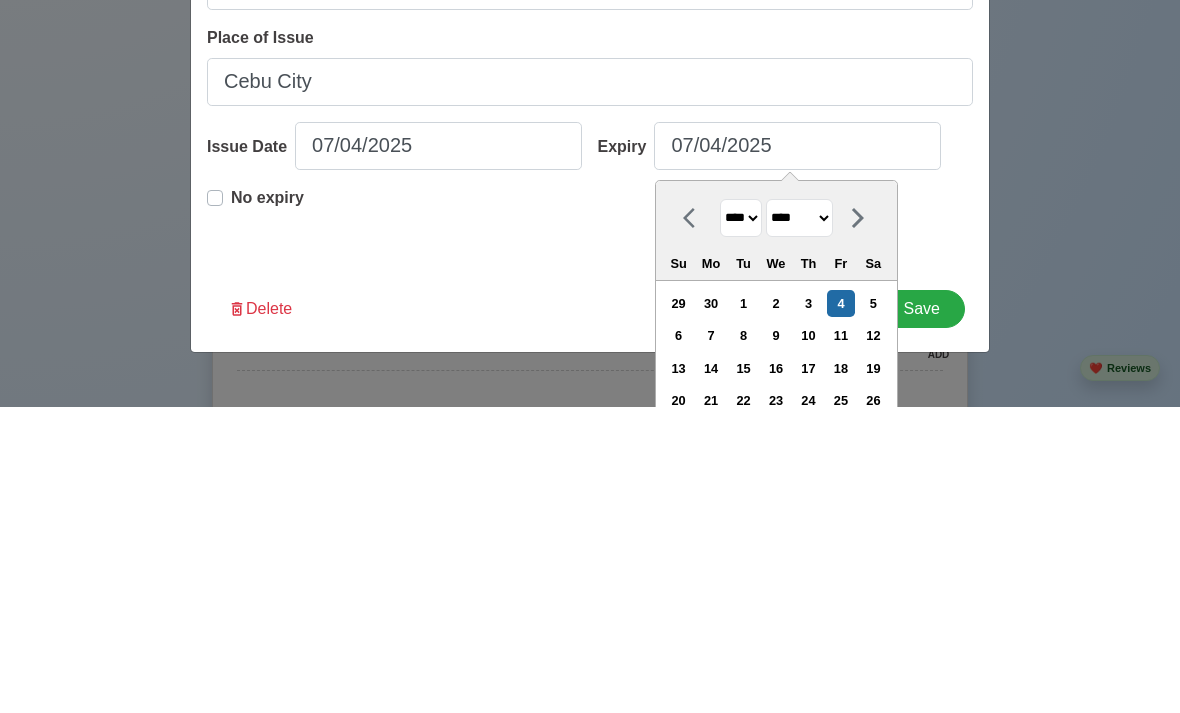 click on "**** **** **** **** **** **** **** **** **** **** **** **** **** **** **** **** **** **** **** **** **** **** **** **** **** **** **** **** **** **** **** **** **** **** **** **** **** **** **** **** **** **** **** **** **** **** **** **** **** **** **** **** **** **** **** **** **** **** **** **** **** **** **** **** **** **** **** **** **** **** **** **** **** **** **** **** **** **** **** **** **** **** **** **** **** **** **** **** **** **** **** **** **** **** **** **** **** **** **** **** **** **** **** **** **** **** **** **** **** **** **** **** **** **** **** **** **** **** **** **** ****" at bounding box center (741, 524) 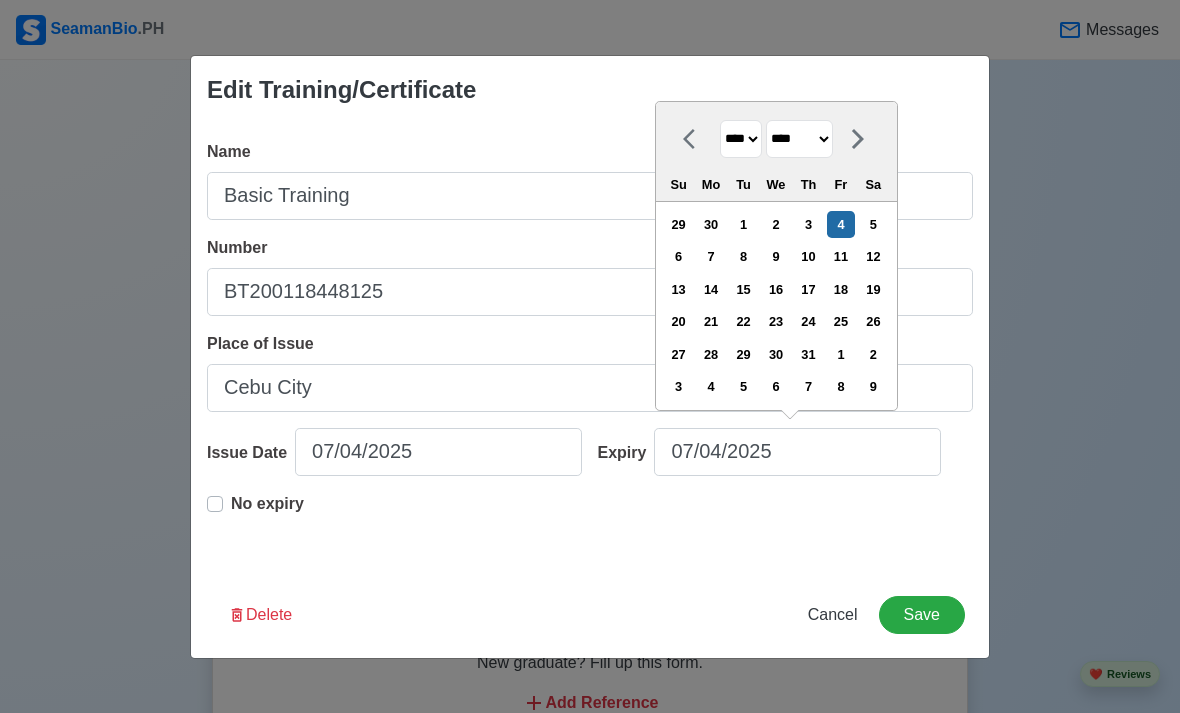 select on "****" 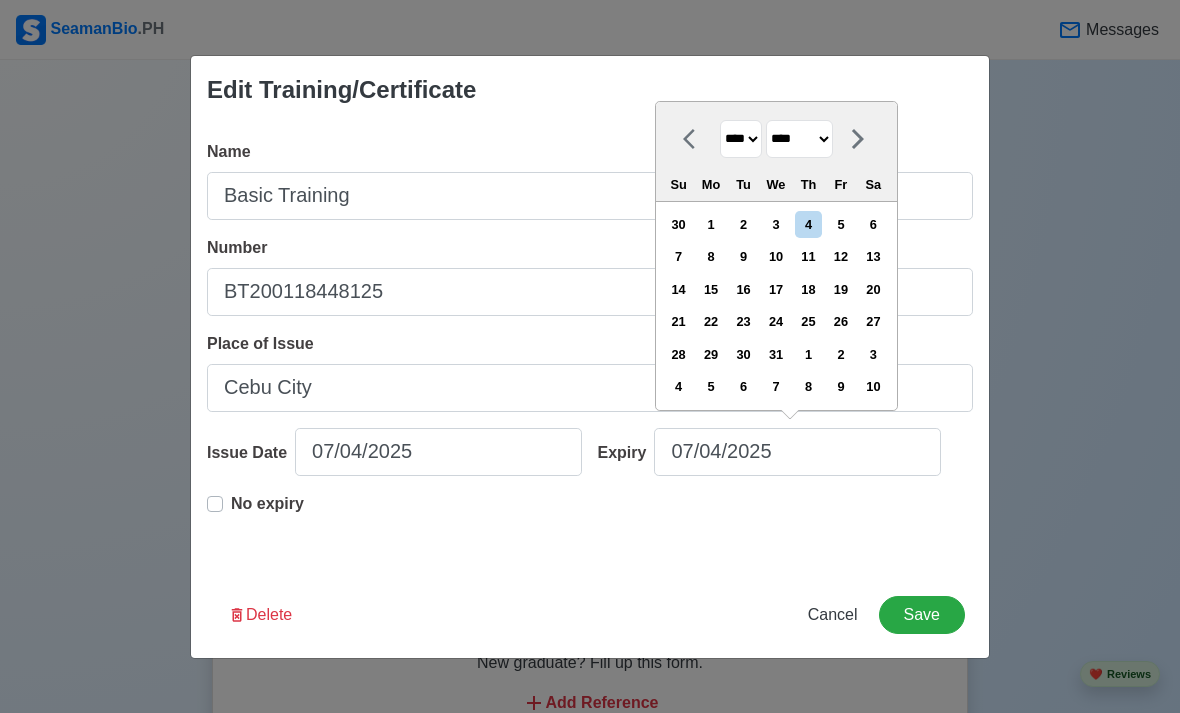 click on "4" at bounding box center (808, 224) 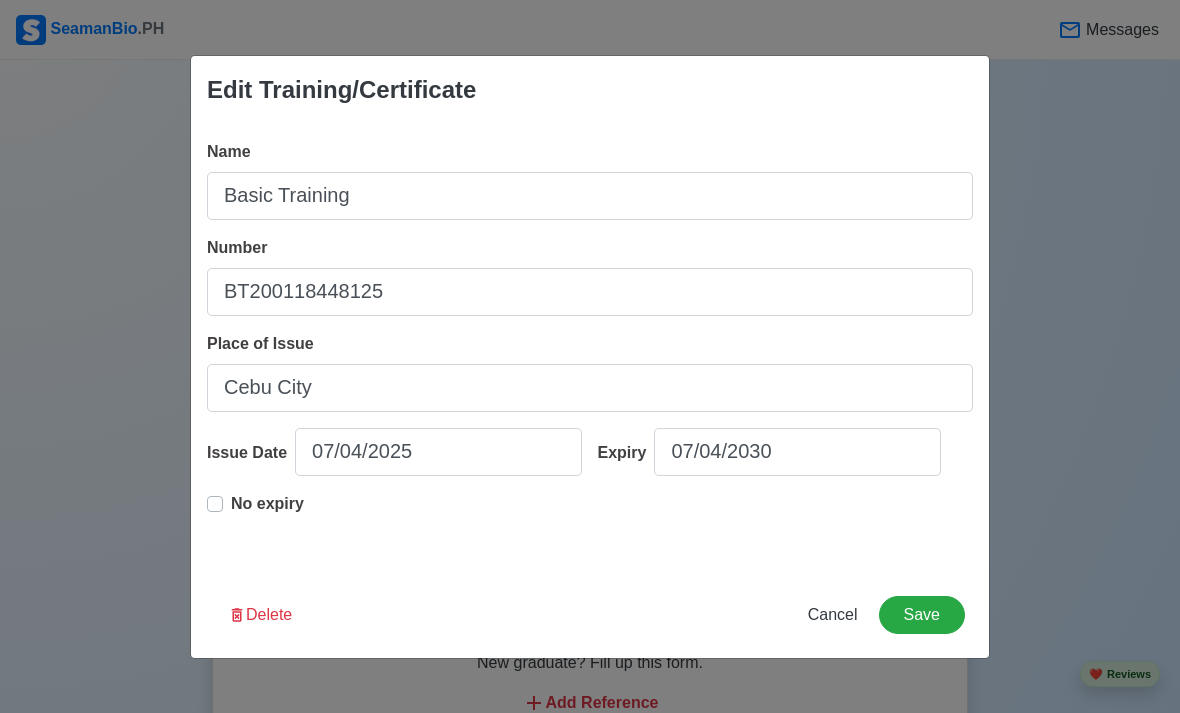 click on "Save" at bounding box center (922, 615) 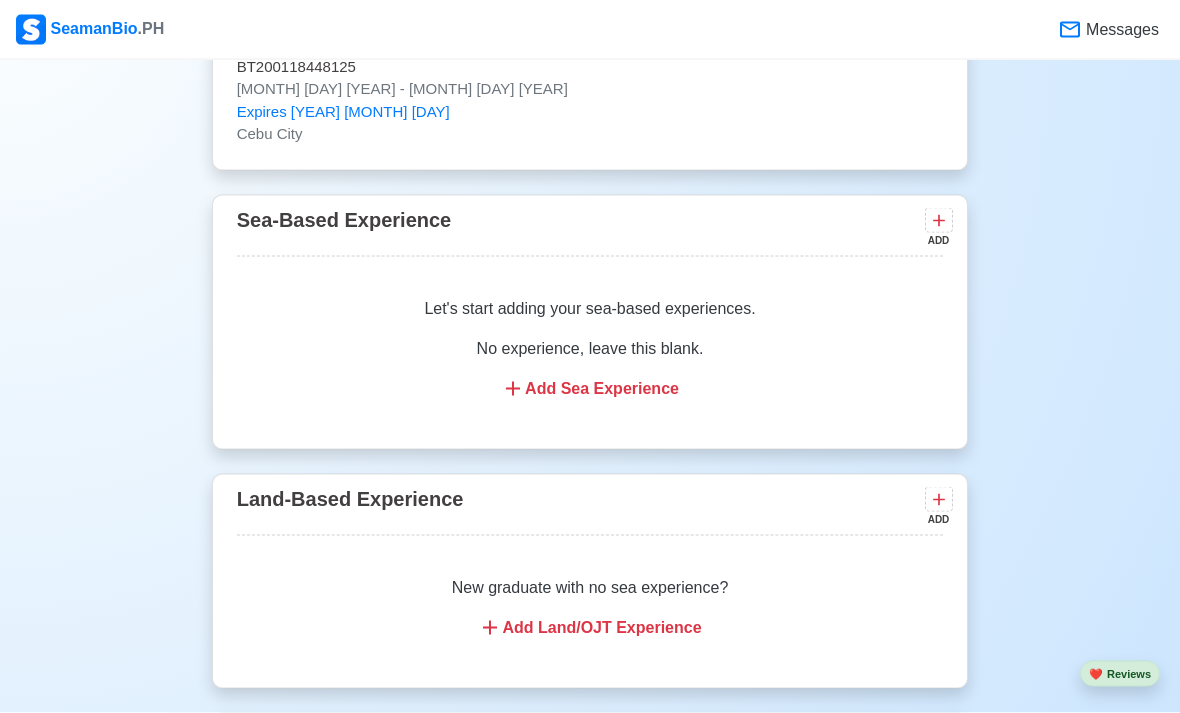 scroll, scrollTop: 2699, scrollLeft: 0, axis: vertical 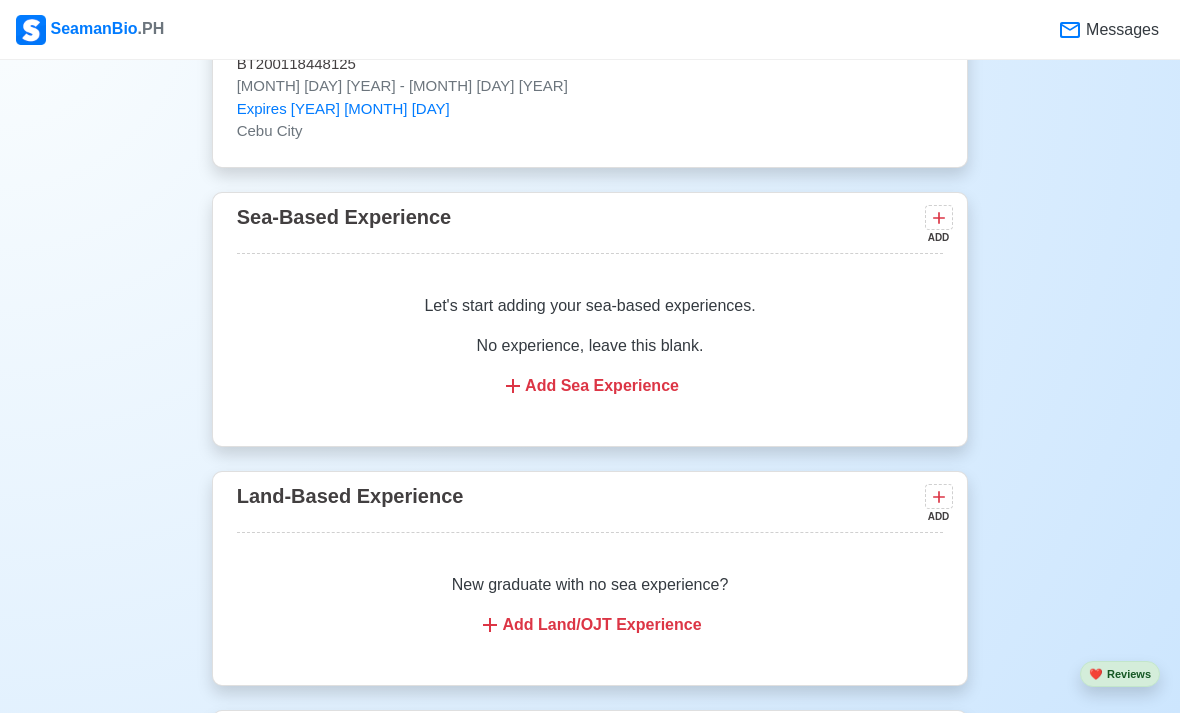 click on "Add Sea Experience" at bounding box center [590, 386] 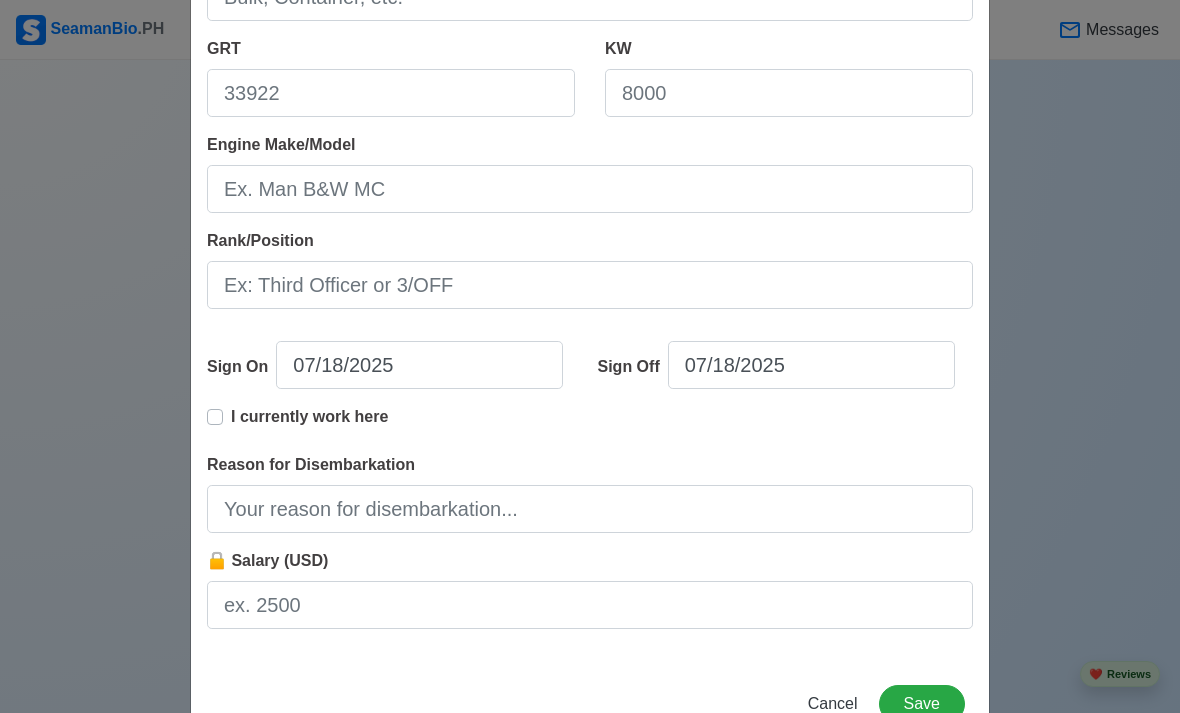 scroll, scrollTop: 363, scrollLeft: 0, axis: vertical 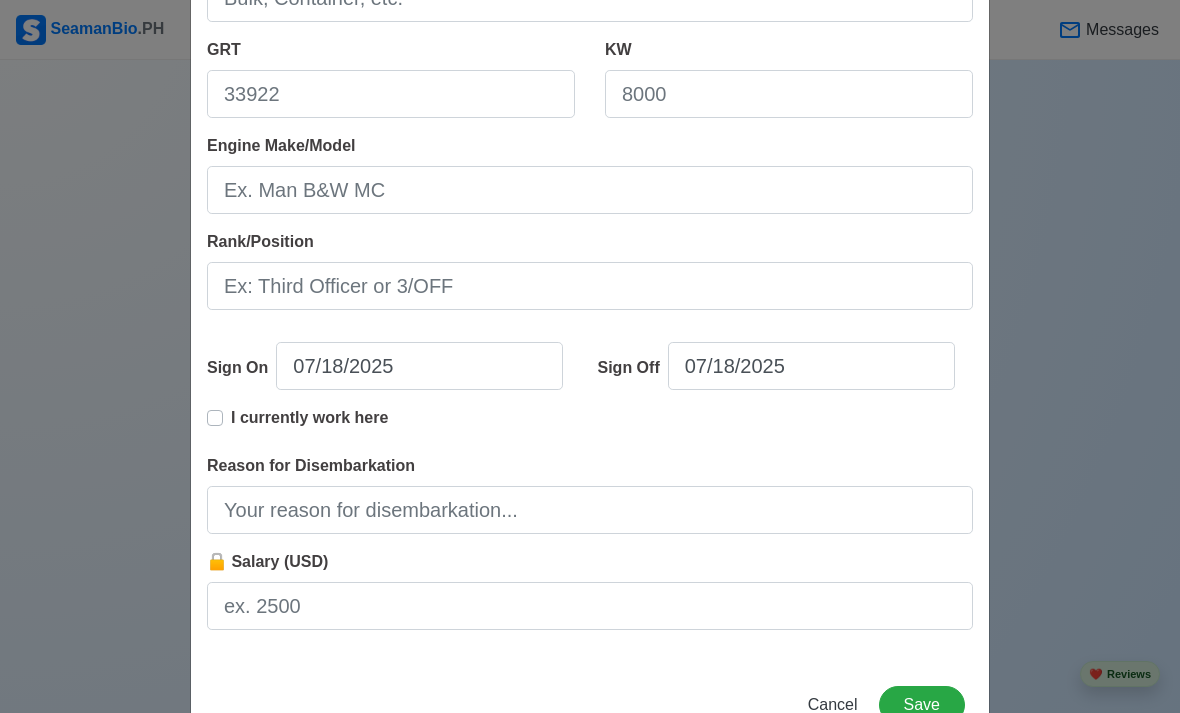 click on "Cancel" at bounding box center (833, 704) 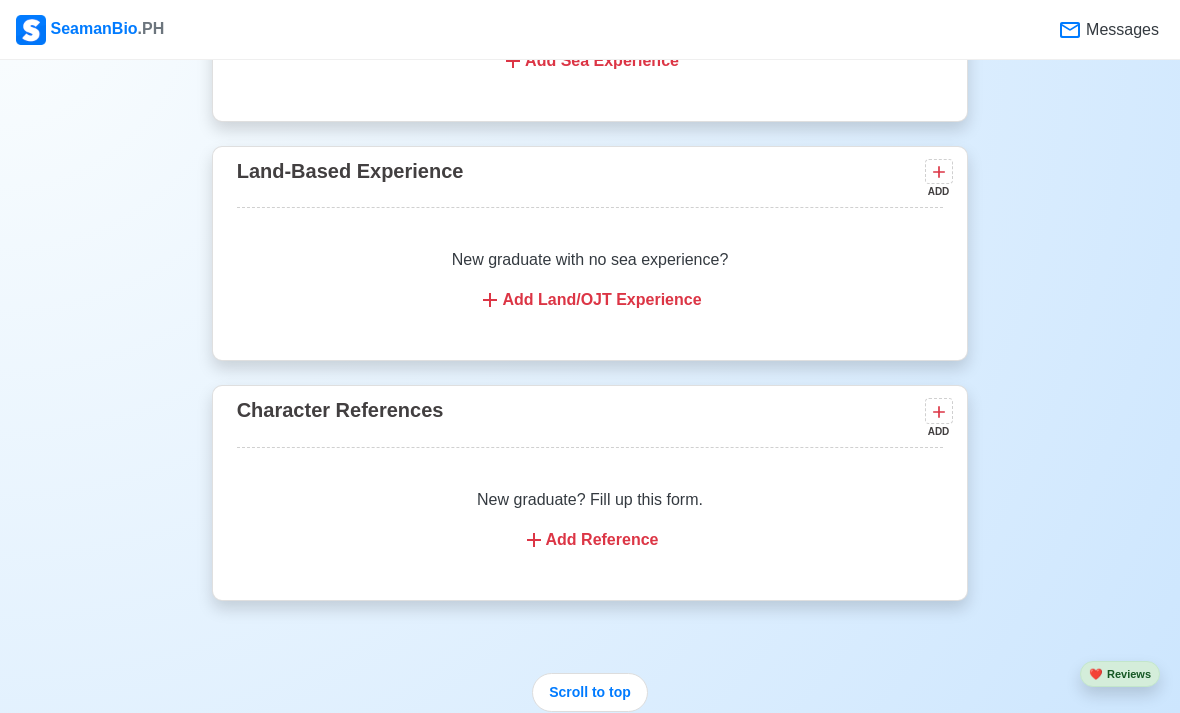 scroll, scrollTop: 3020, scrollLeft: 0, axis: vertical 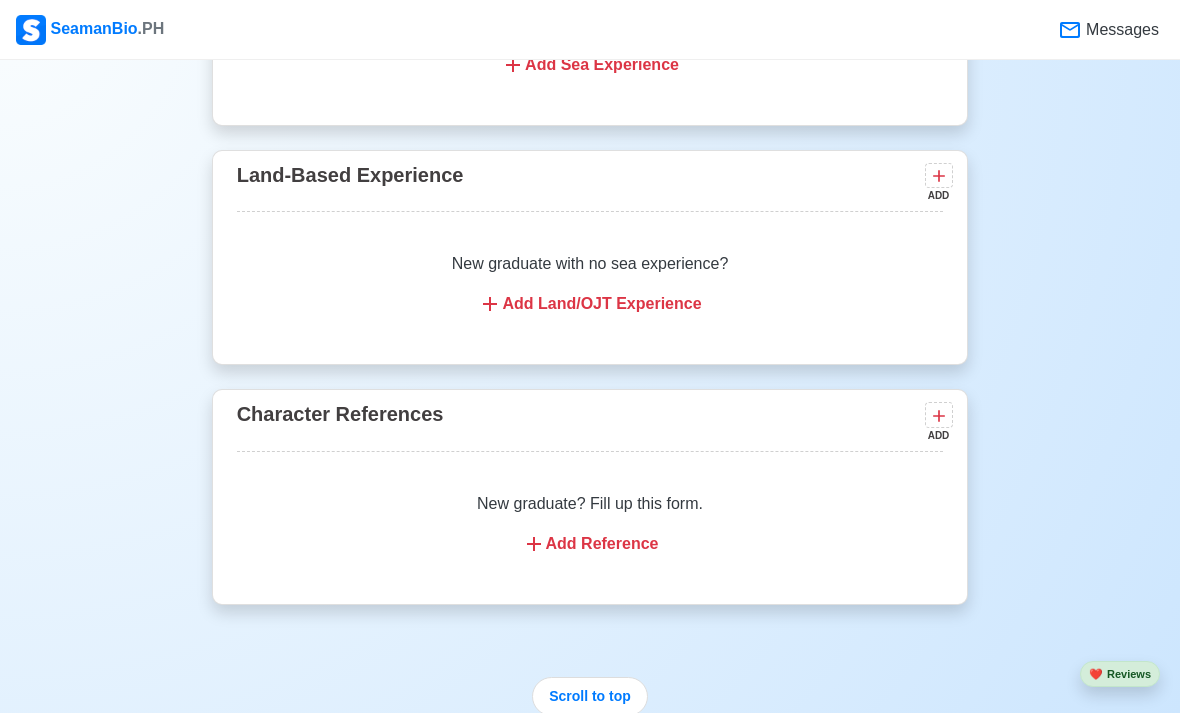 click on "Add Reference" at bounding box center [590, 544] 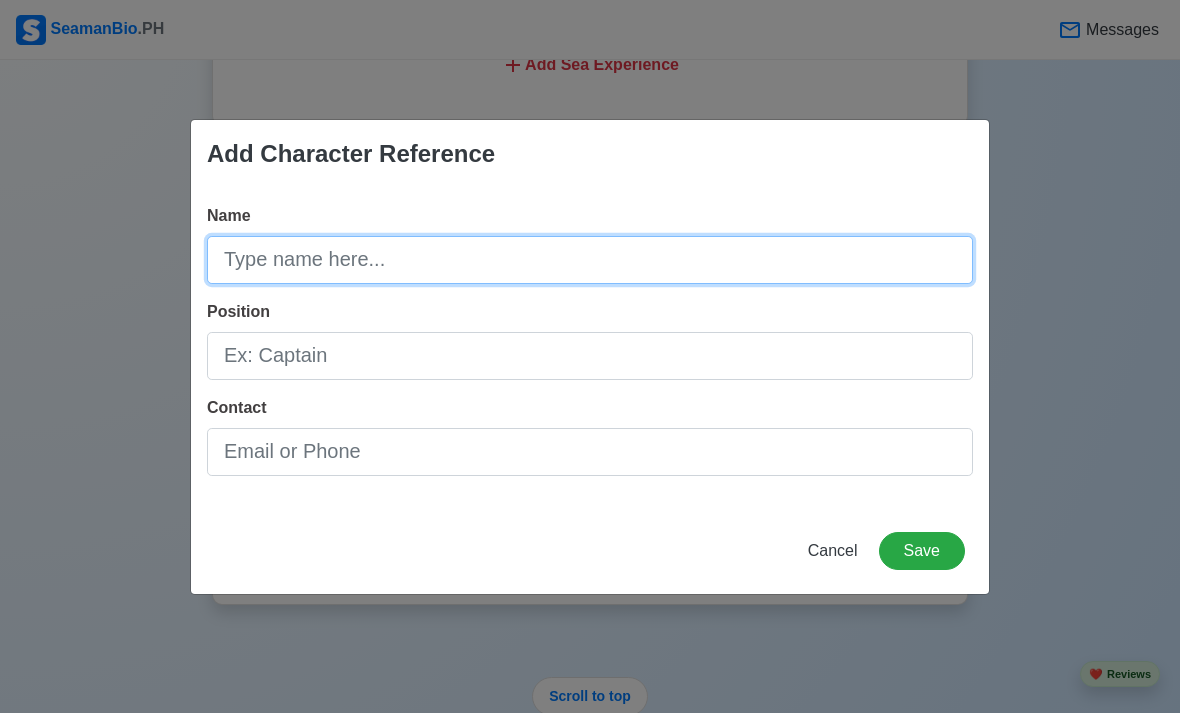 click on "Name" at bounding box center (590, 260) 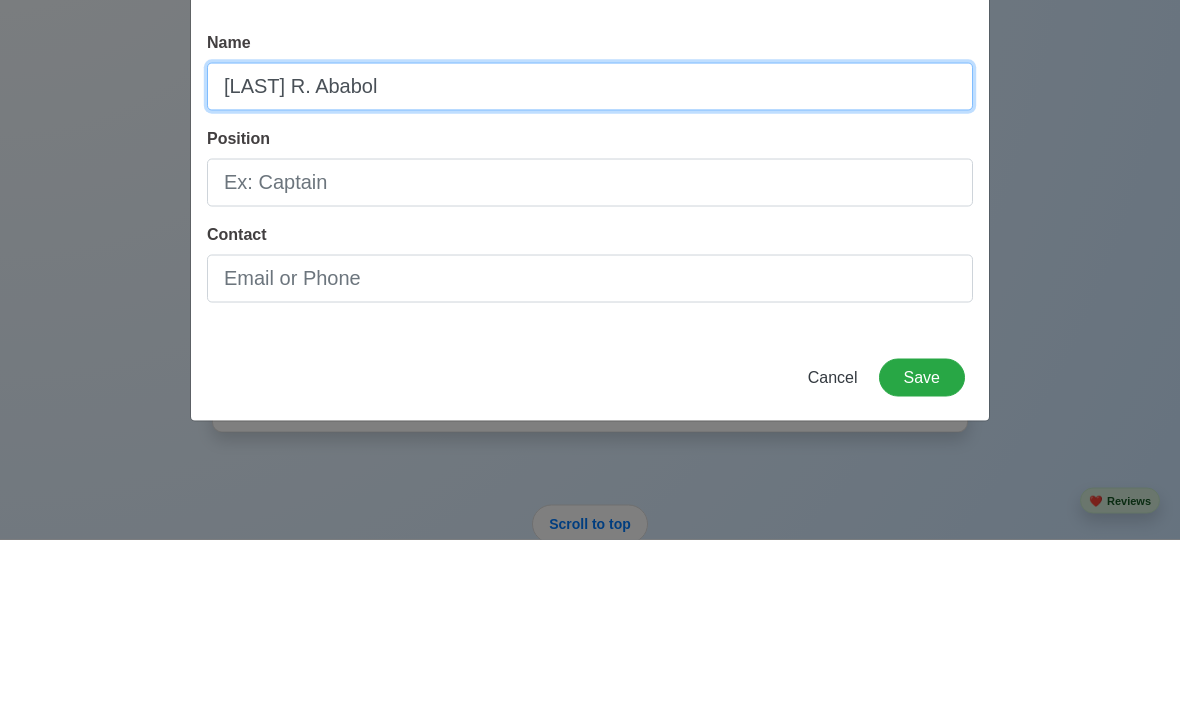 type on "[LAST] R. Ababol" 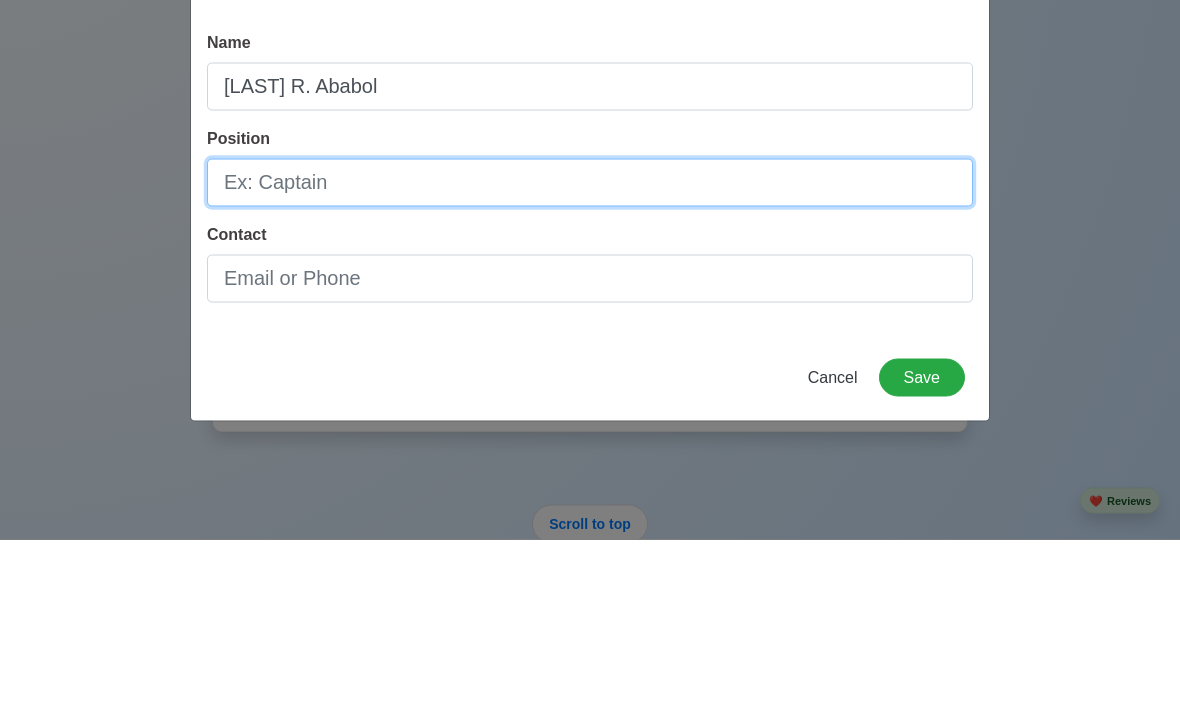 click on "Position" at bounding box center (590, 356) 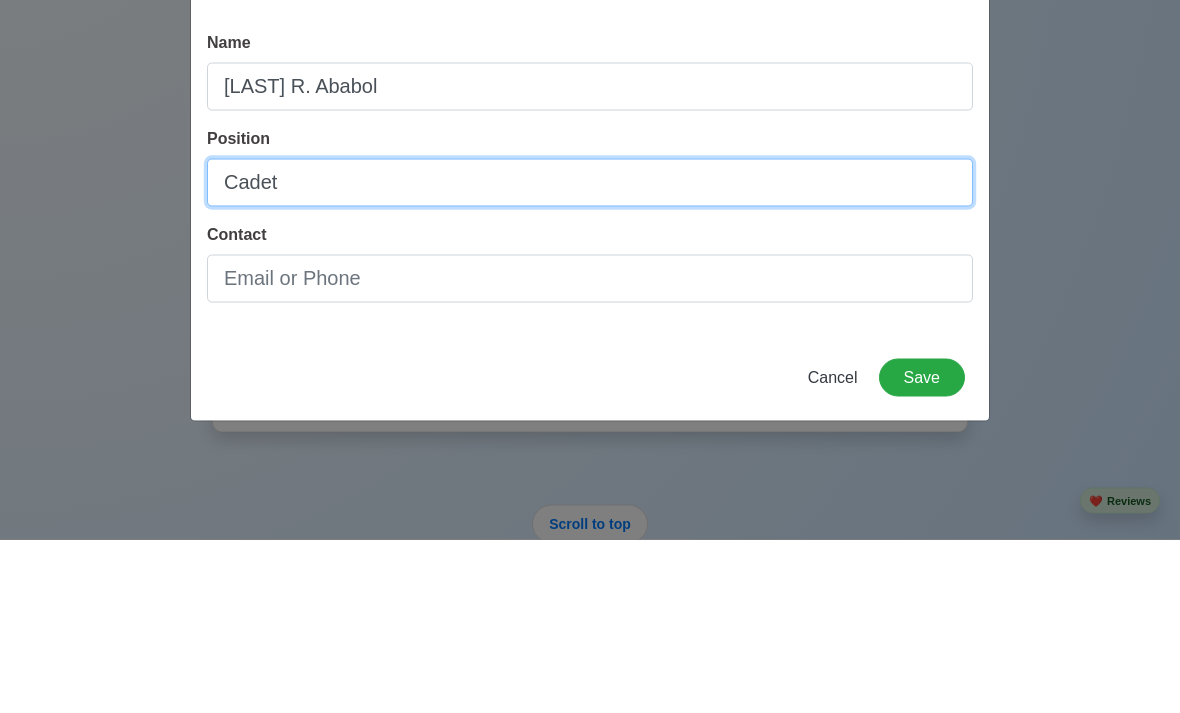 type on "Cadet" 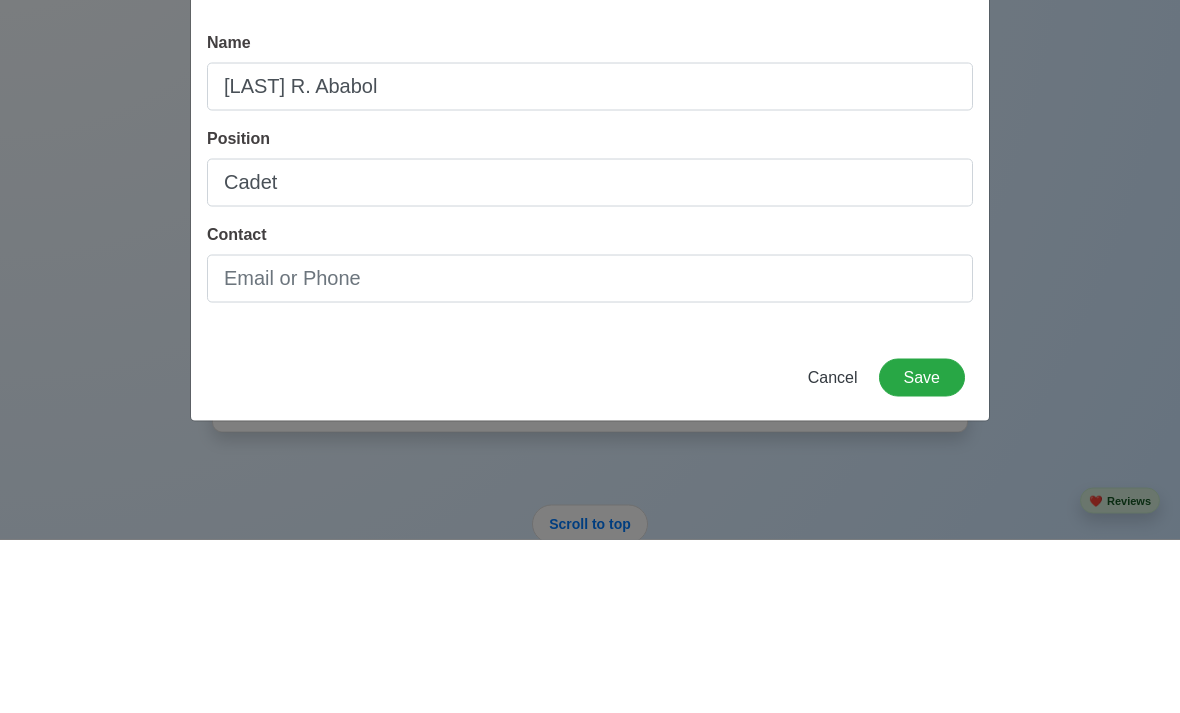 click on "Contact" at bounding box center (590, 452) 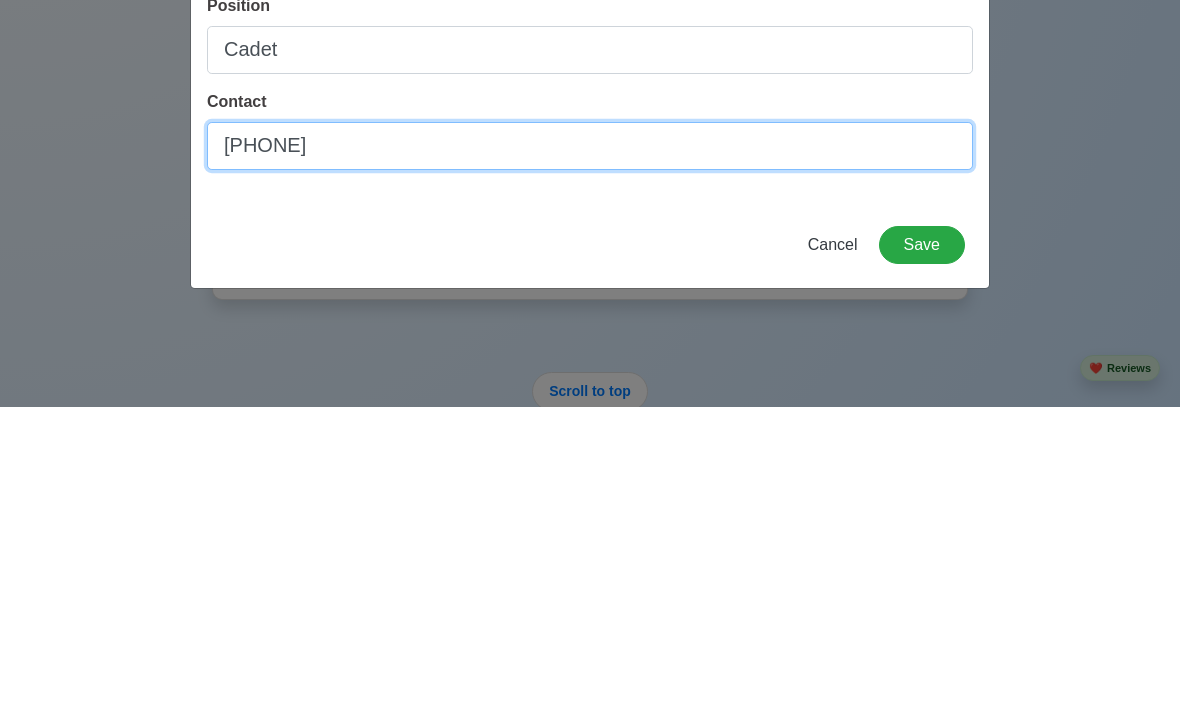 type on "[PHONE]" 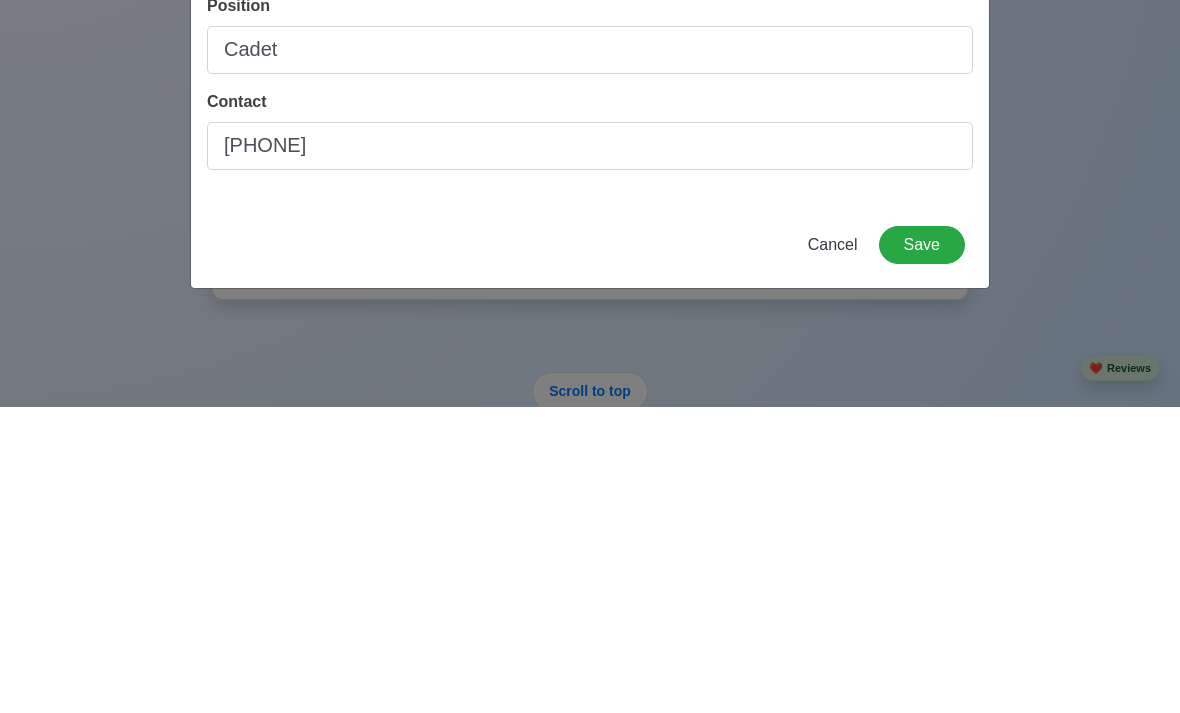 click on "Save" at bounding box center [922, 551] 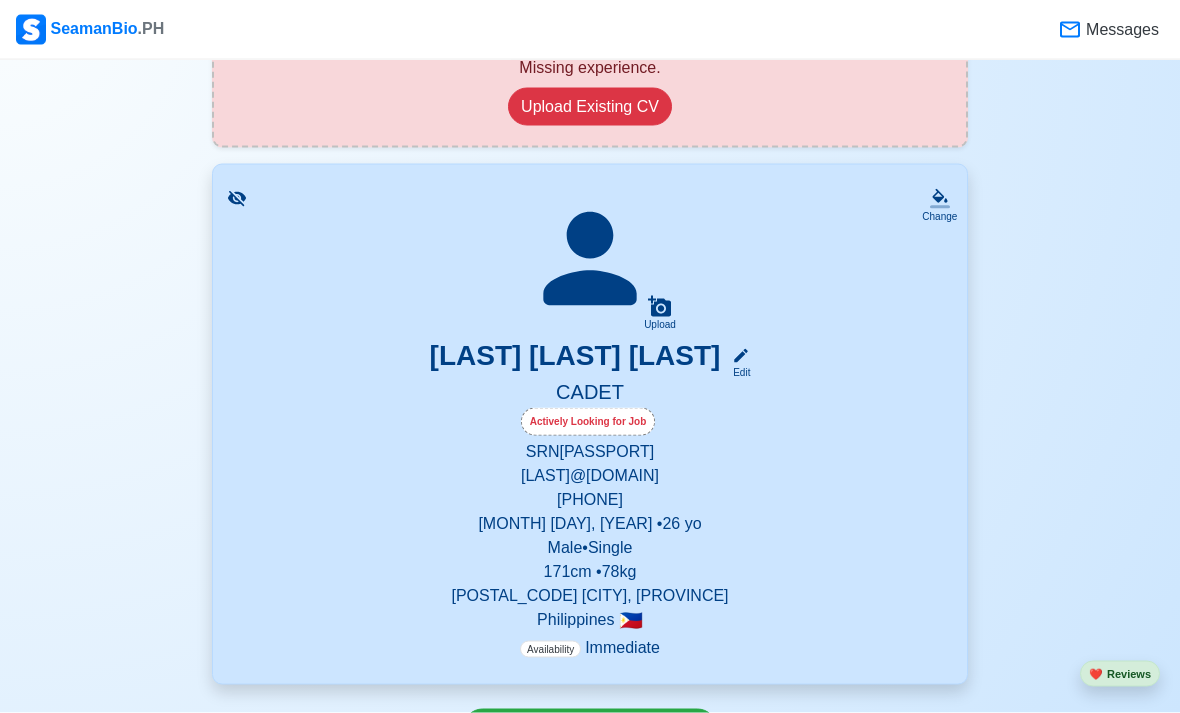 scroll, scrollTop: 303, scrollLeft: 0, axis: vertical 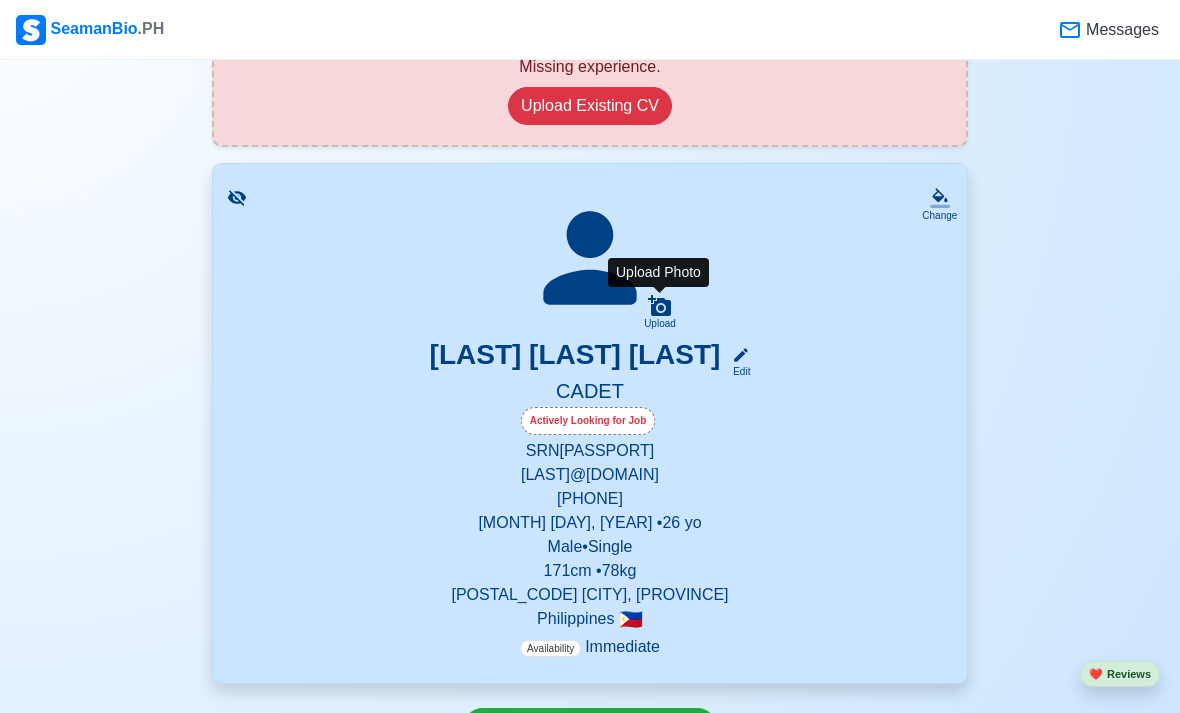 click 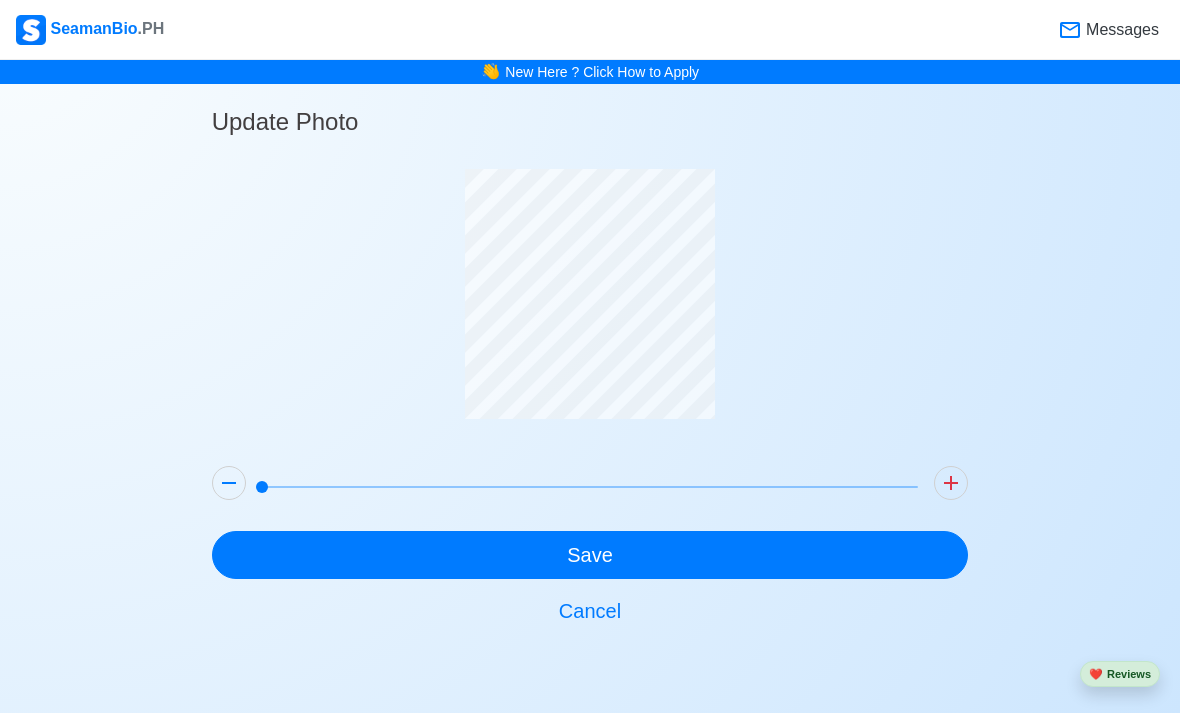 click 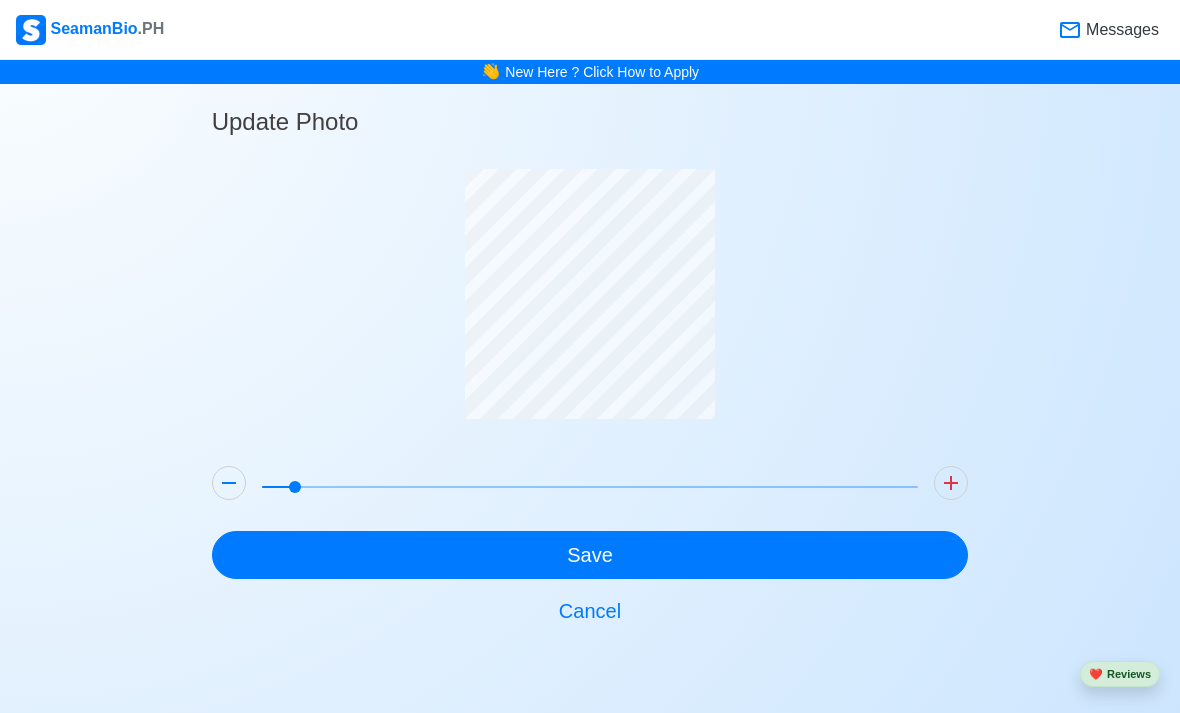 click on "Update Photo Save Cancel" at bounding box center (590, 359) 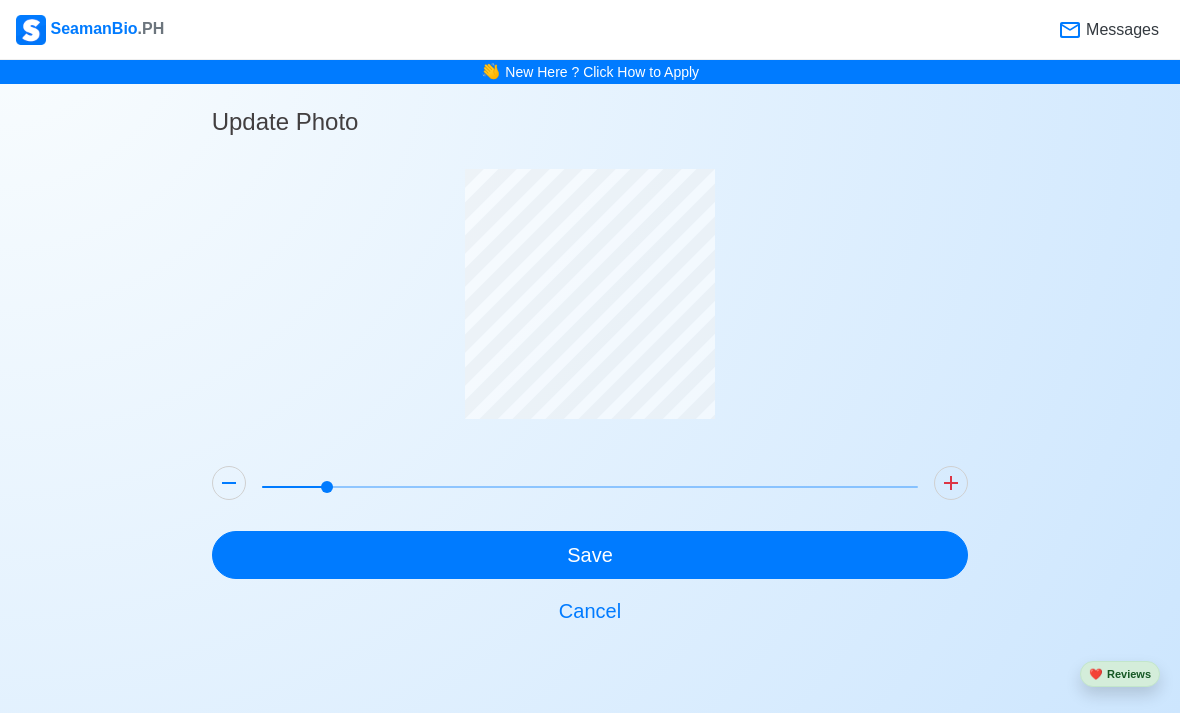 click 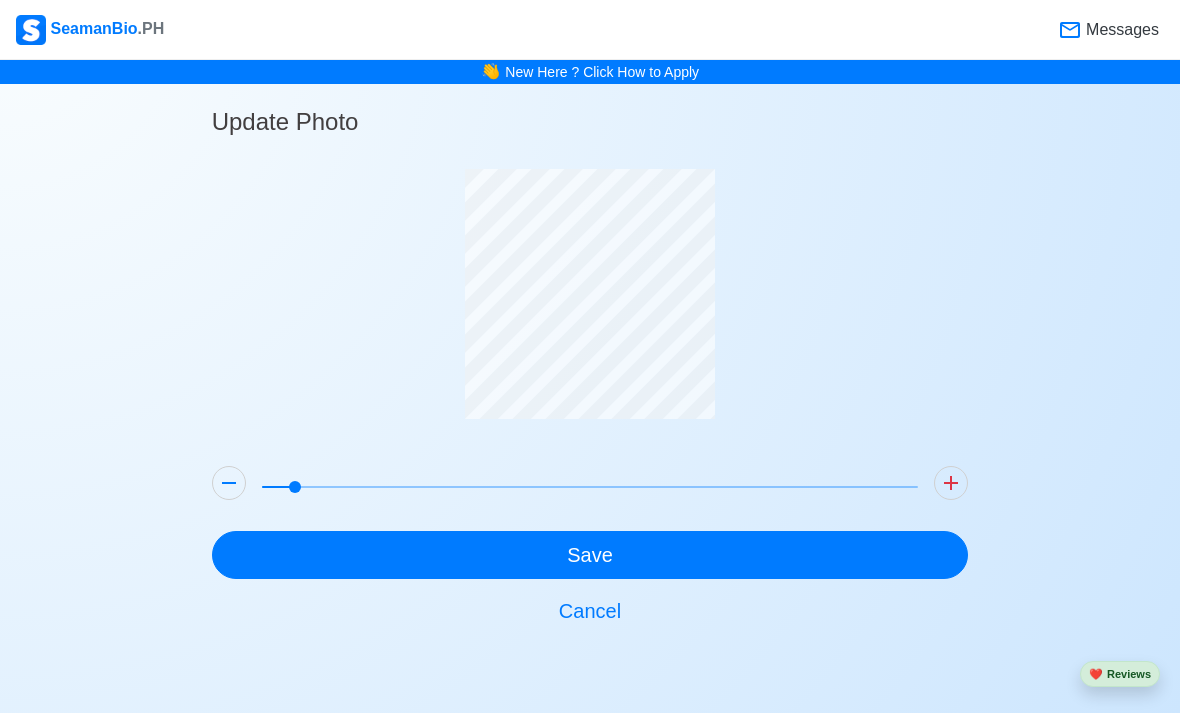 click on "Save" at bounding box center (590, 555) 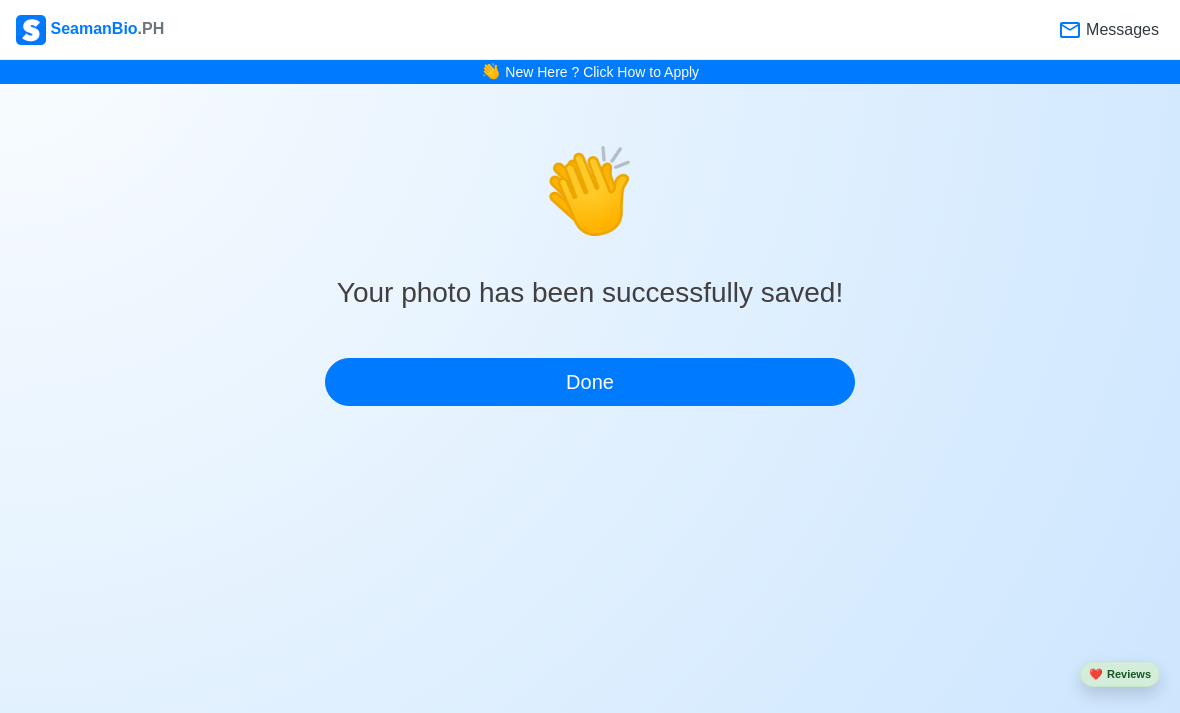click on "Done" at bounding box center (590, 382) 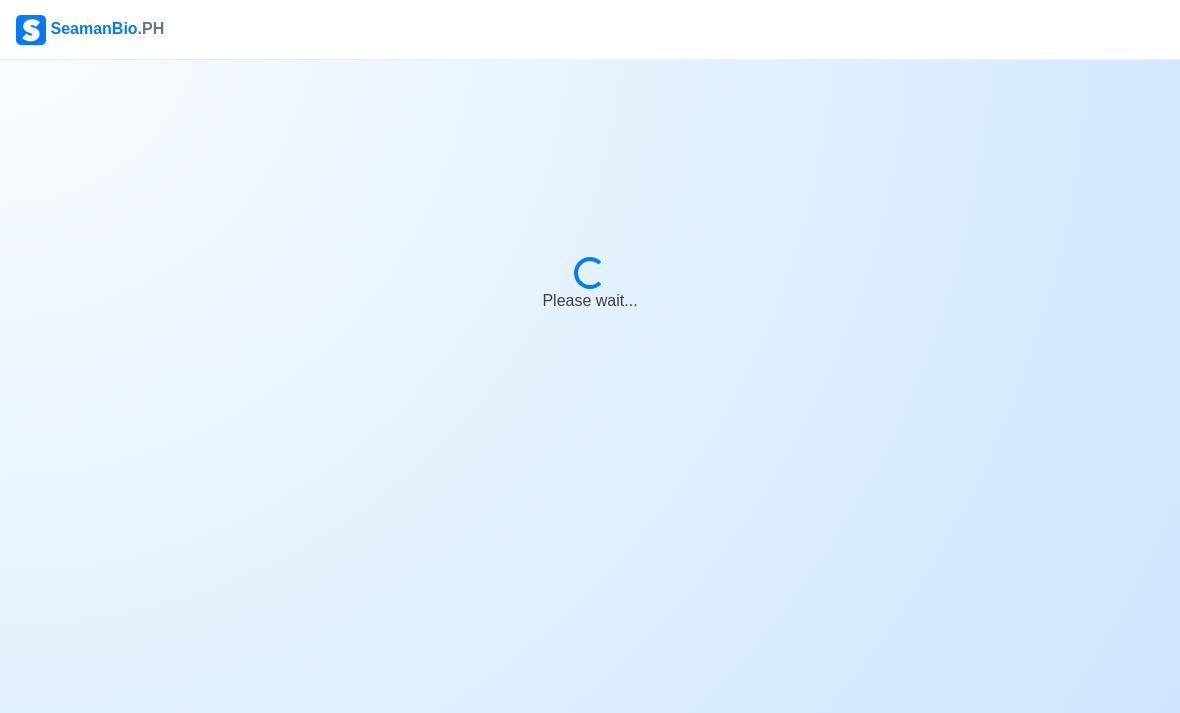scroll, scrollTop: 0, scrollLeft: 0, axis: both 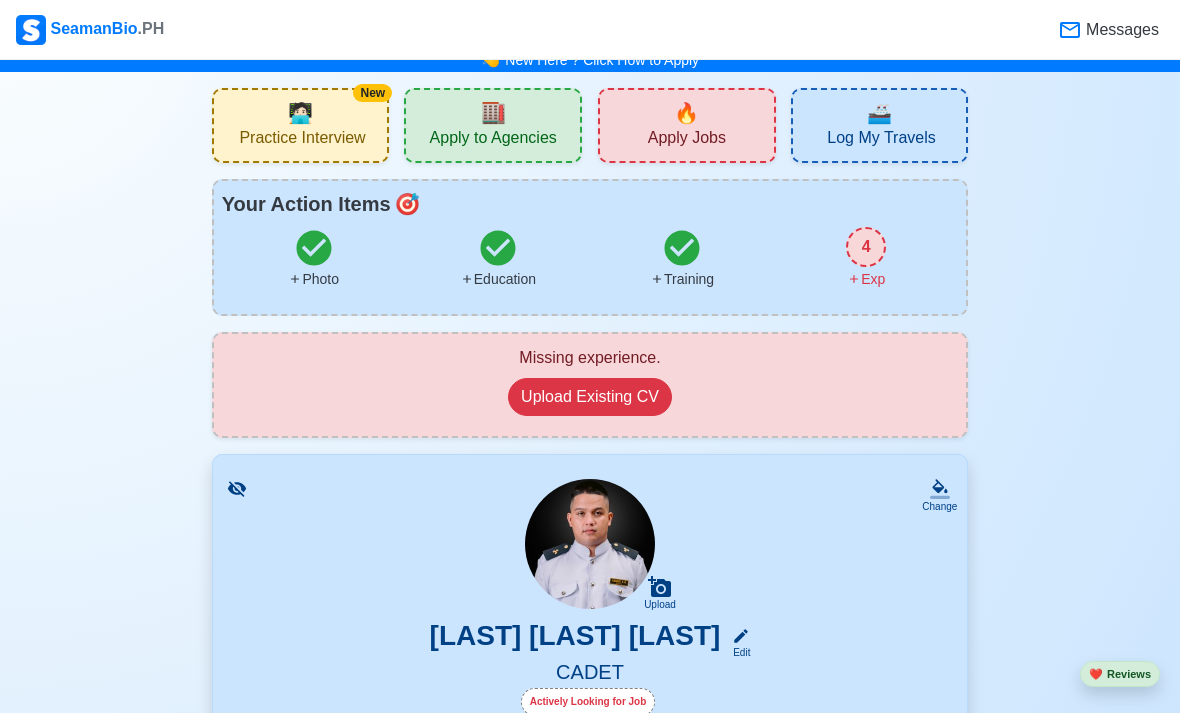 click on "4" at bounding box center [866, 247] 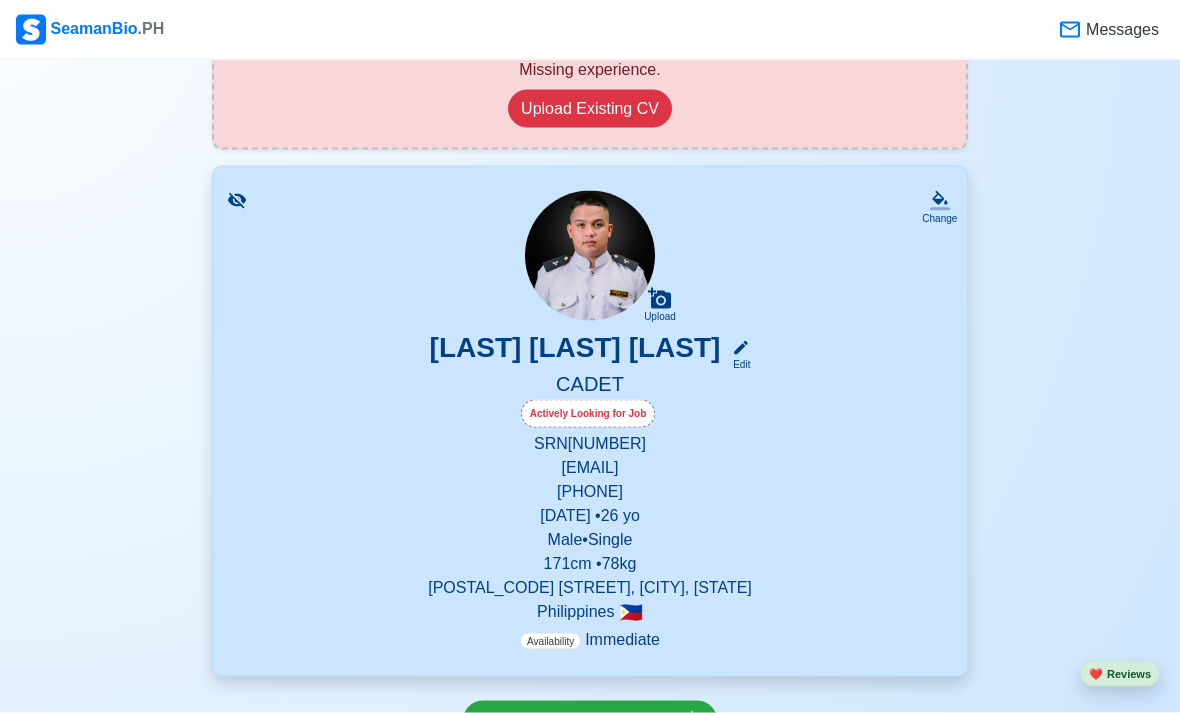 scroll, scrollTop: 283, scrollLeft: 0, axis: vertical 